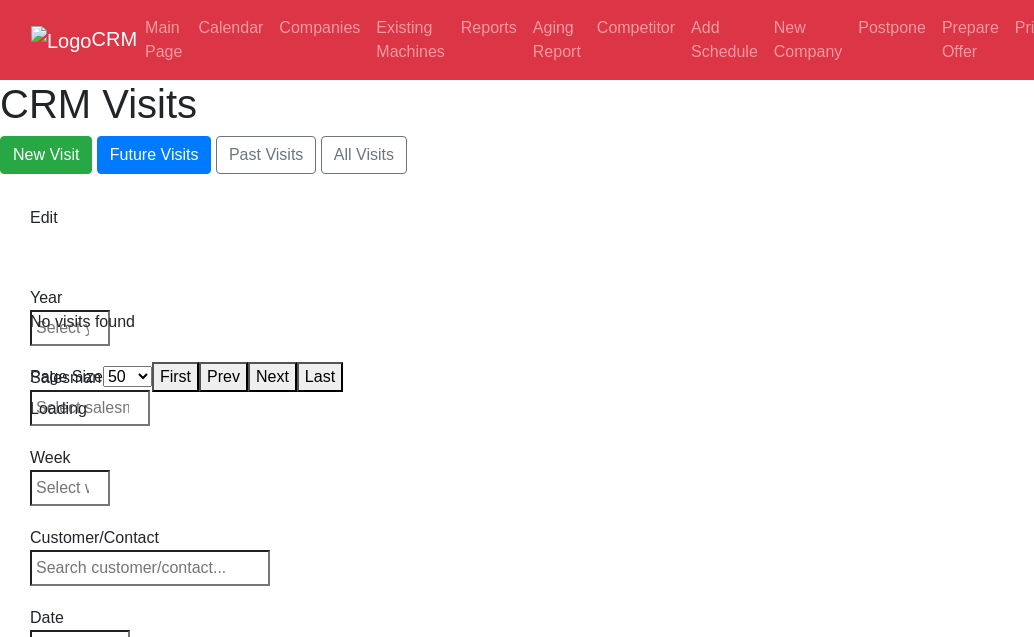 select on "50" 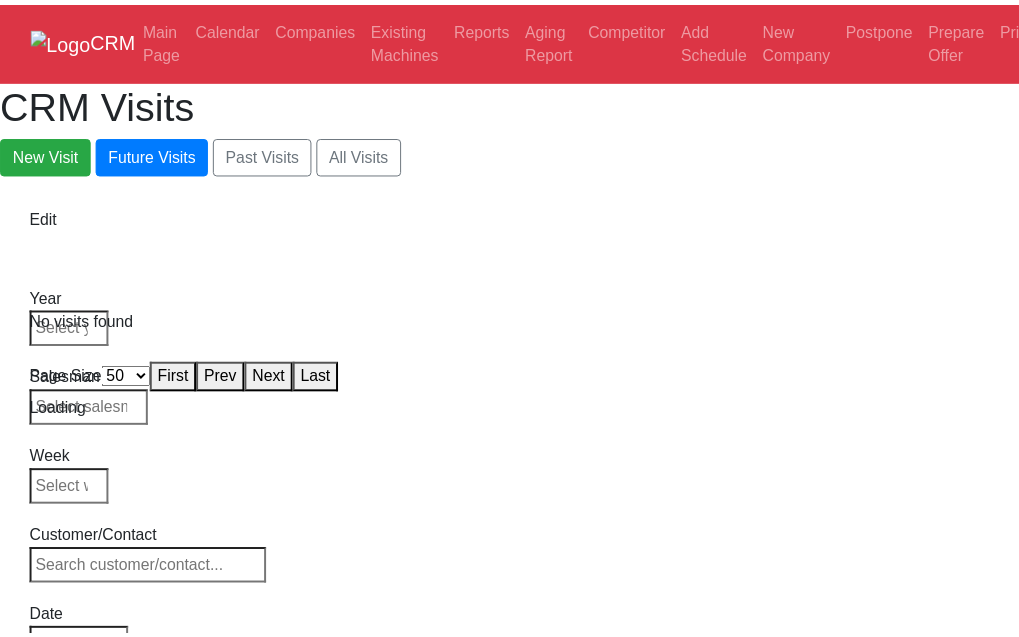 scroll, scrollTop: 0, scrollLeft: 0, axis: both 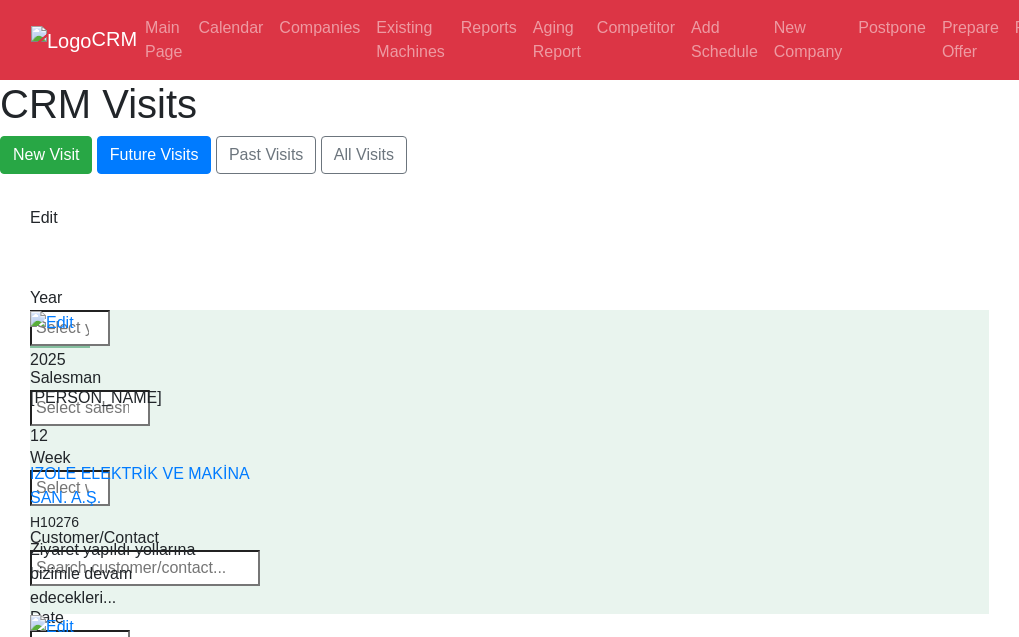 click at bounding box center [70, 488] 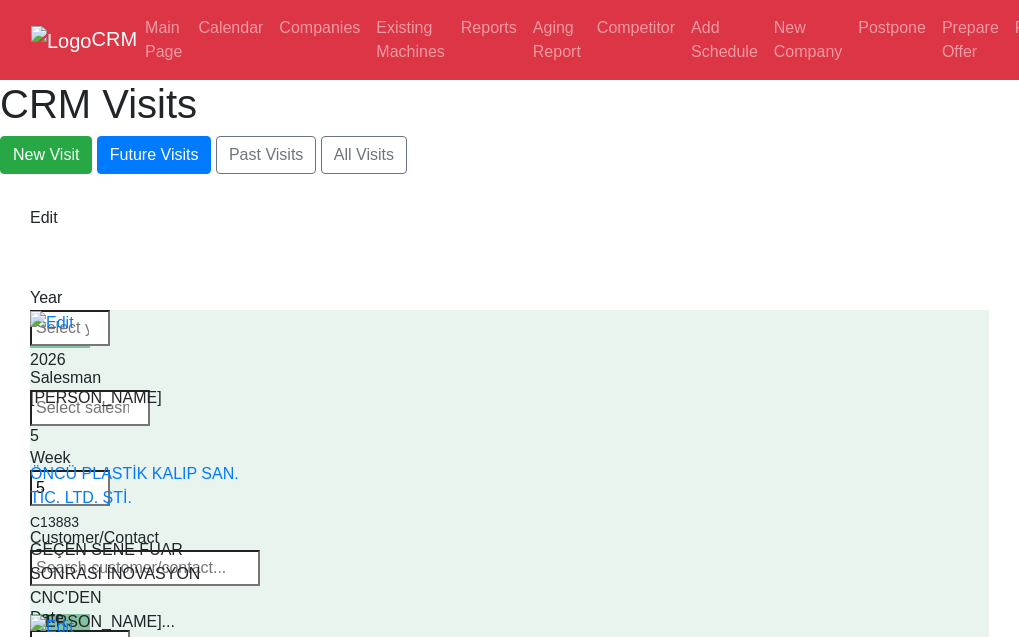 click at bounding box center (90, 408) 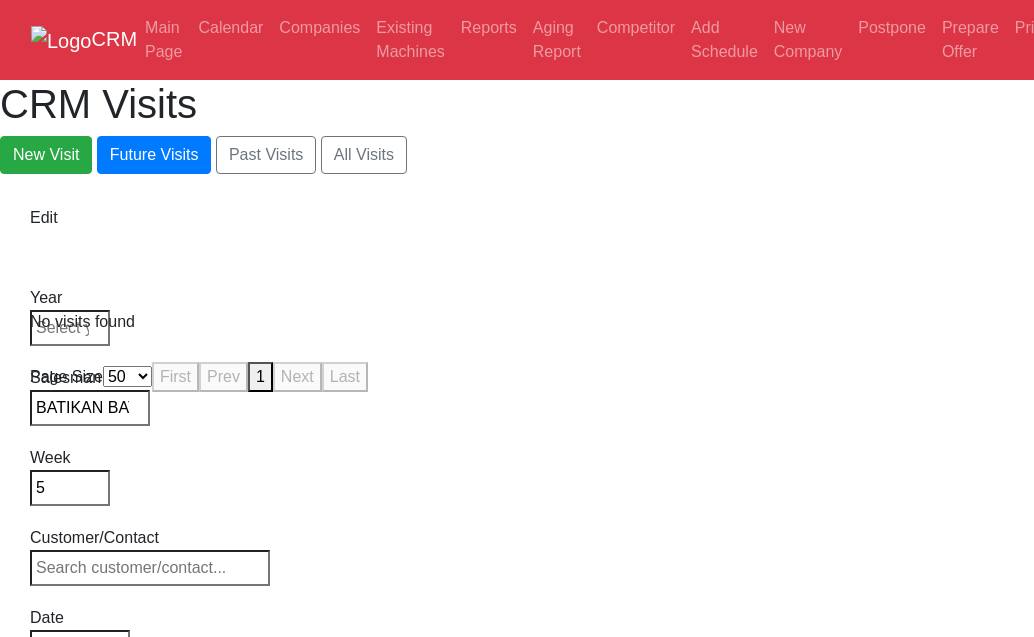 click on "5" at bounding box center [70, 488] 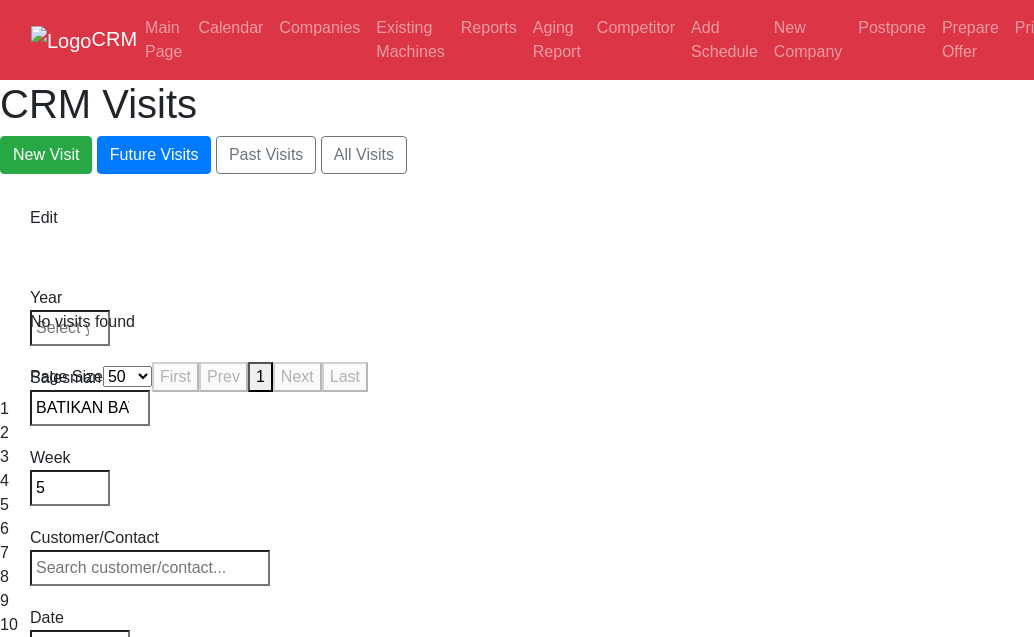 click on "1" at bounding box center [517, 409] 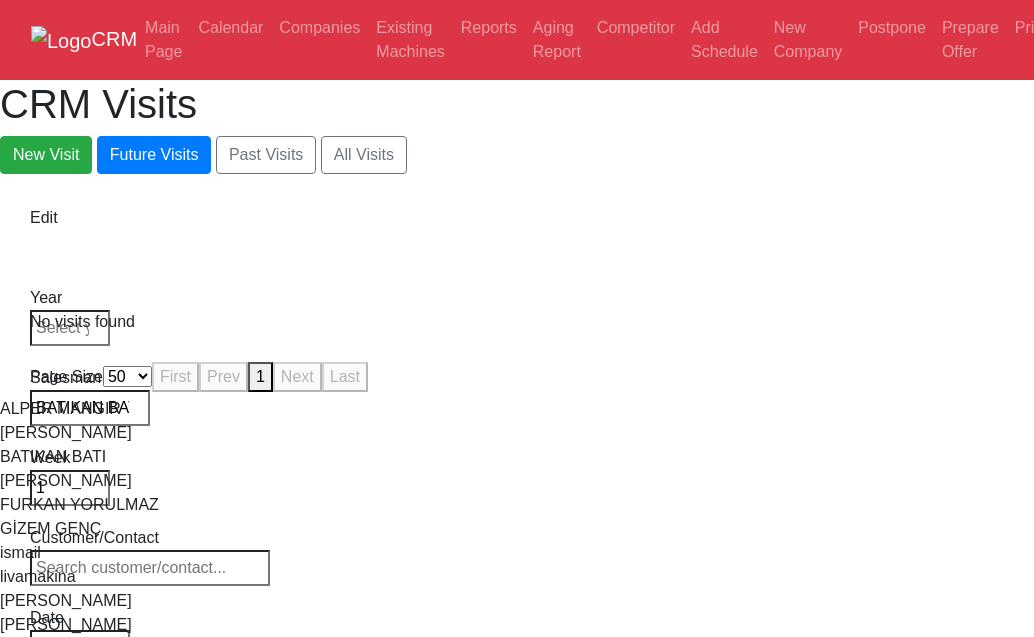 click on "BATIKAN BATI" at bounding box center [90, 408] 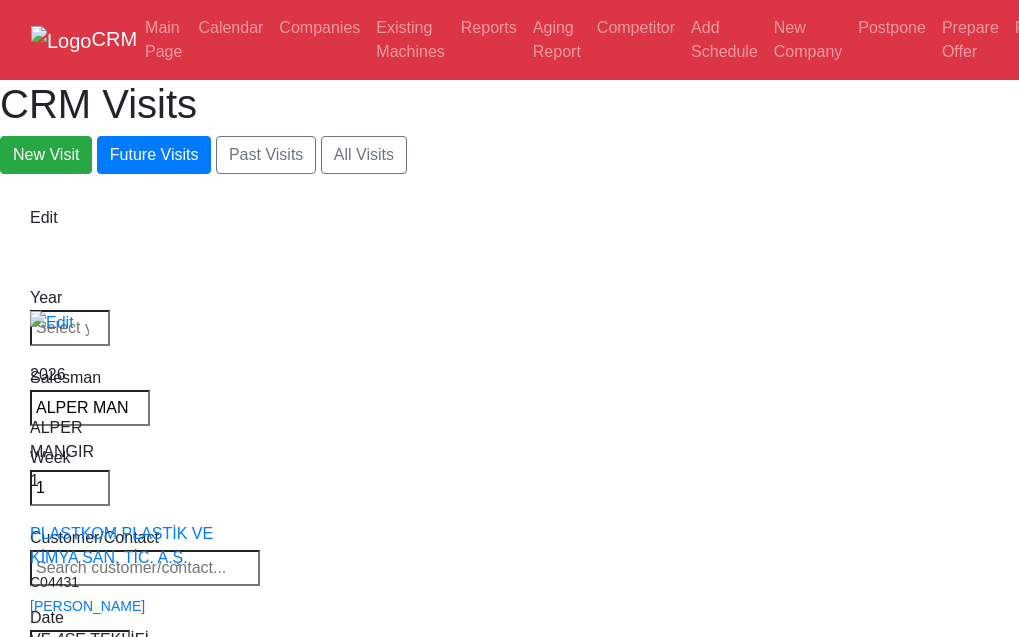 click at bounding box center [70, 328] 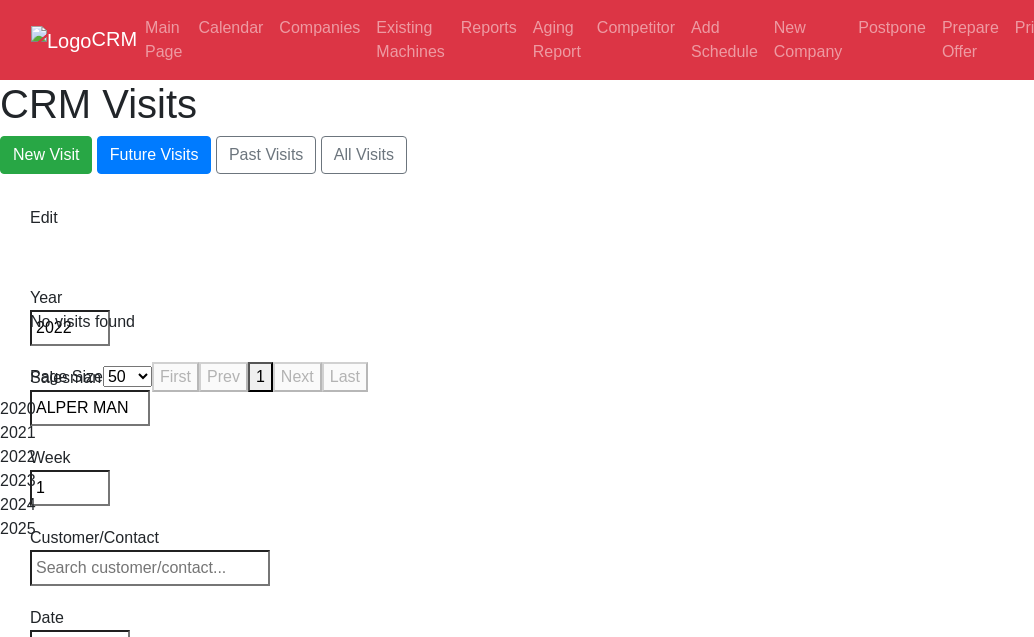 click on "2022" at bounding box center (70, 328) 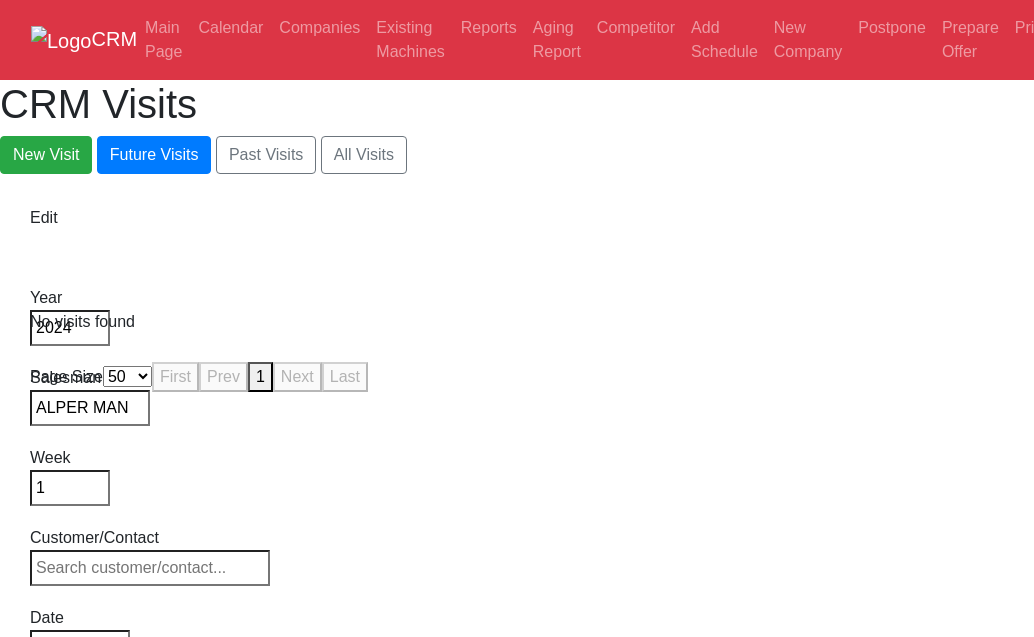 click at bounding box center [150, 568] 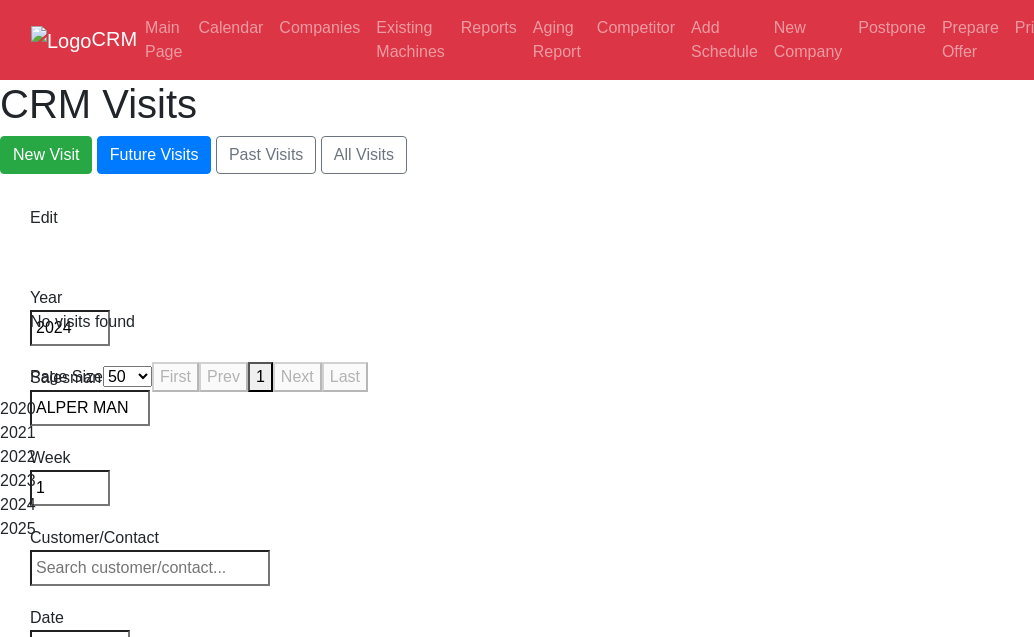 click on "2024" at bounding box center (70, 328) 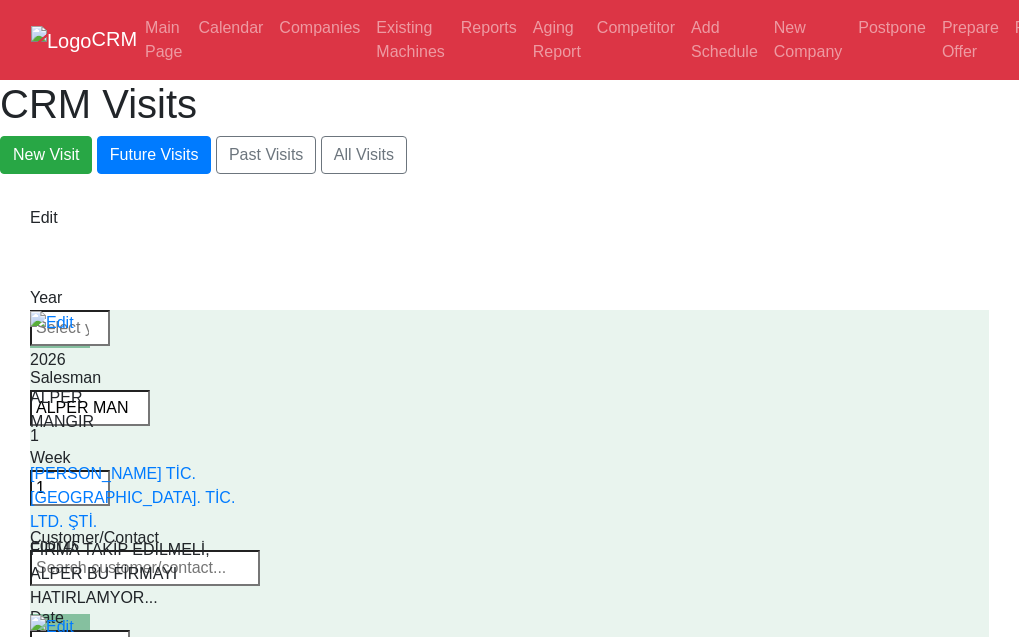 type 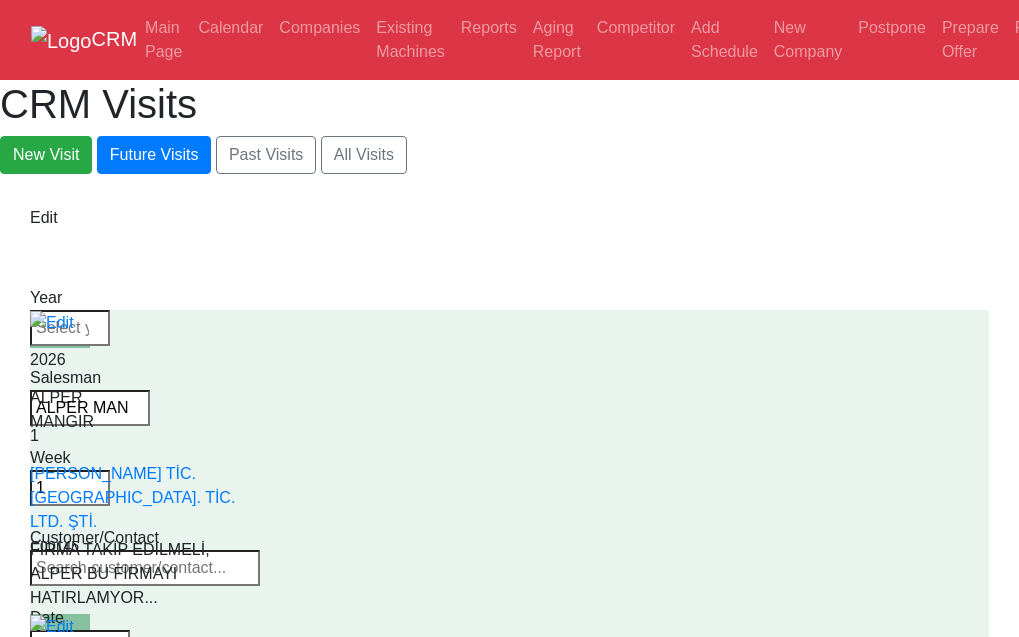 click on "ALPER MANGIR" at bounding box center [90, 408] 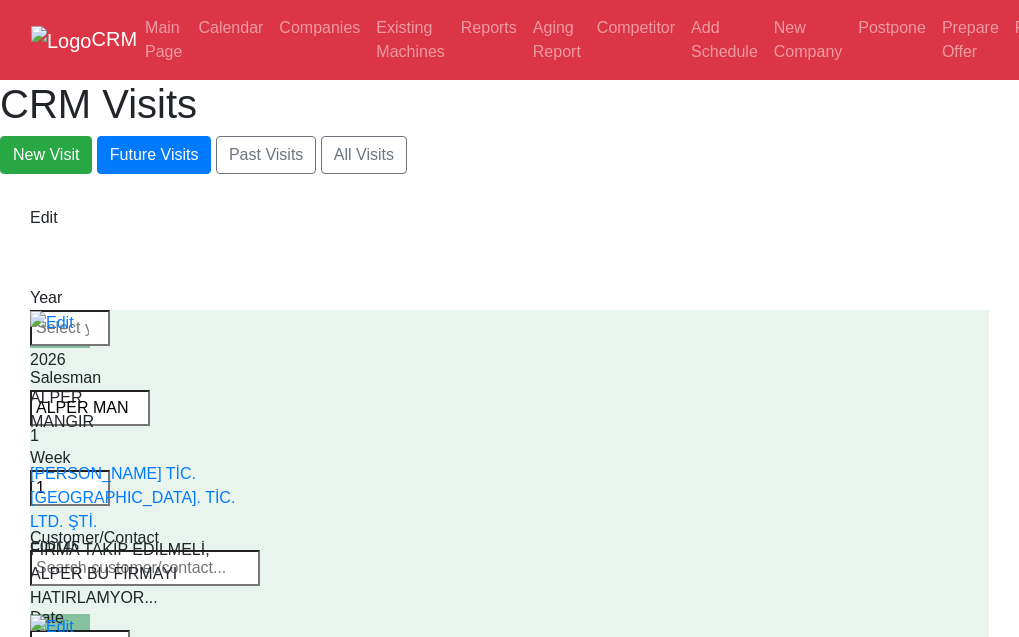 click on "ALPER MANGIR" at bounding box center (90, 408) 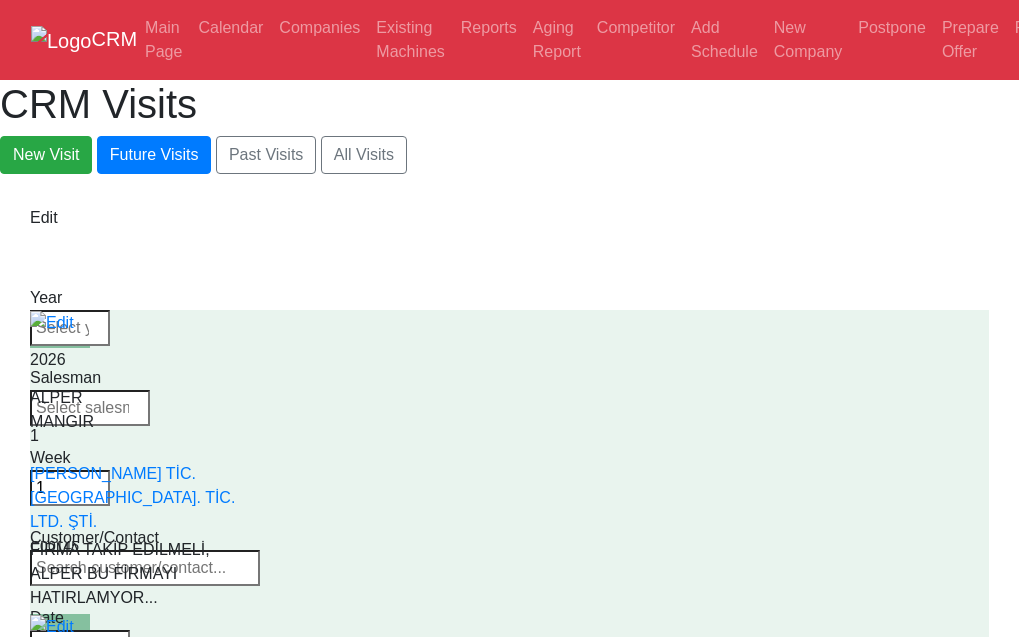 type 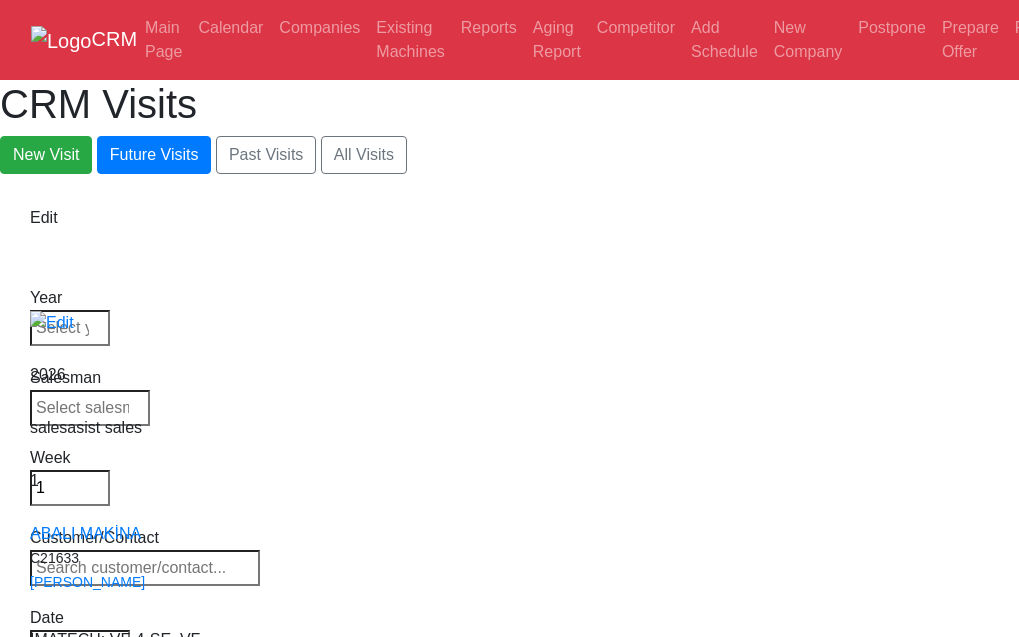 click on "1" at bounding box center (70, 488) 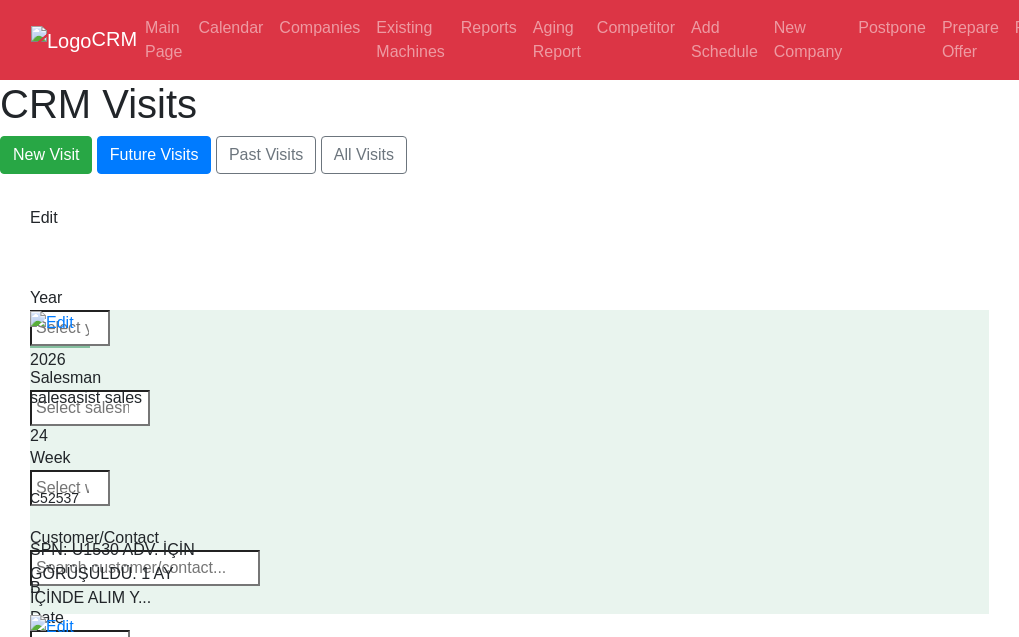 type 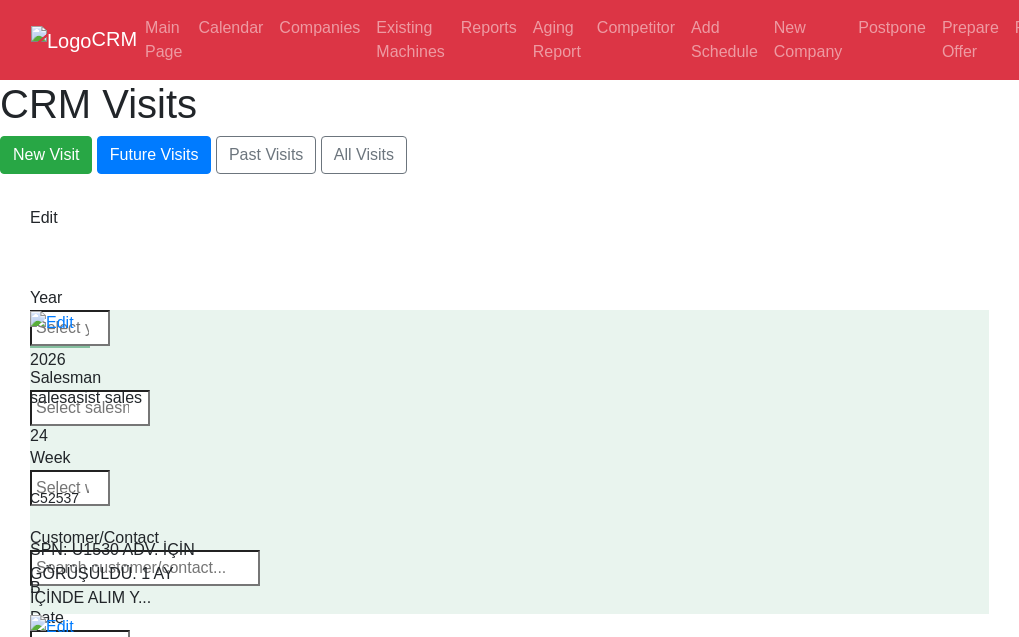 click at bounding box center (145, 568) 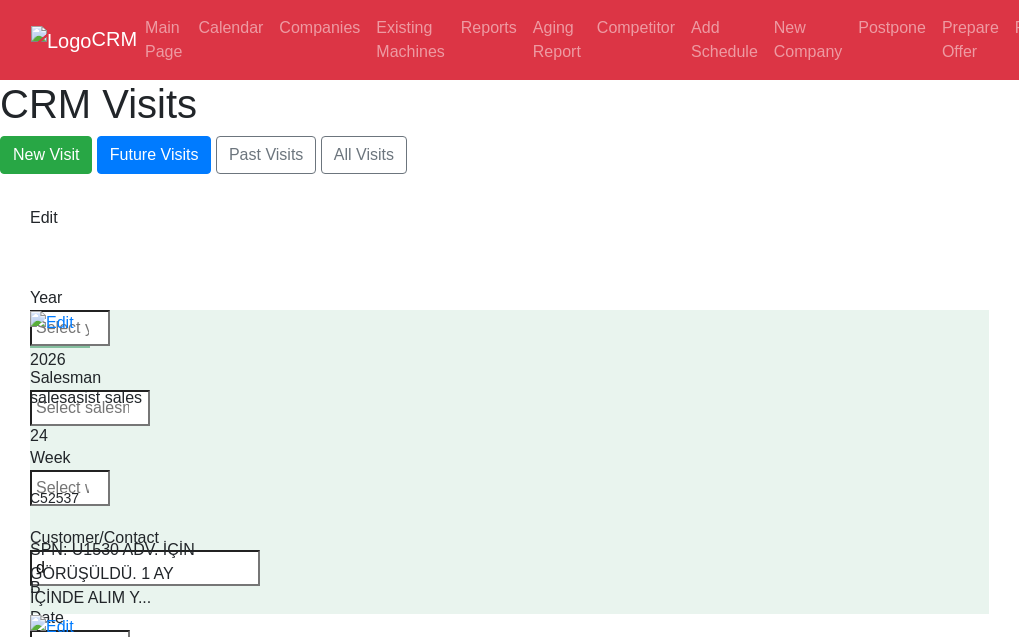 type on "d" 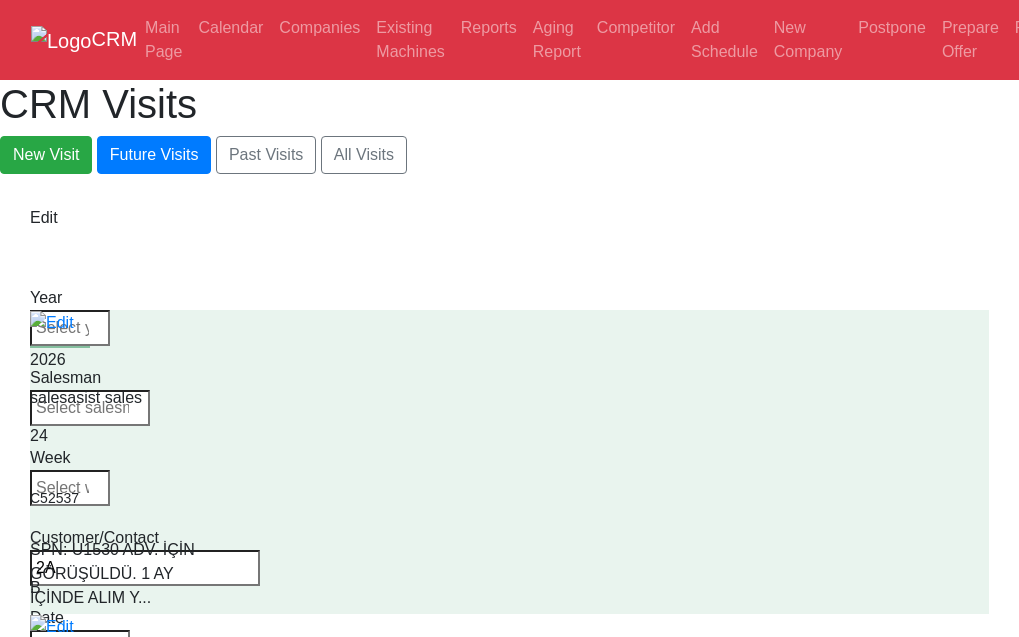 type on "2A" 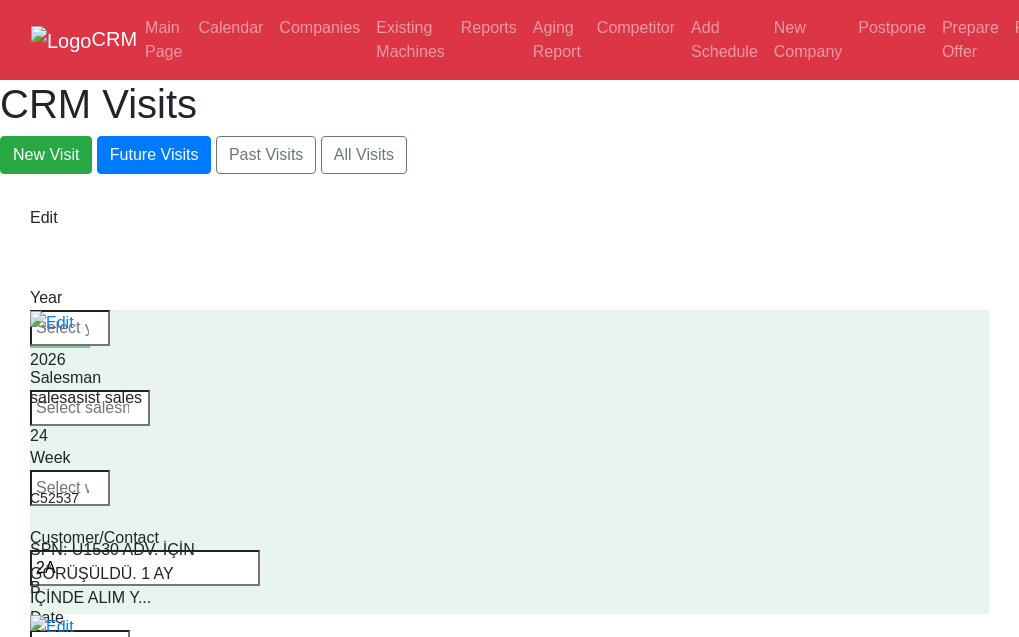 click on "2A" at bounding box center (145, 568) 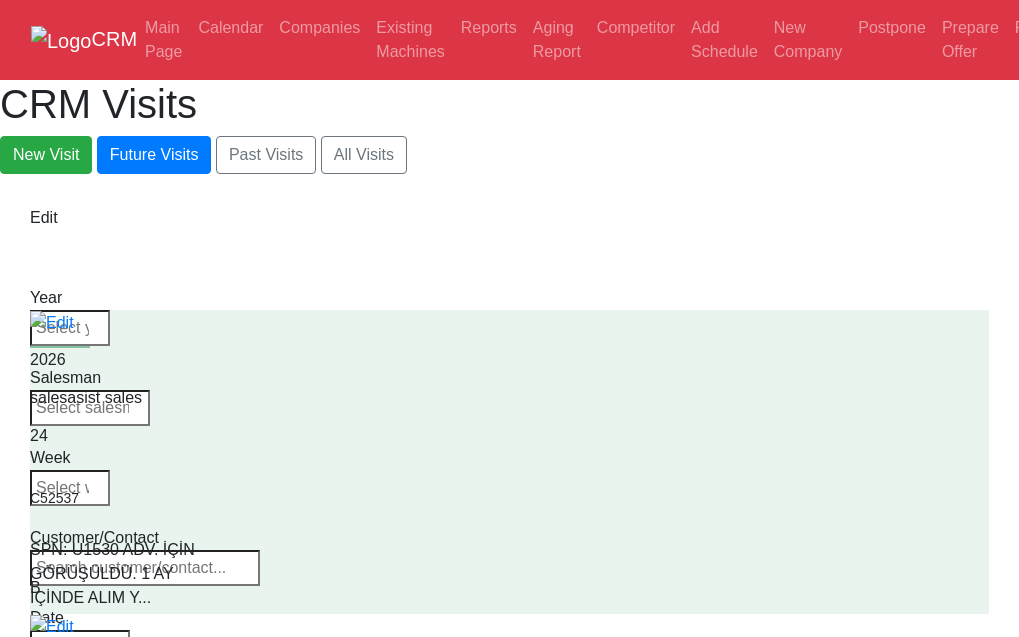 click at bounding box center [145, 568] 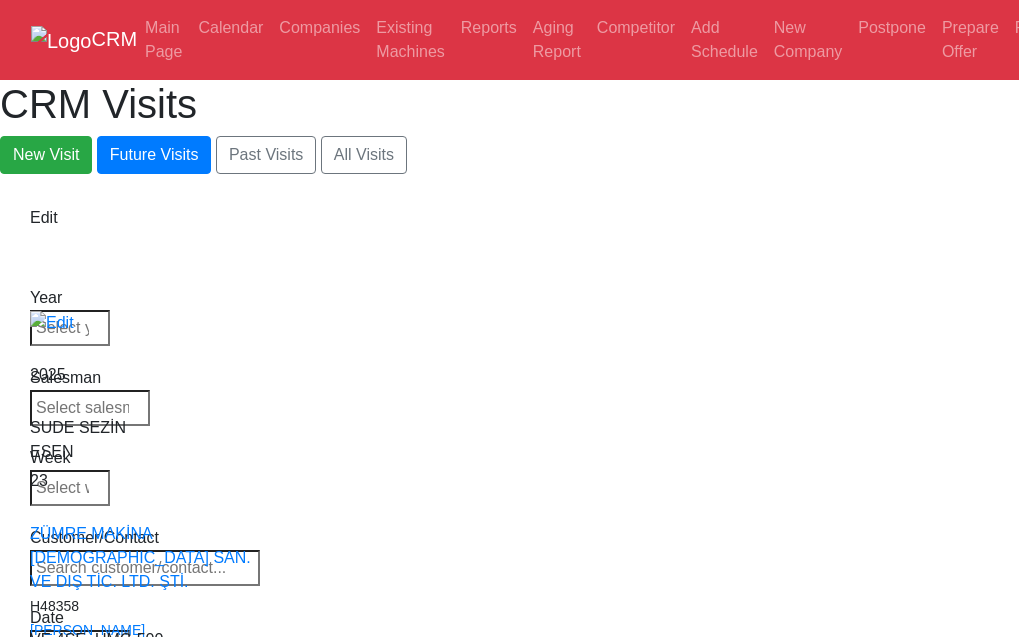 click at bounding box center [145, 568] 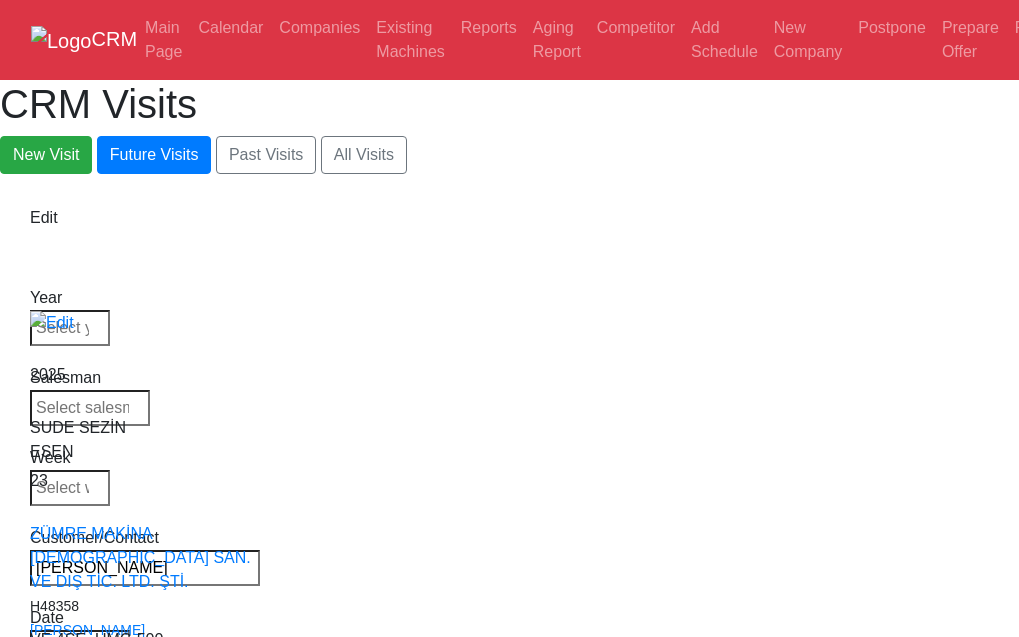 type on "orhan" 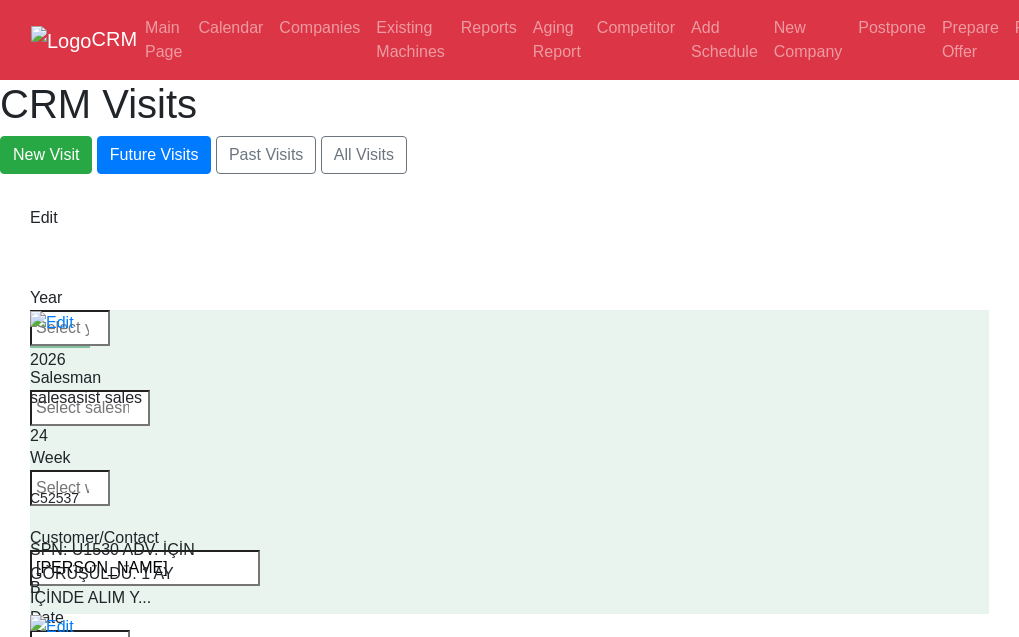 click at bounding box center [145, 550] 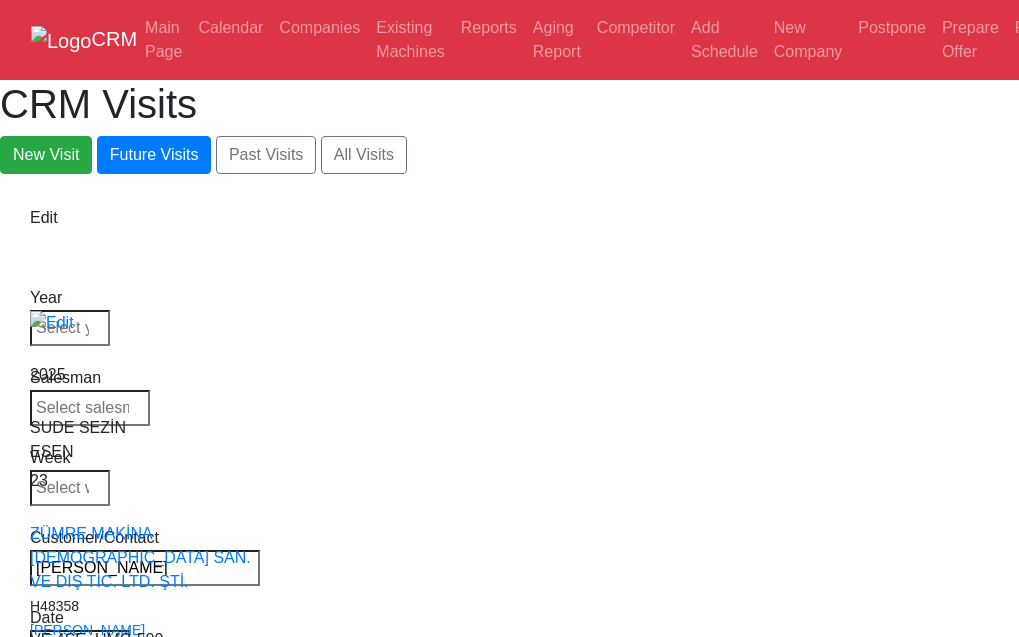click at bounding box center [145, 550] 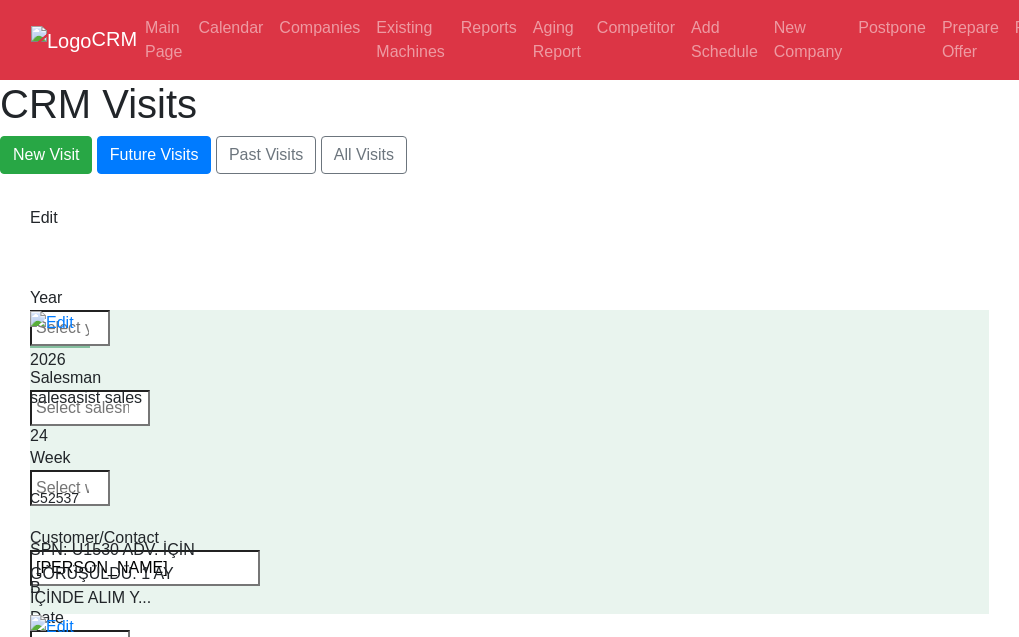 click at bounding box center [145, 550] 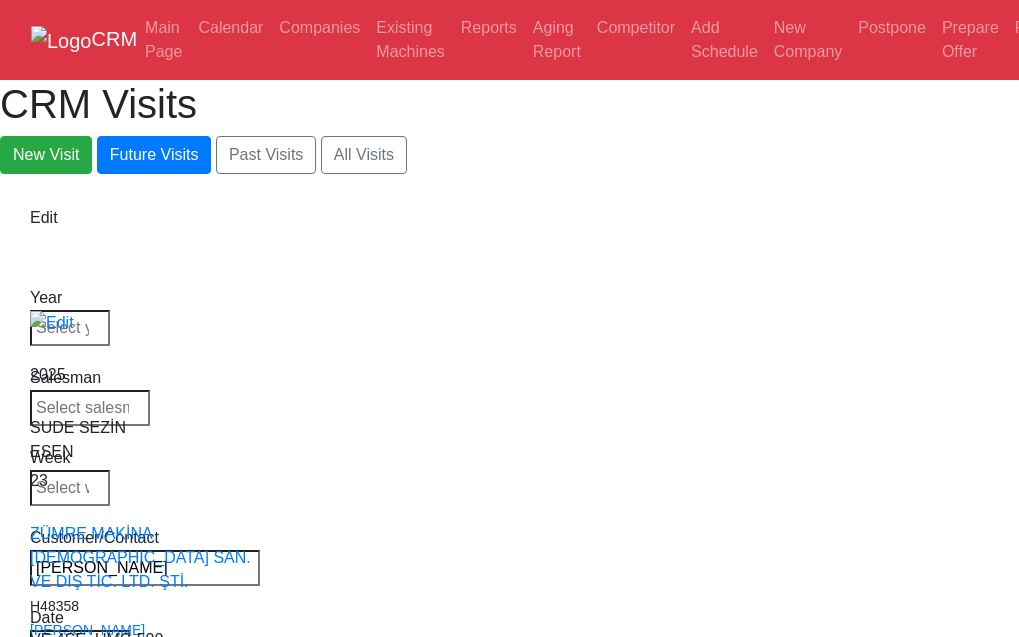 click at bounding box center (145, 550) 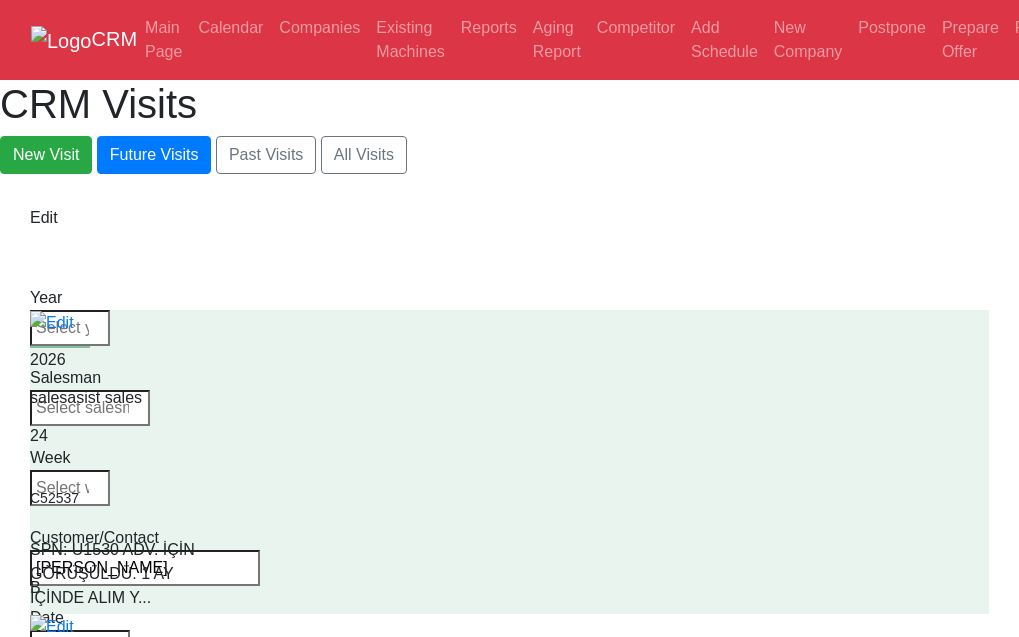 click on "Customer/Contact" at bounding box center (145, 538) 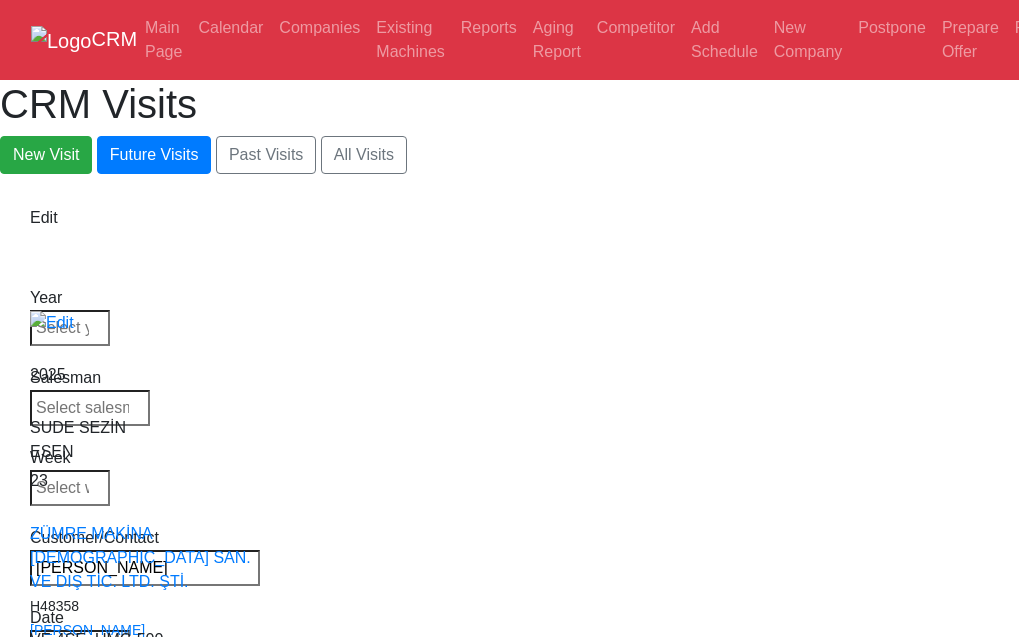 click on "Customer/Contact" at bounding box center [145, 538] 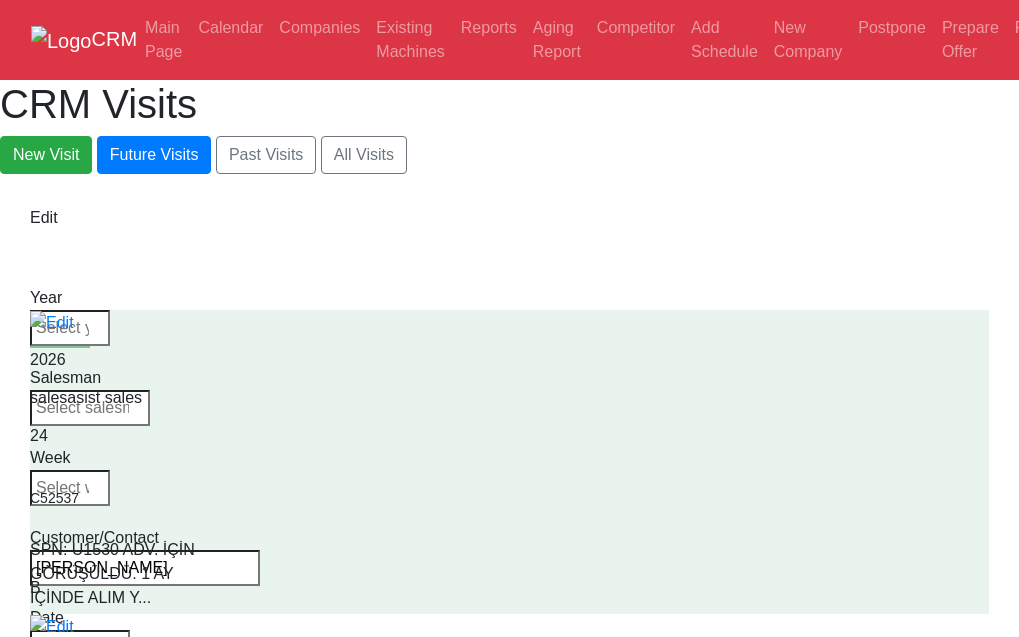 click on "Customer/Contact" at bounding box center (145, 538) 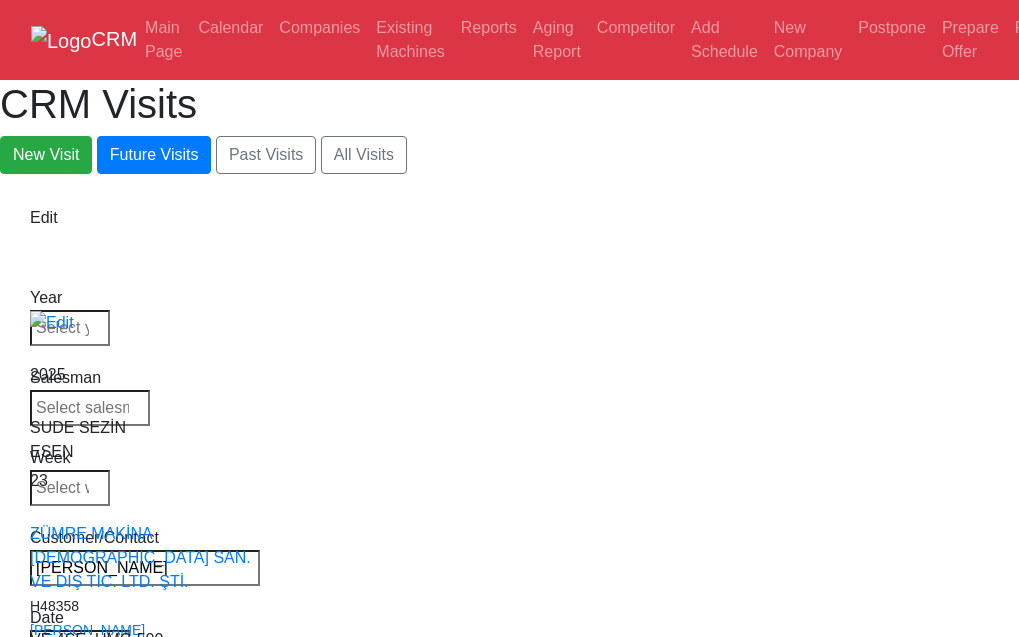 click on "orhan" at bounding box center [145, 568] 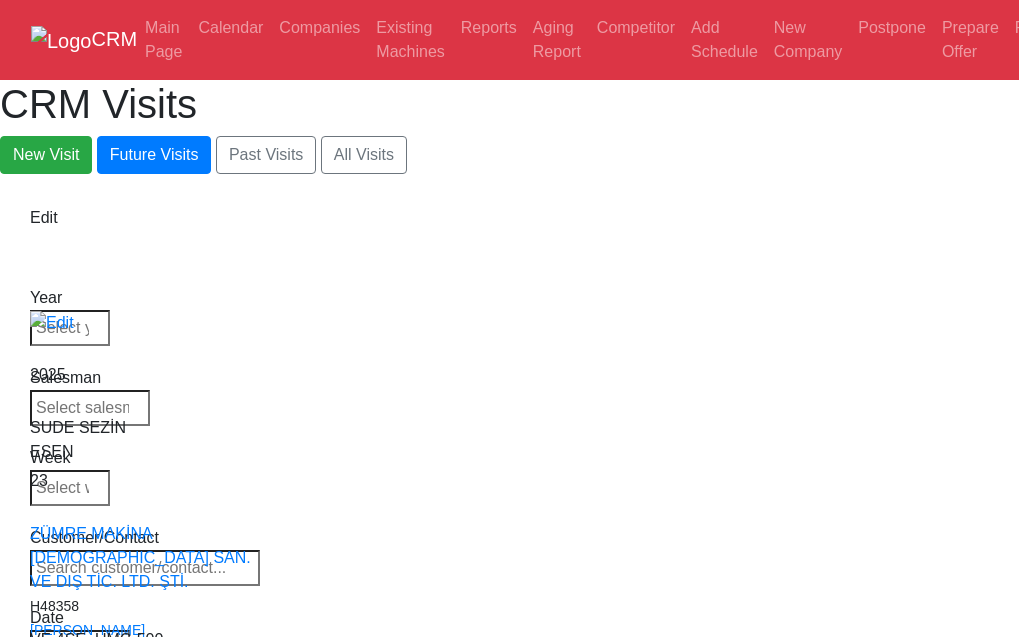 type 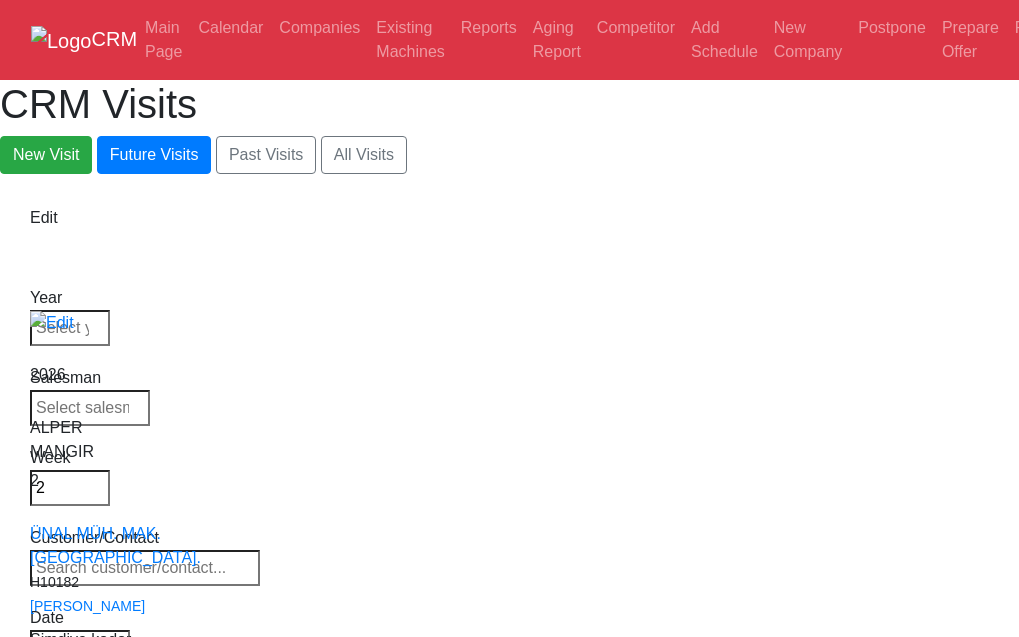 click at bounding box center (70, 470) 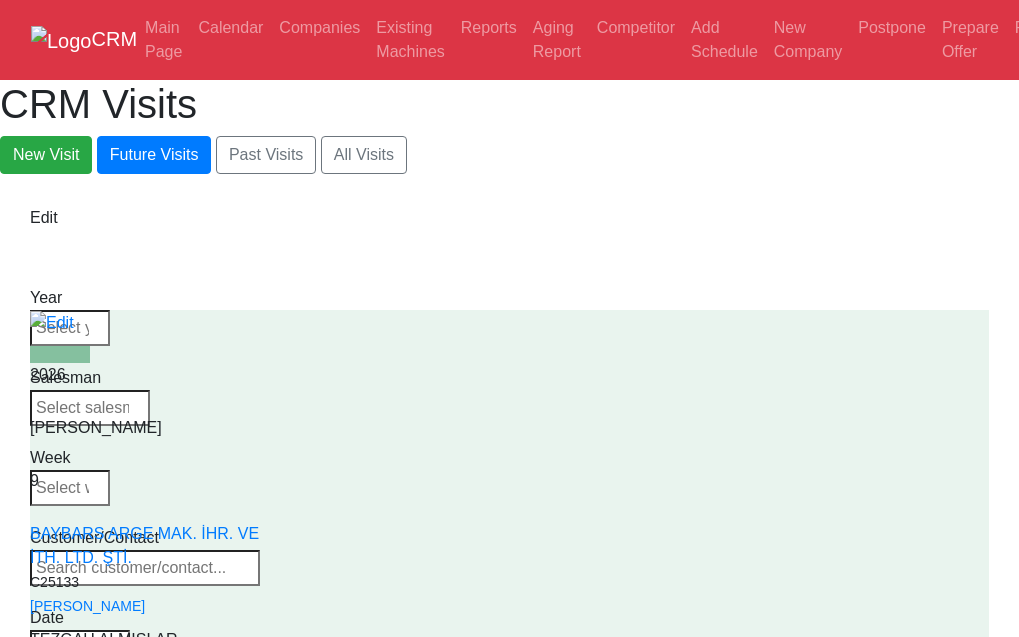type 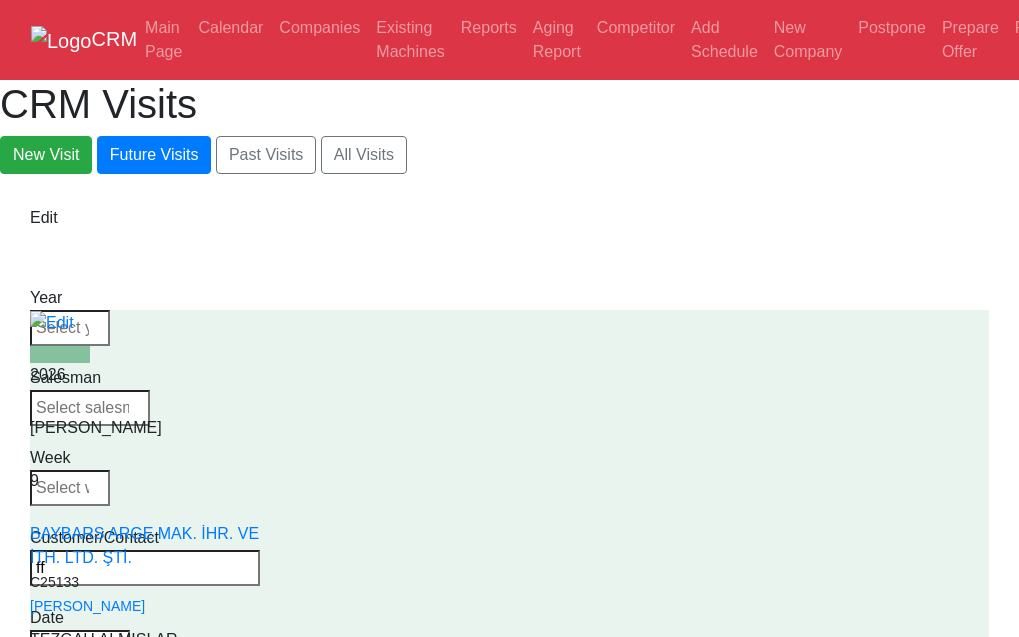 type on "f" 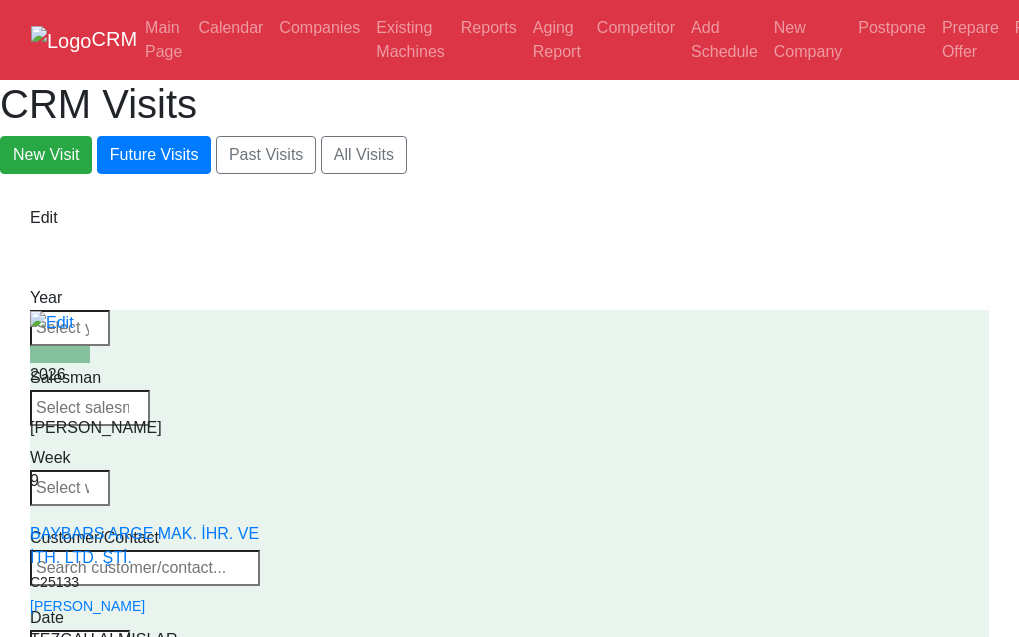 type 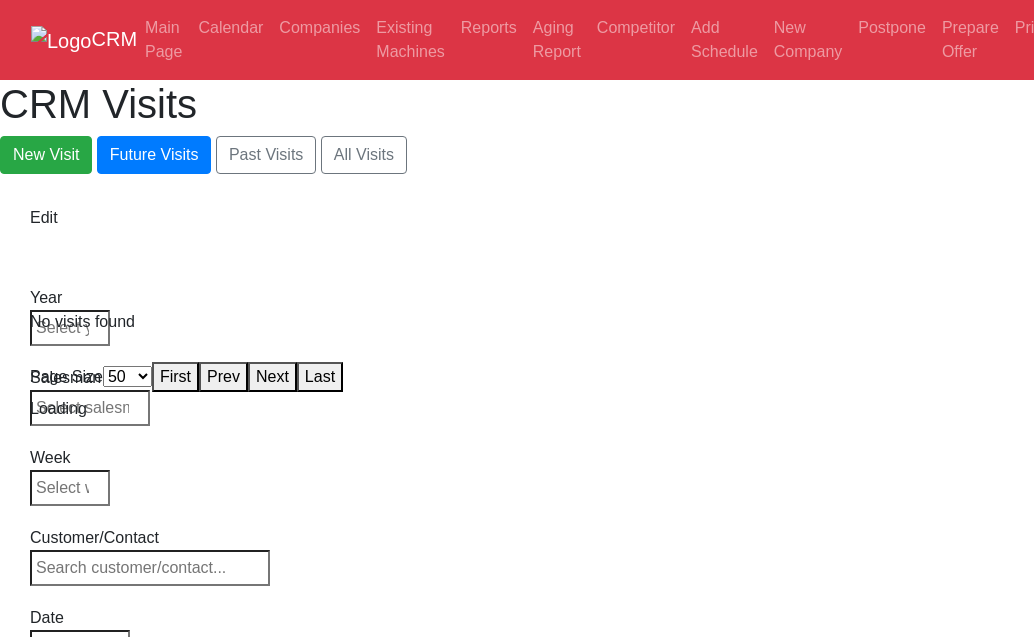 select on "50" 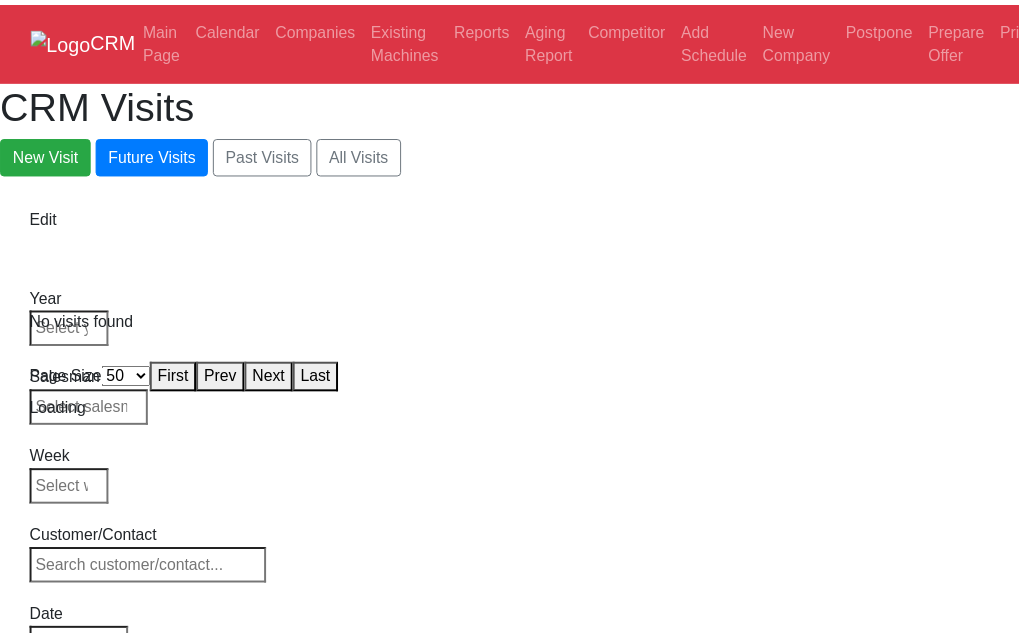 scroll, scrollTop: 0, scrollLeft: 0, axis: both 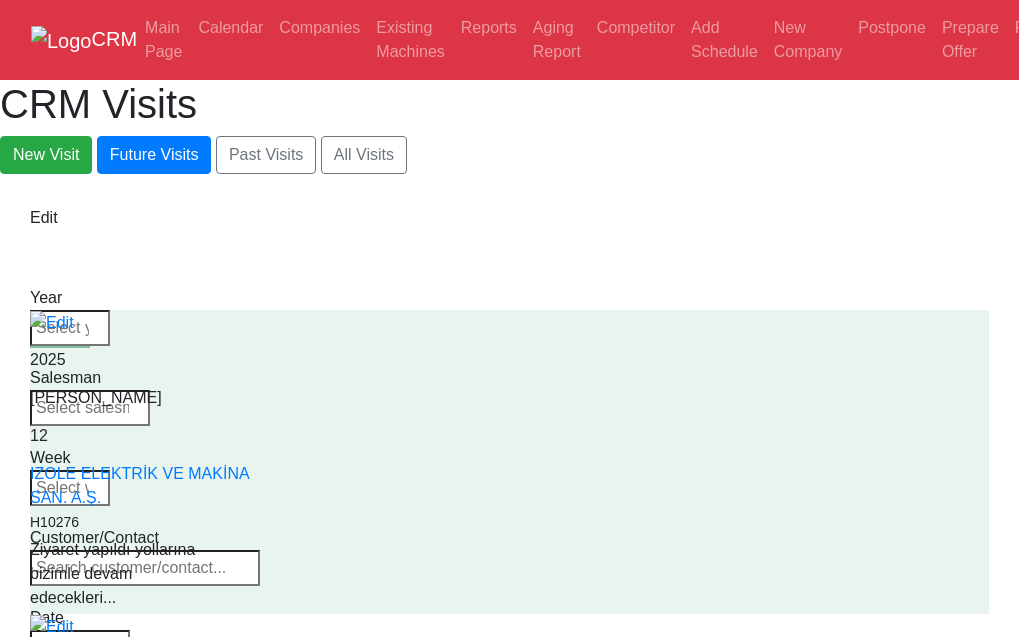 click at bounding box center (145, 568) 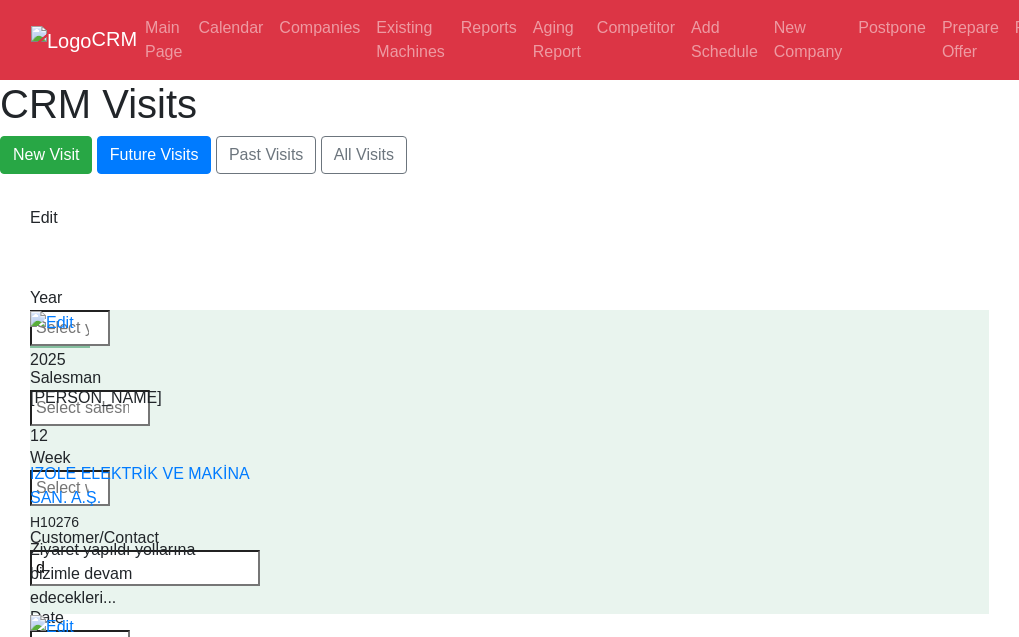 type on "d" 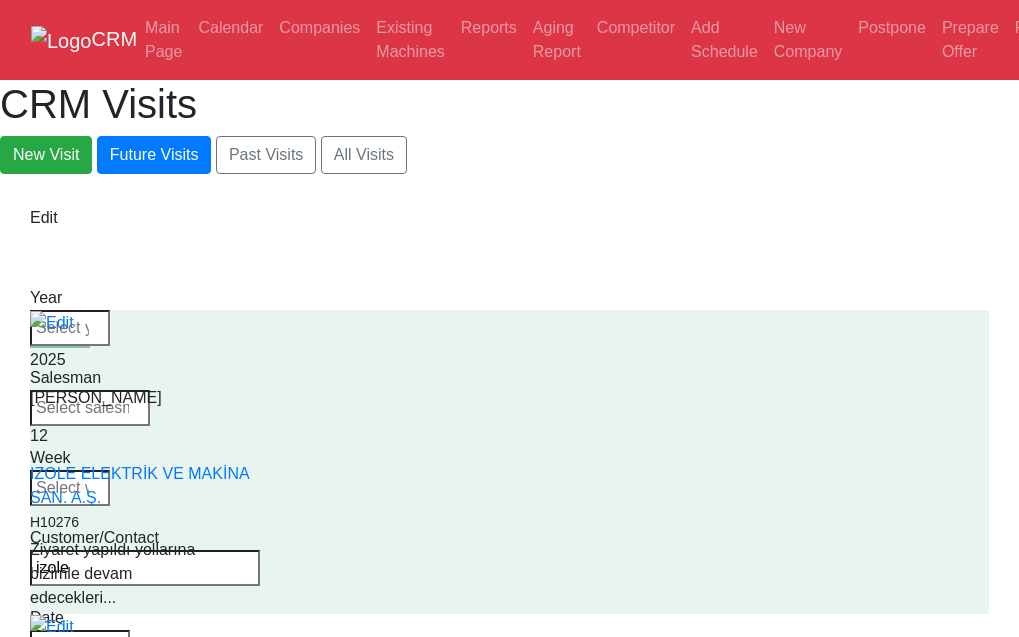 type on "izole" 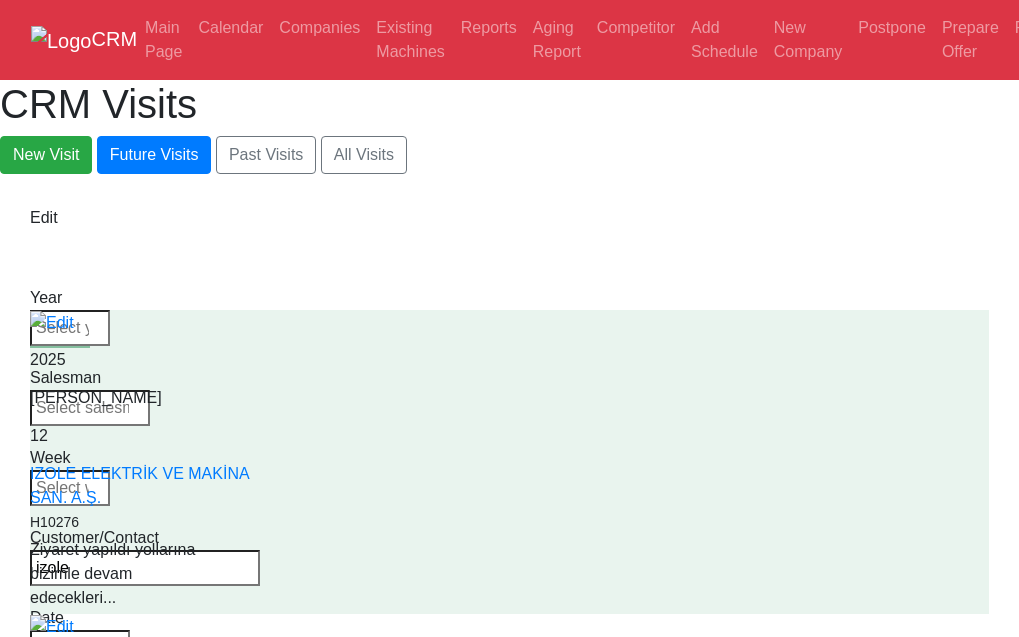 click on "Customer/Contact" at bounding box center (145, 538) 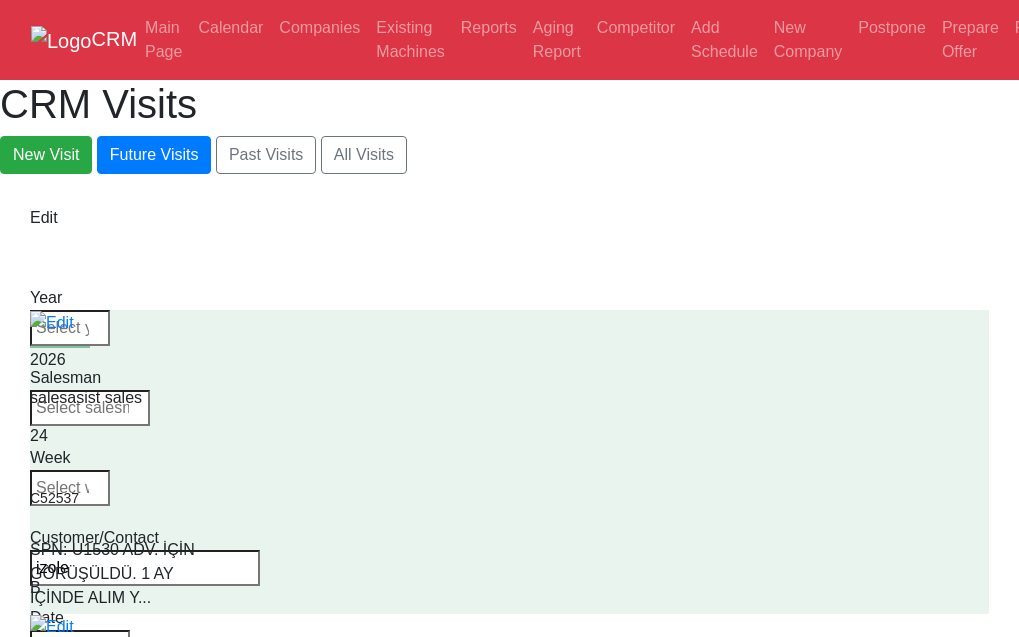 click at bounding box center [80, 648] 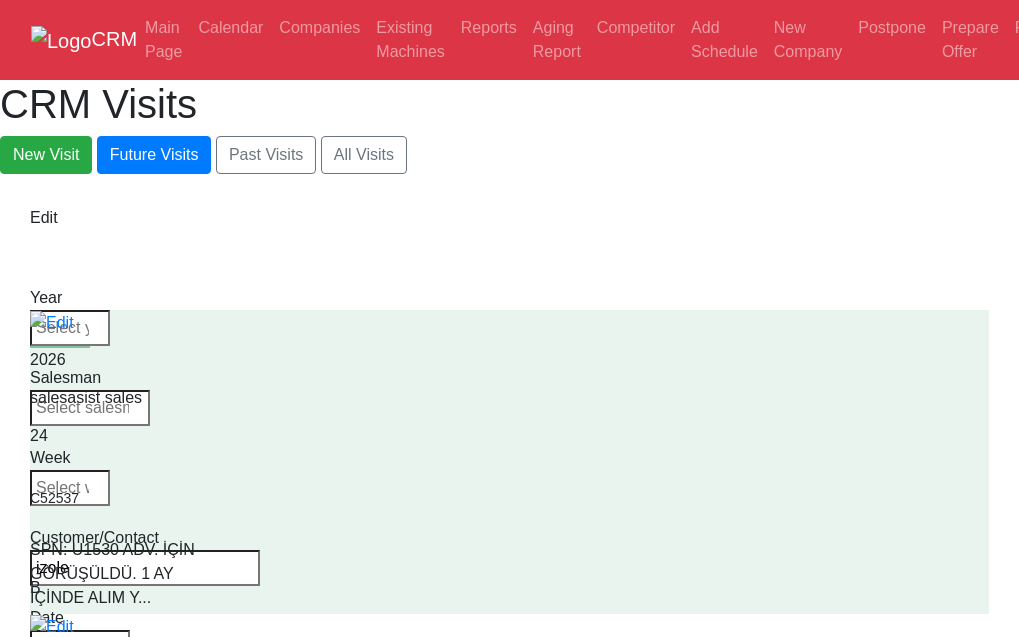 type on "f" 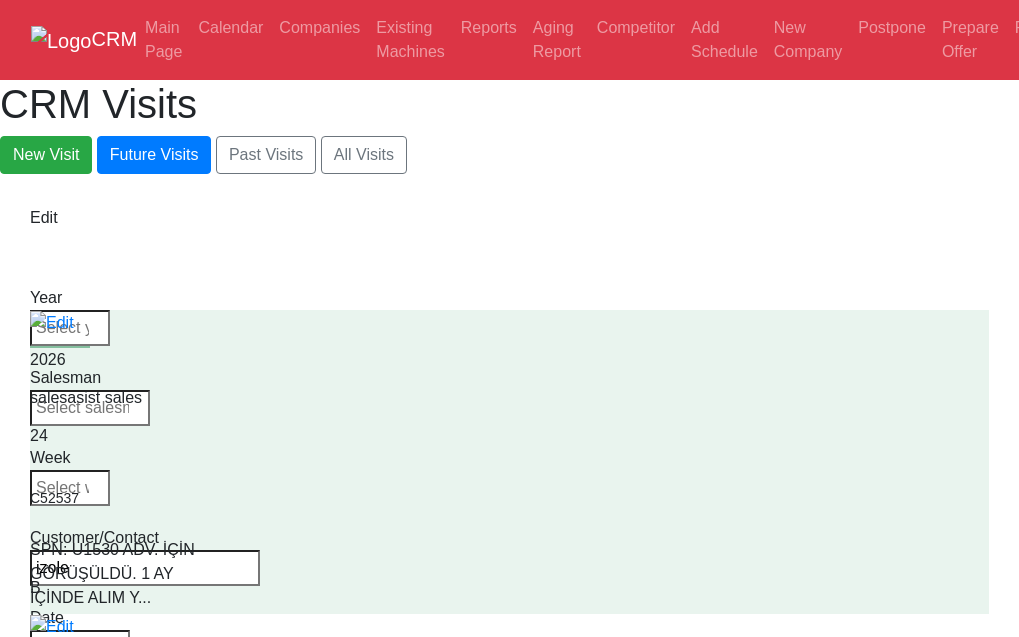 type 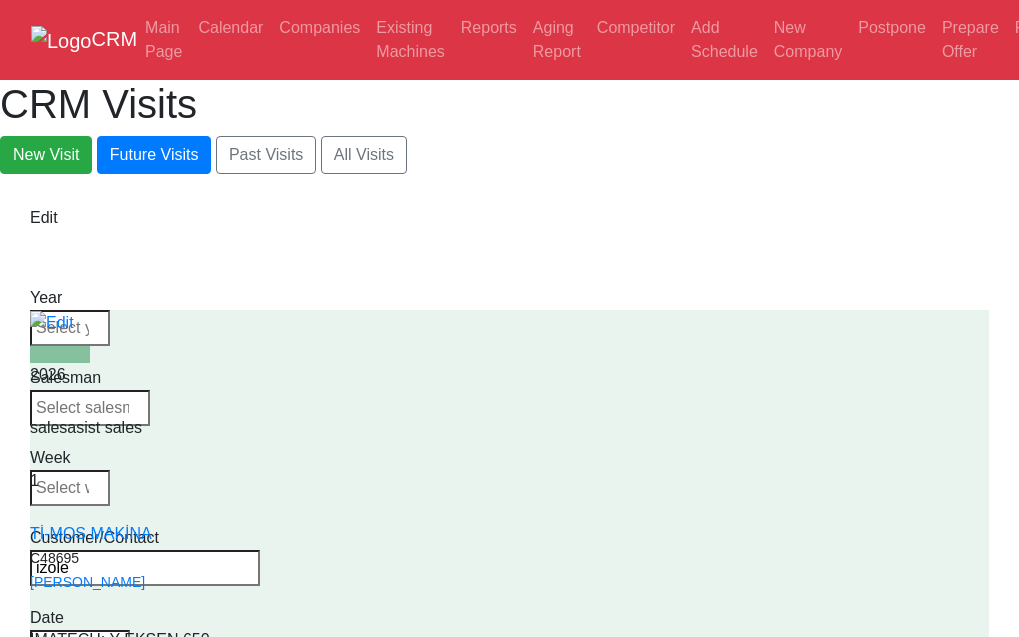 click at bounding box center [70, 488] 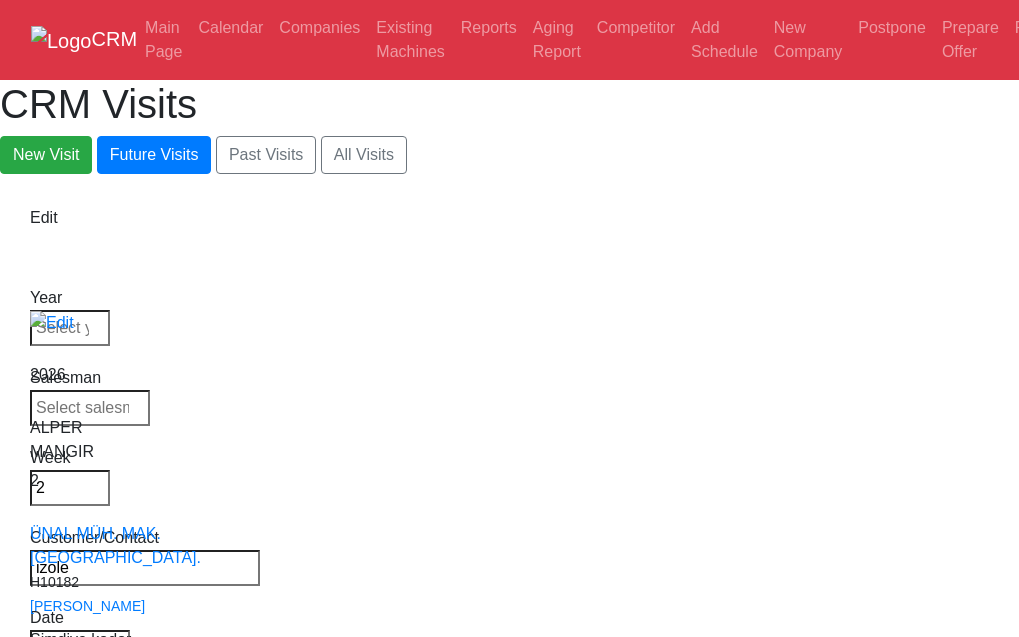click on "izole" at bounding box center [145, 568] 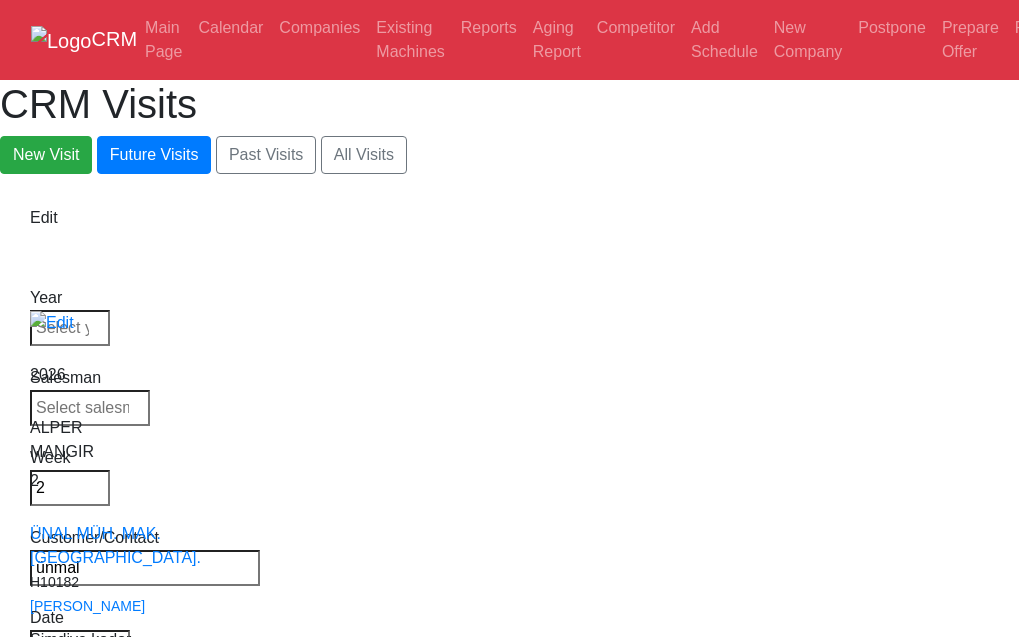type on "ünmal" 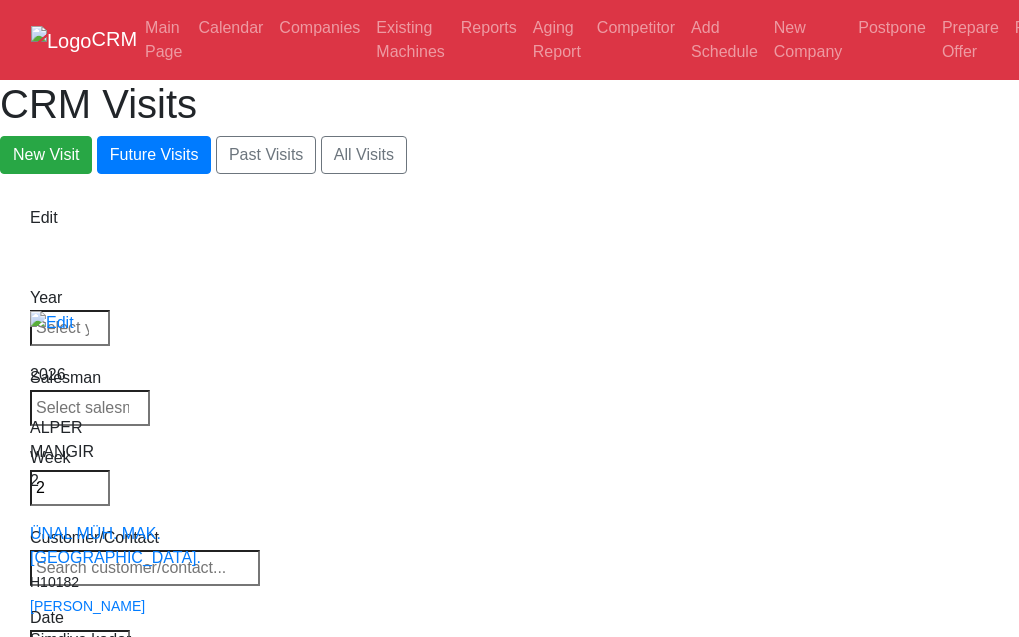 type 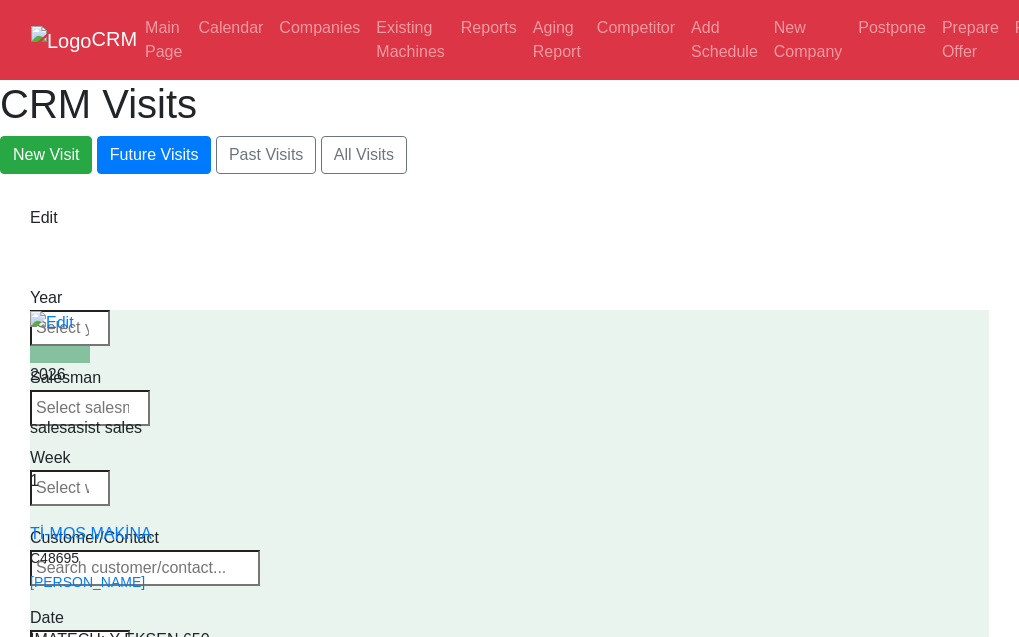 type 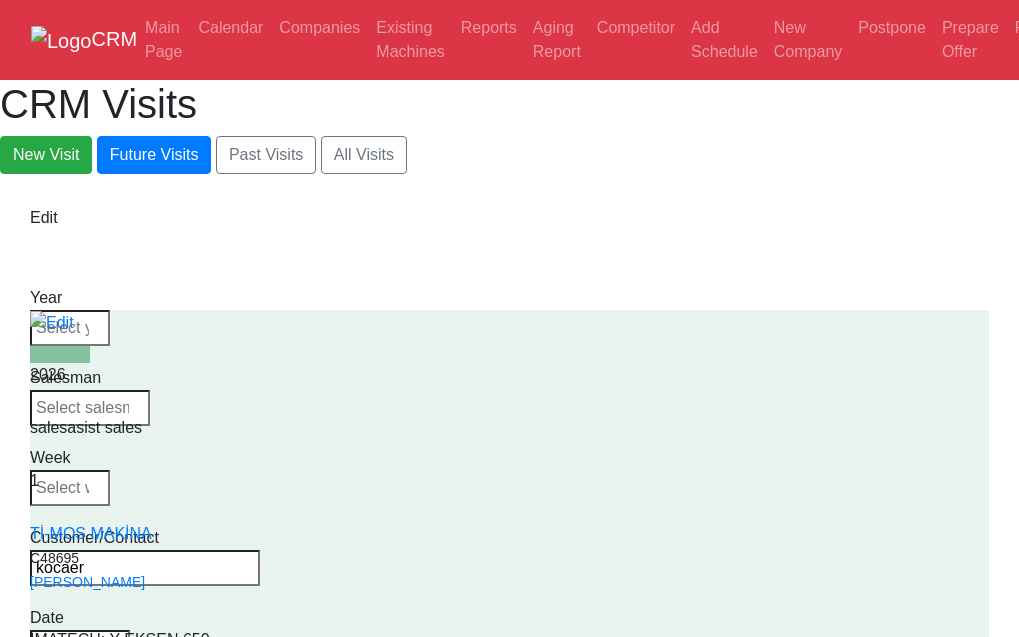 type on "kocaer" 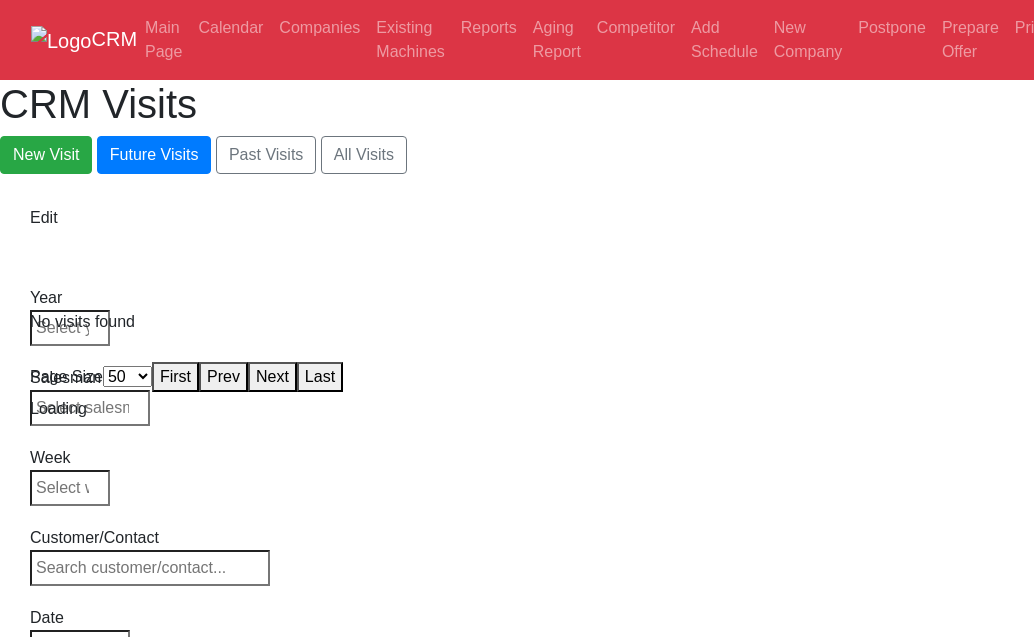 select on "50" 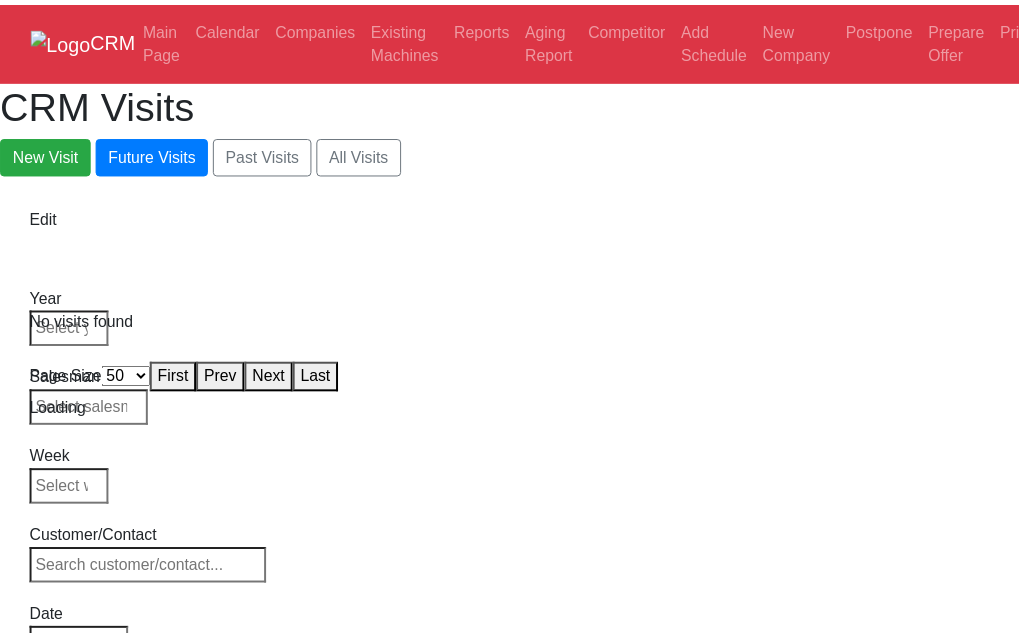 scroll, scrollTop: 0, scrollLeft: 0, axis: both 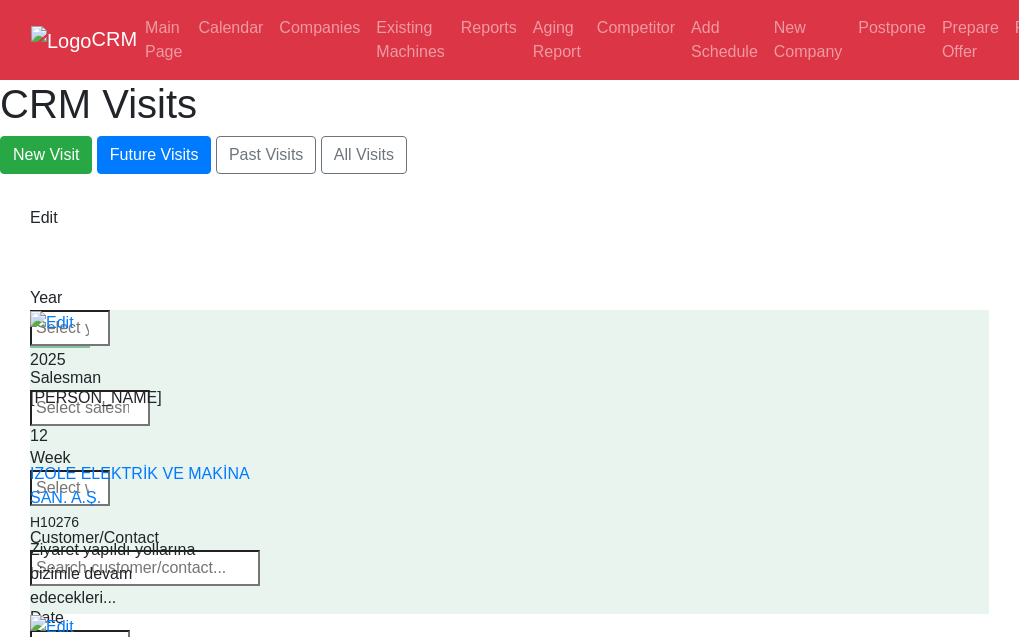 click at bounding box center [145, 568] 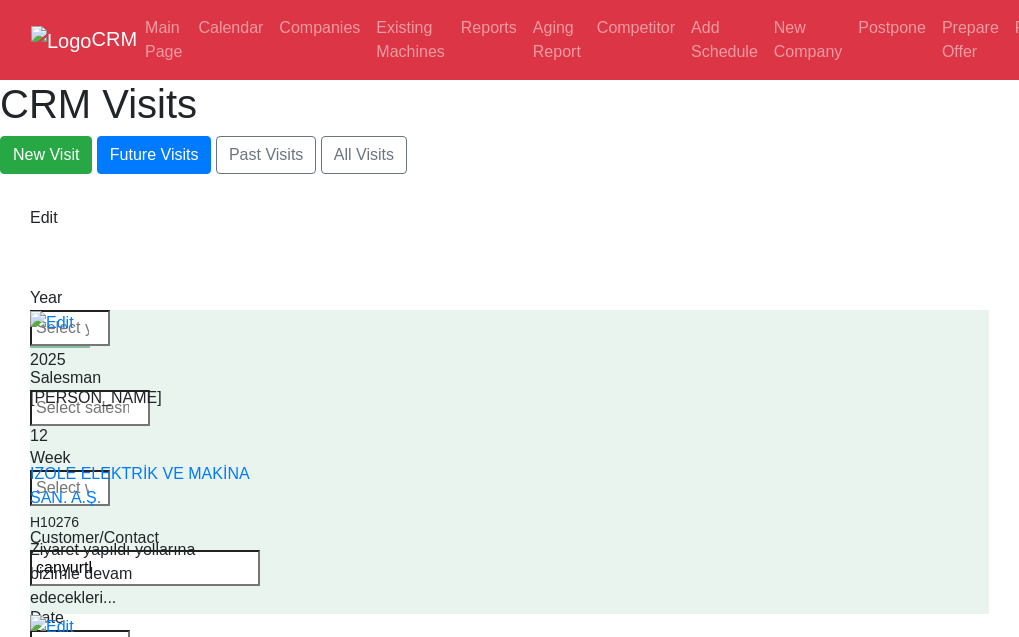 type on "canyurtl" 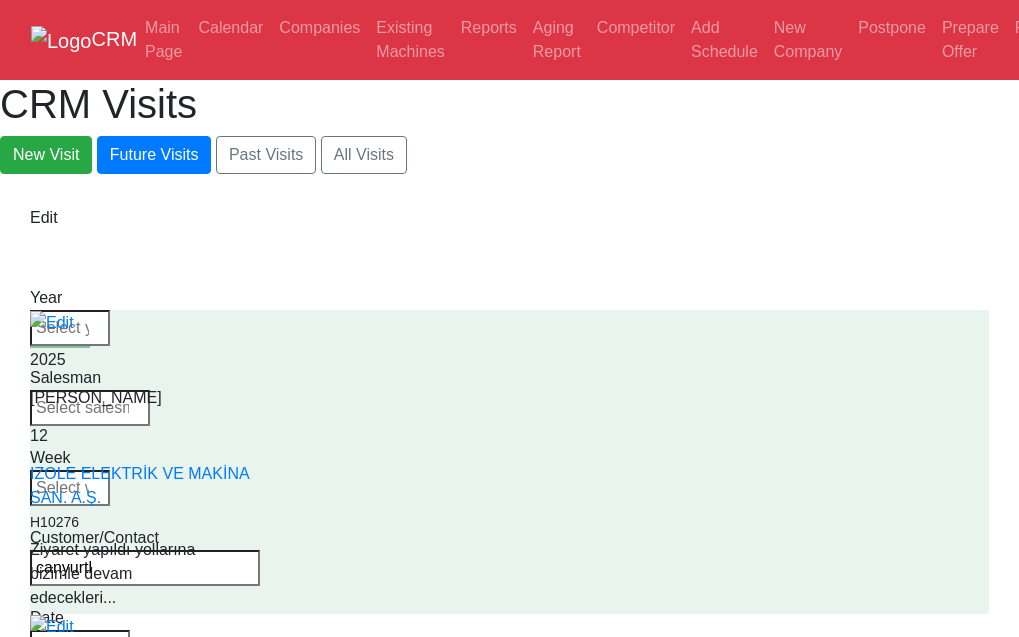 click on "canyurtl" at bounding box center (145, 568) 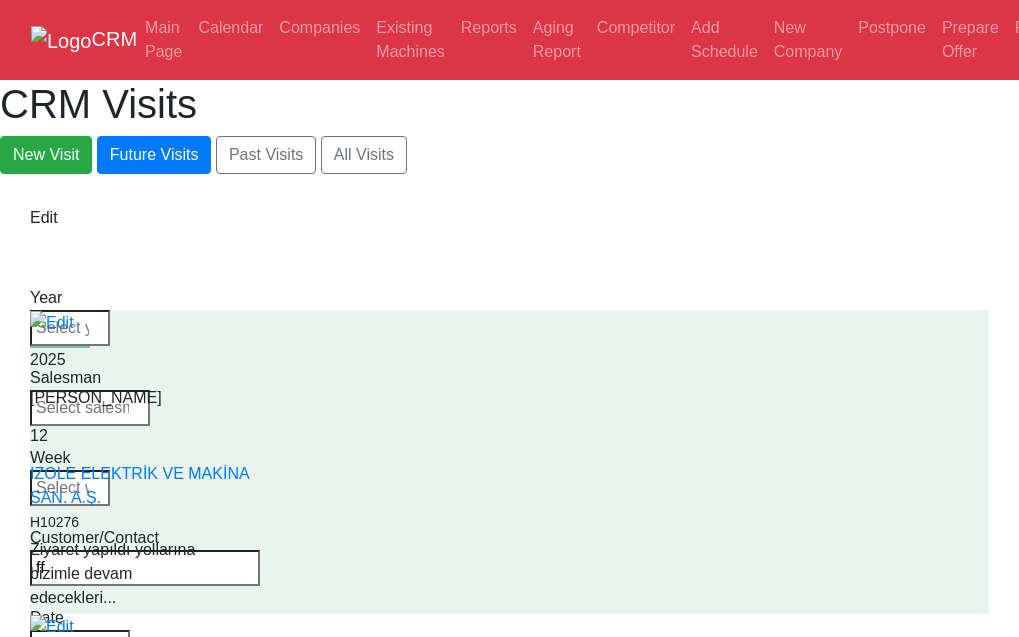 type on "f" 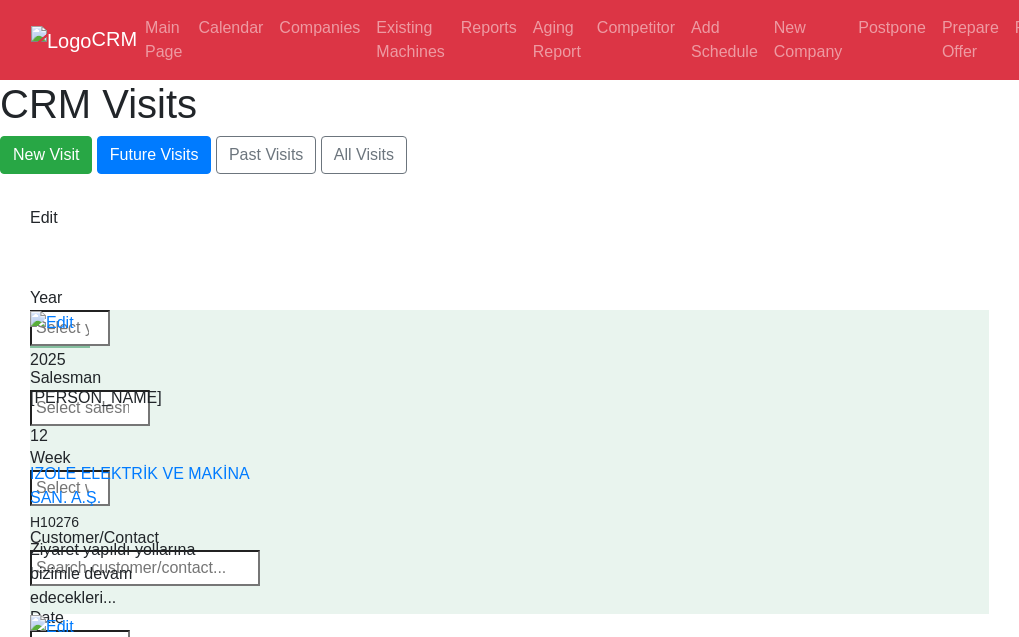 type 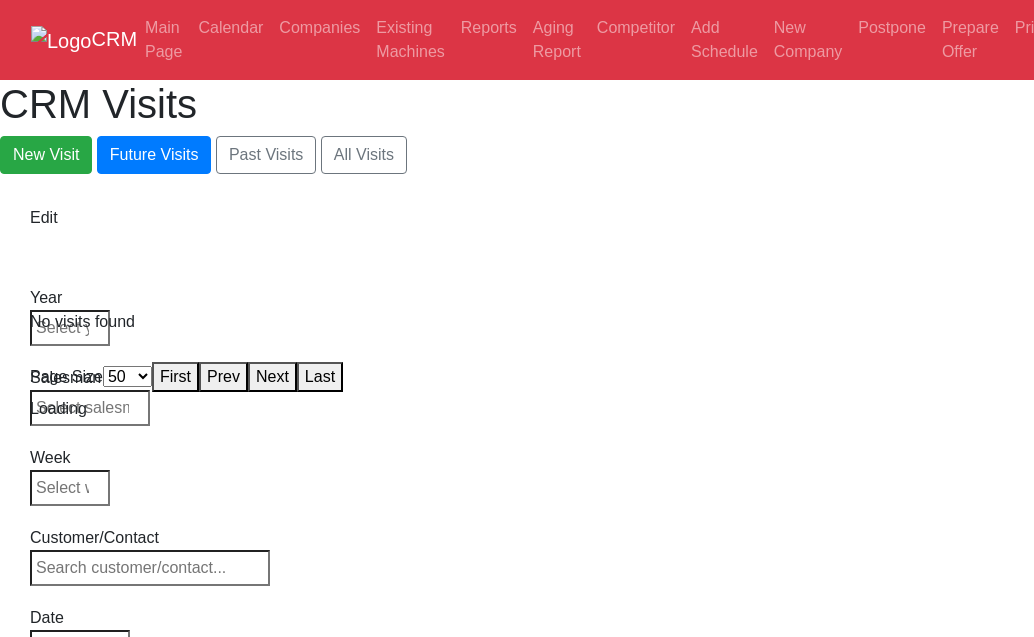 select on "50" 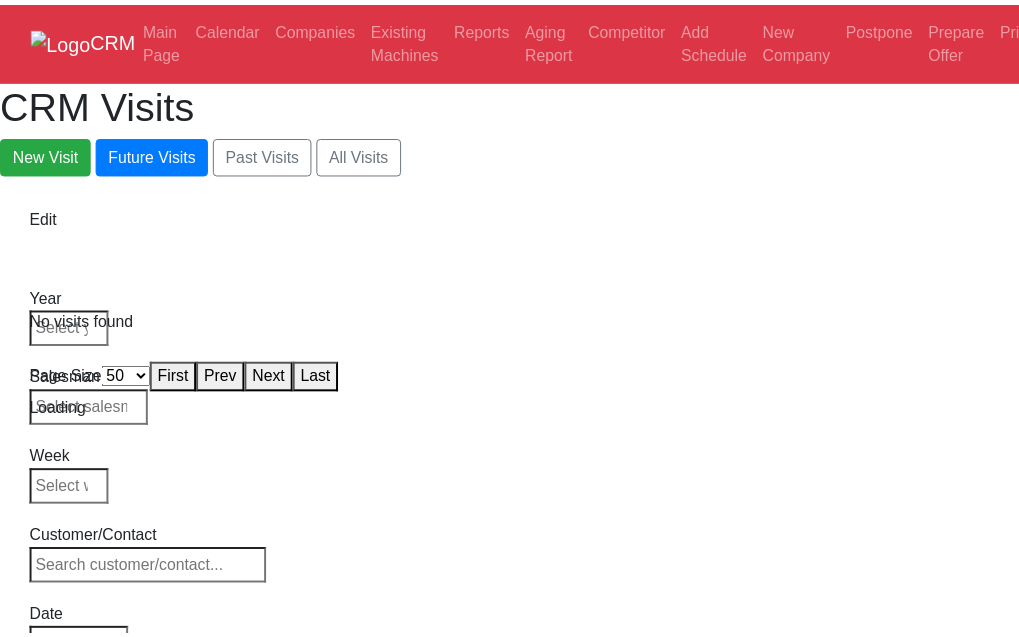 scroll, scrollTop: 0, scrollLeft: 0, axis: both 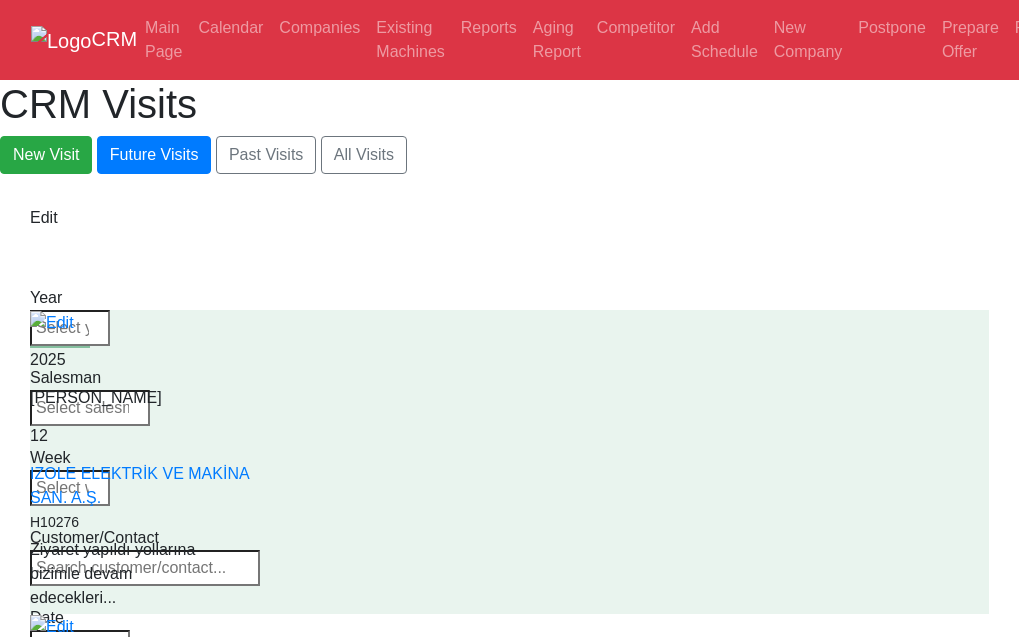 click at bounding box center [70, 488] 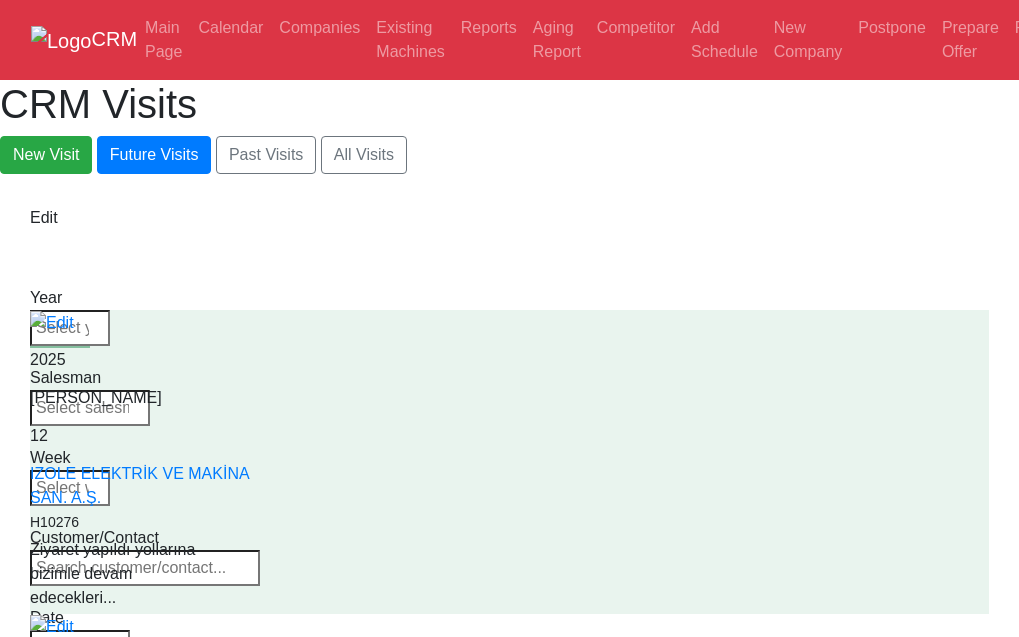 type on "fff" 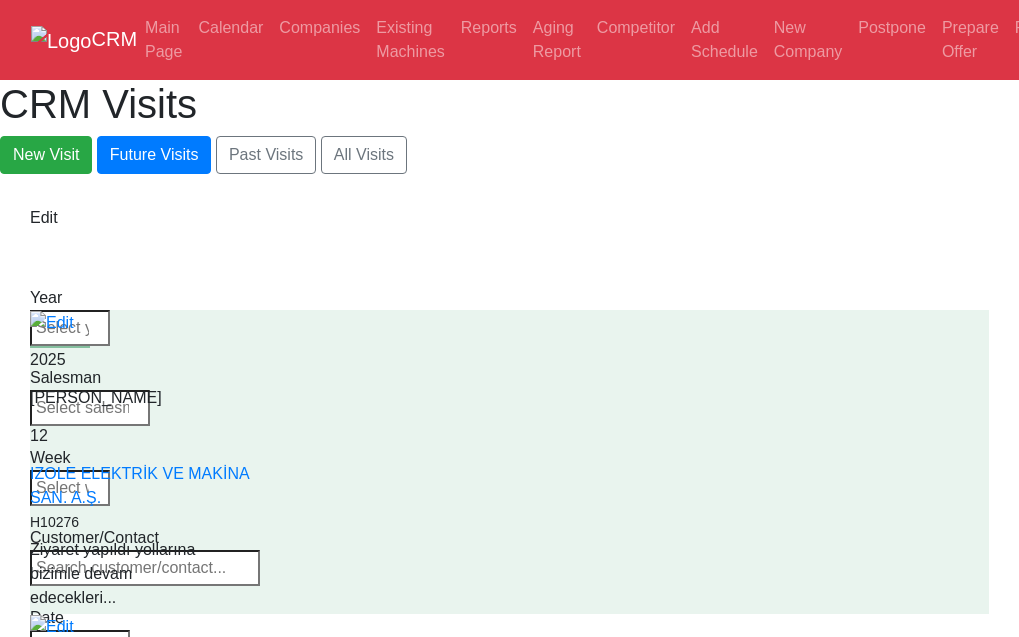 drag, startPoint x: 788, startPoint y: 312, endPoint x: 679, endPoint y: 309, distance: 109.041275 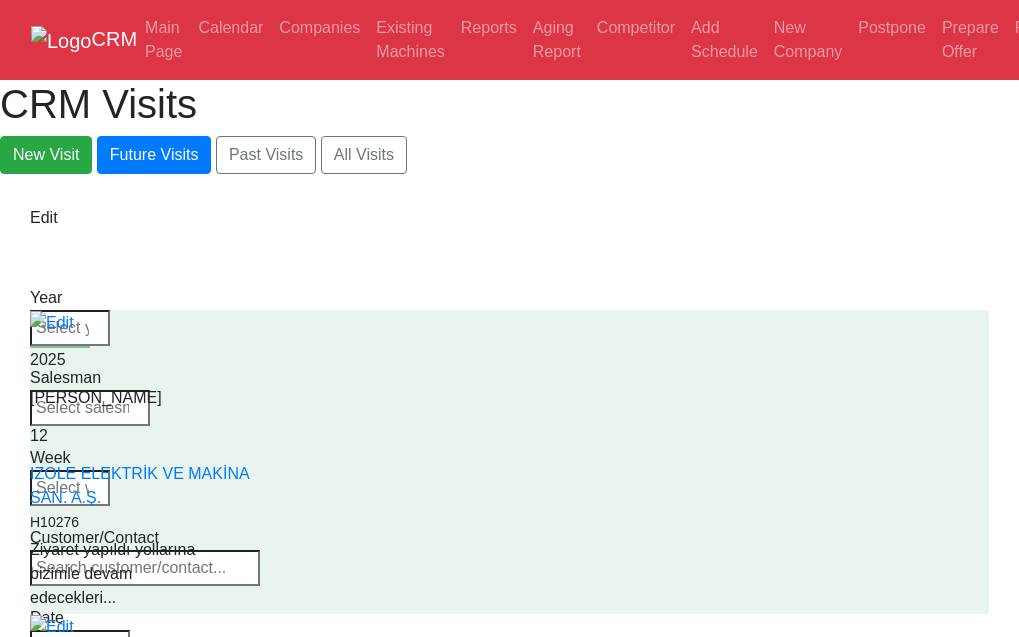 type 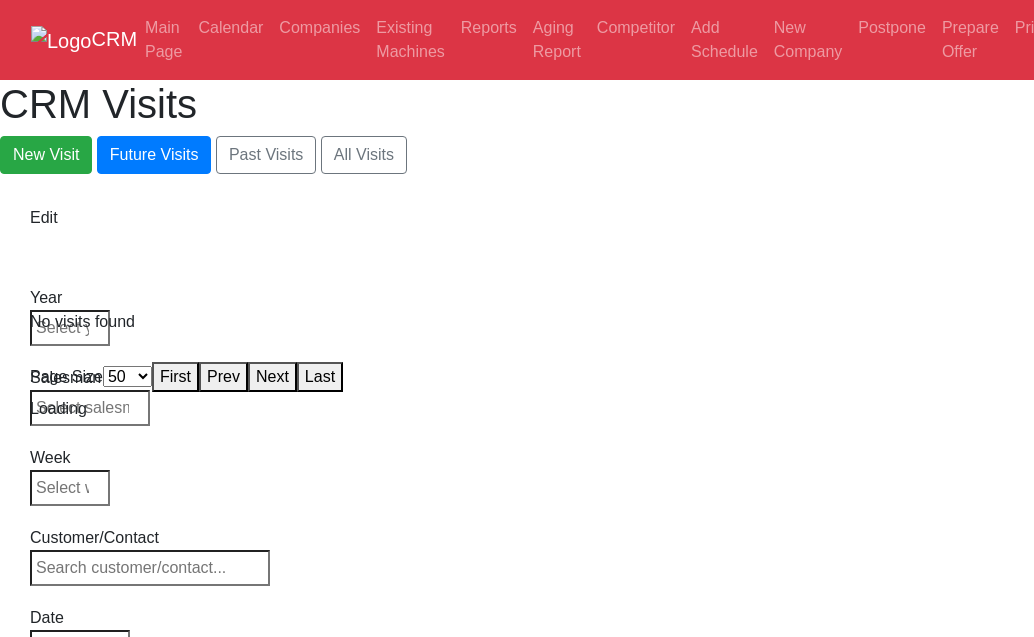 select on "50" 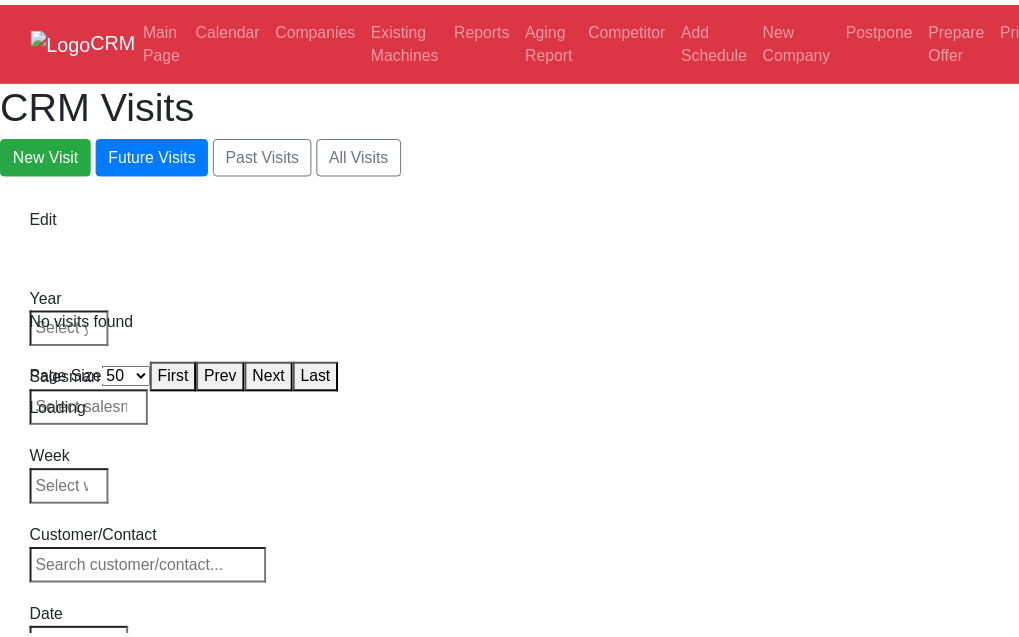 scroll, scrollTop: 0, scrollLeft: 0, axis: both 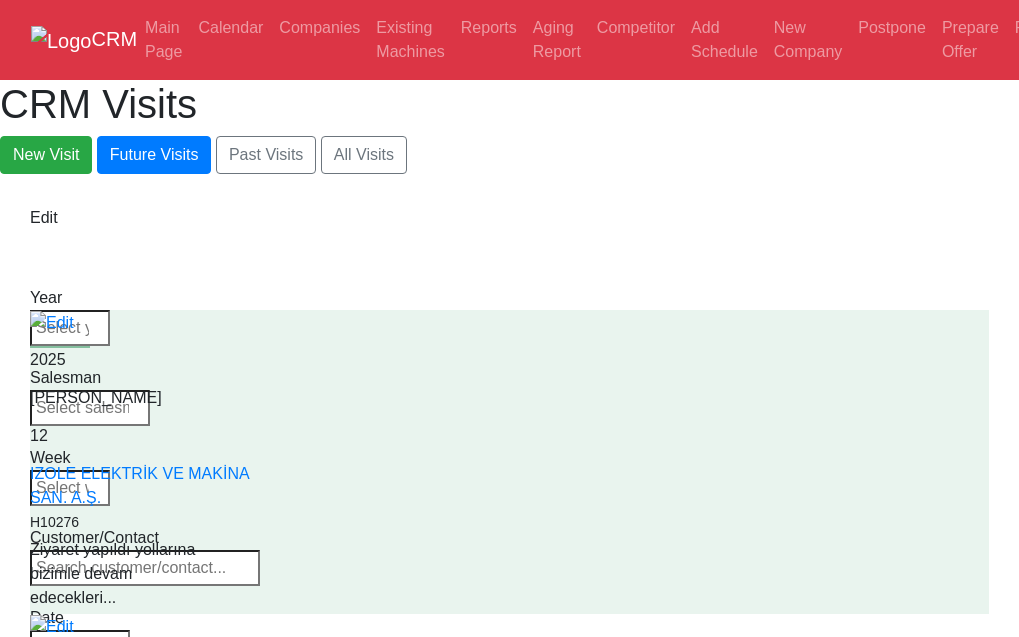 click on "Customer/Contact" at bounding box center [145, 556] 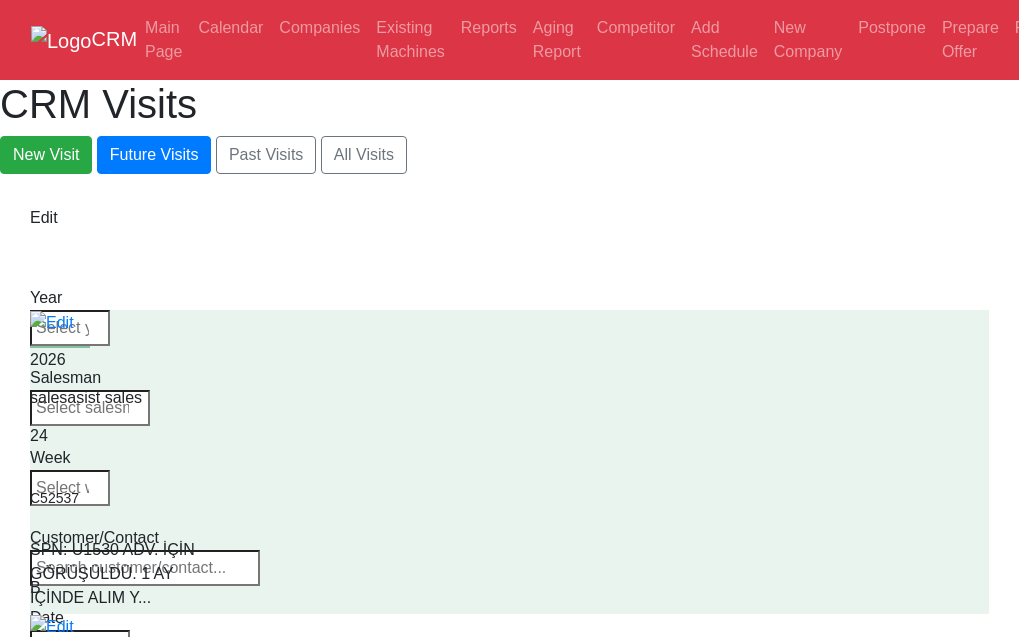 click at bounding box center (145, 568) 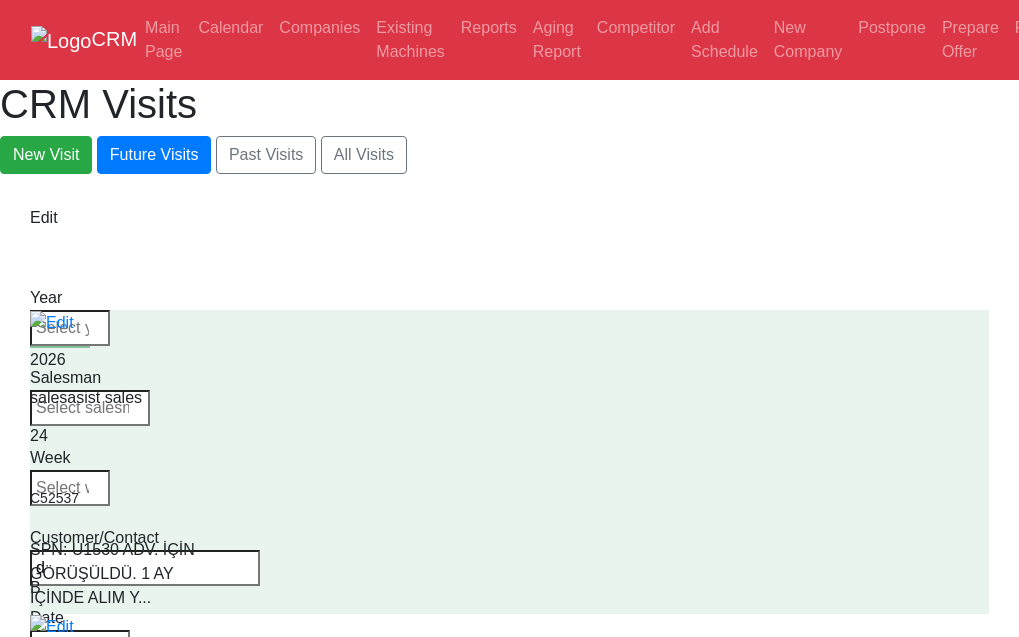 type on "d" 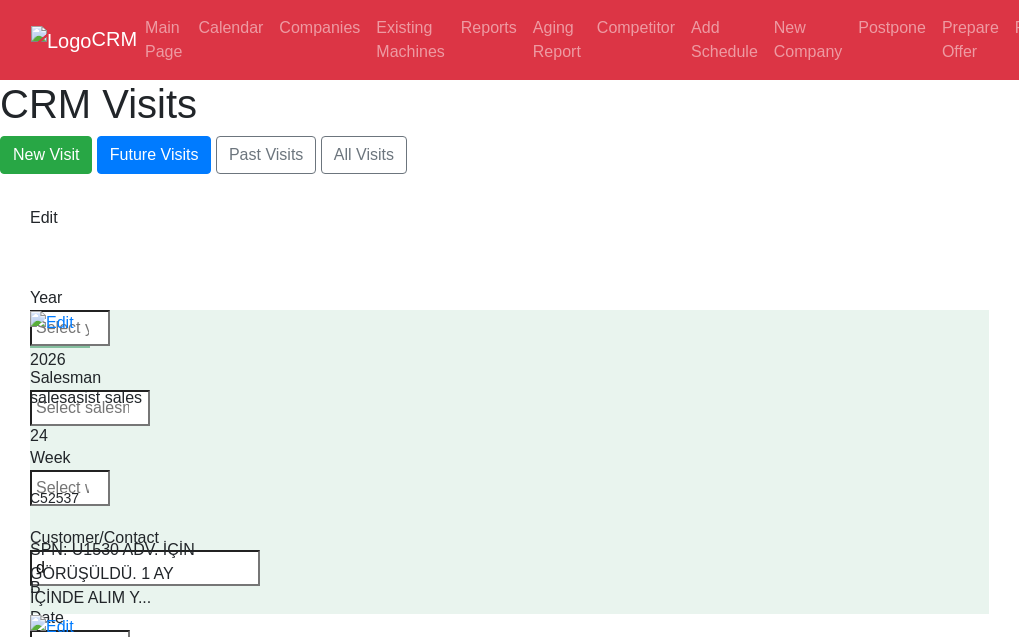 click on "d" at bounding box center [145, 568] 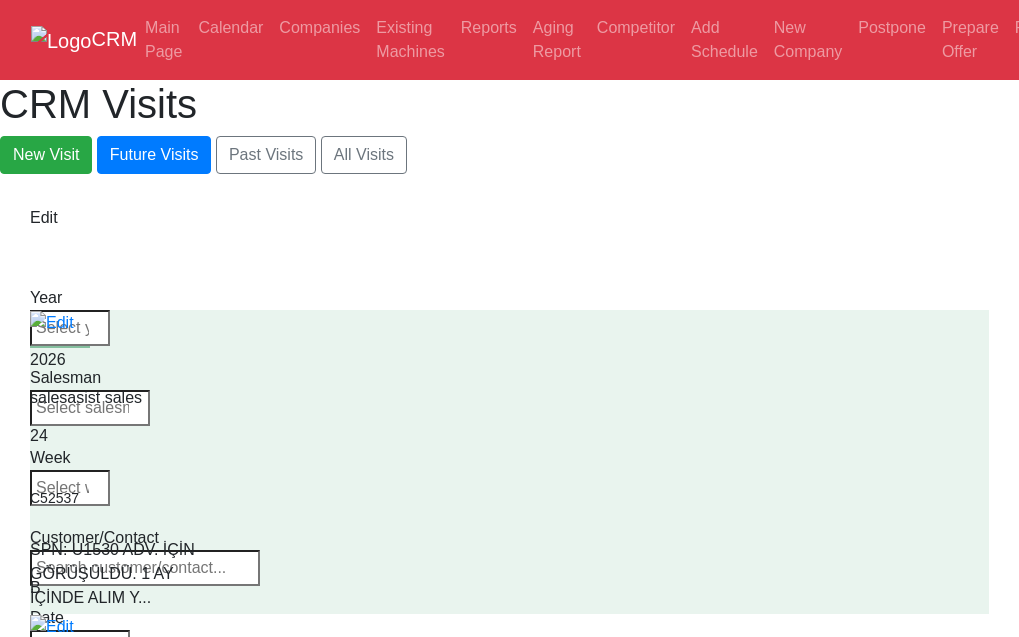 type 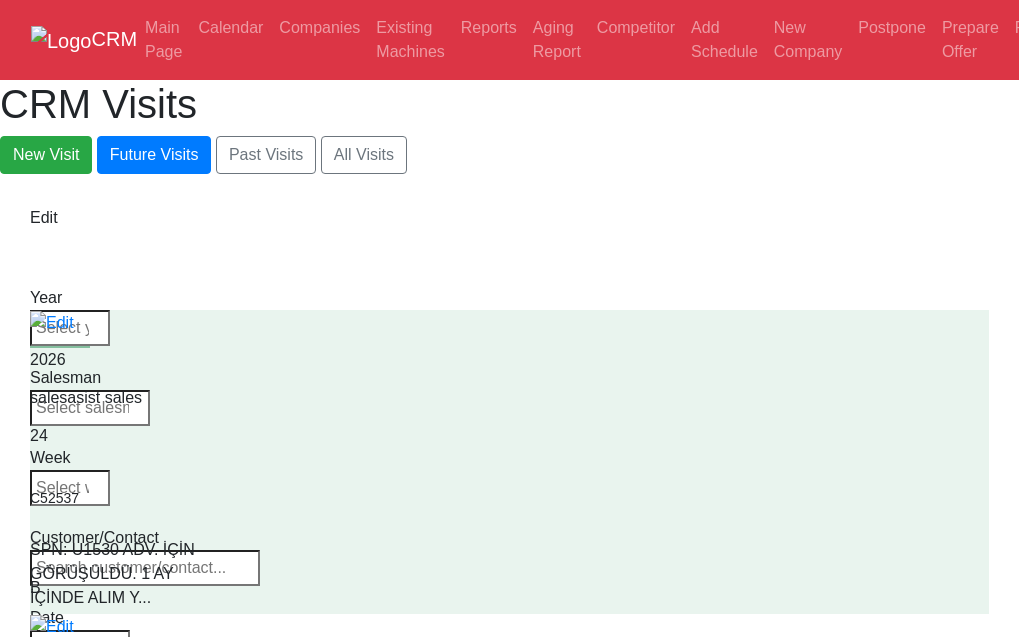 scroll, scrollTop: 0, scrollLeft: 0, axis: both 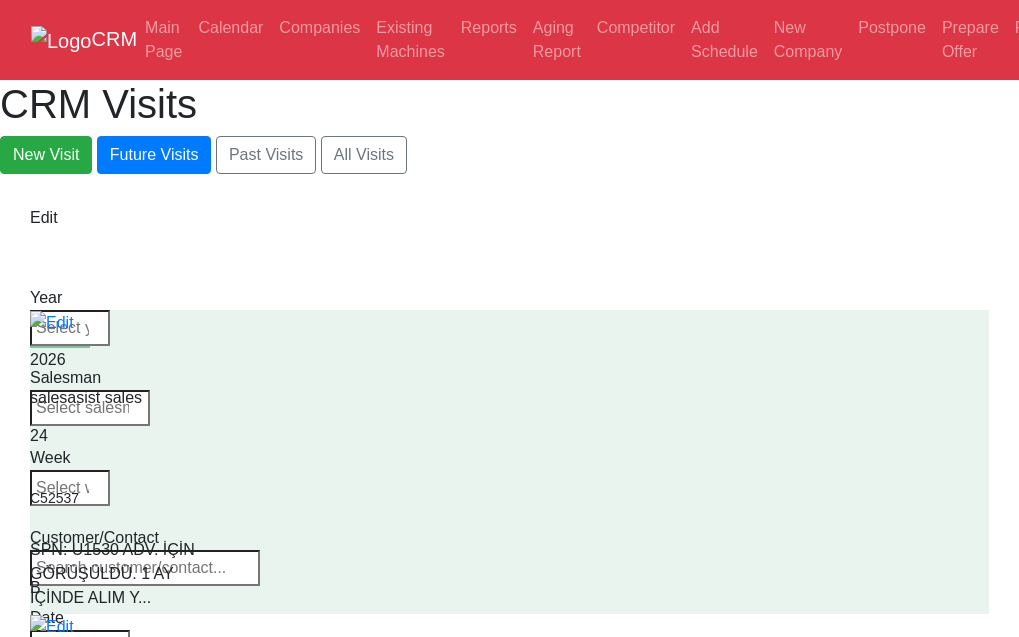 click on "New Visit
Future Visits
Past Visits
All Visits" at bounding box center (509, 155) 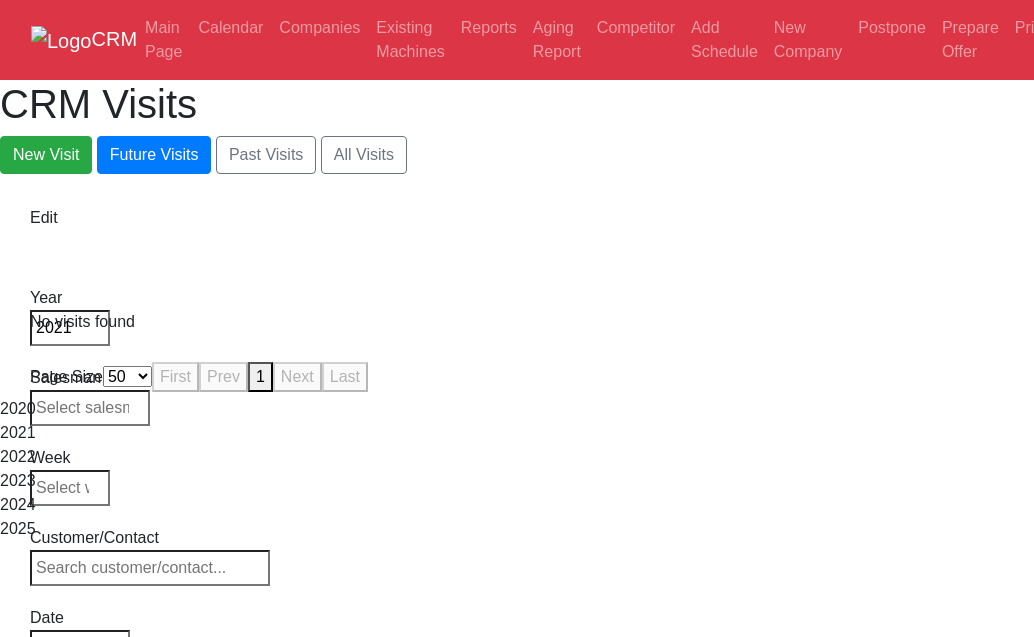 click on "2021" at bounding box center [70, 328] 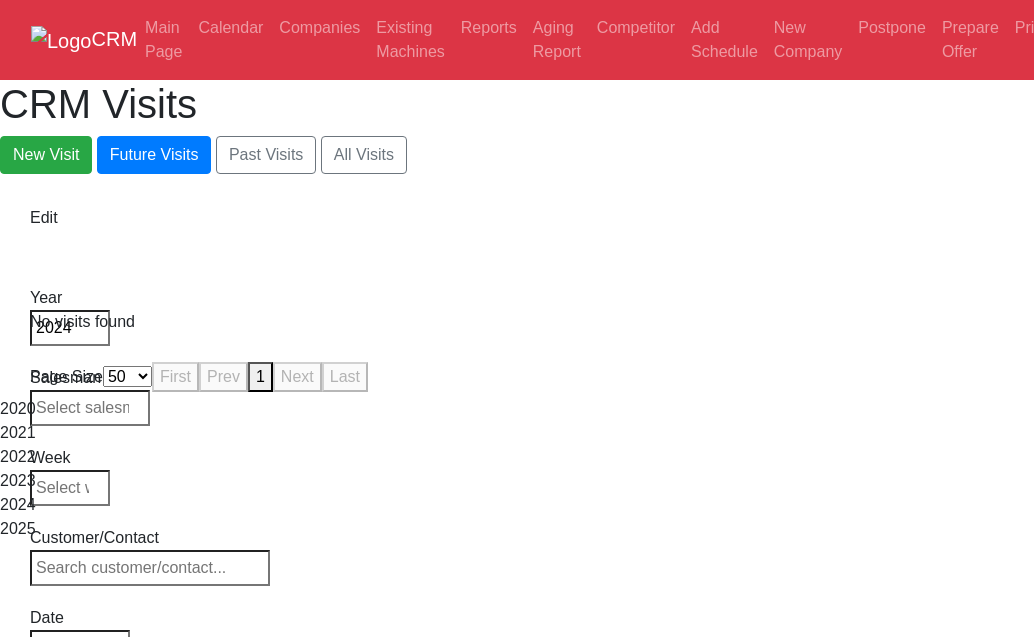 click on "2024" at bounding box center (70, 328) 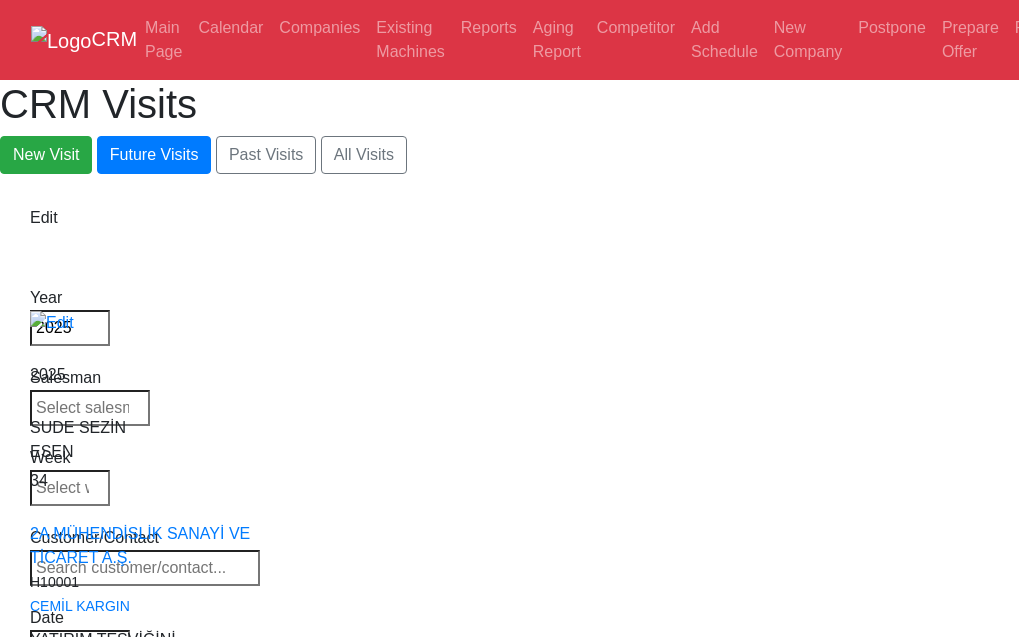 click on "2025" at bounding box center (70, 328) 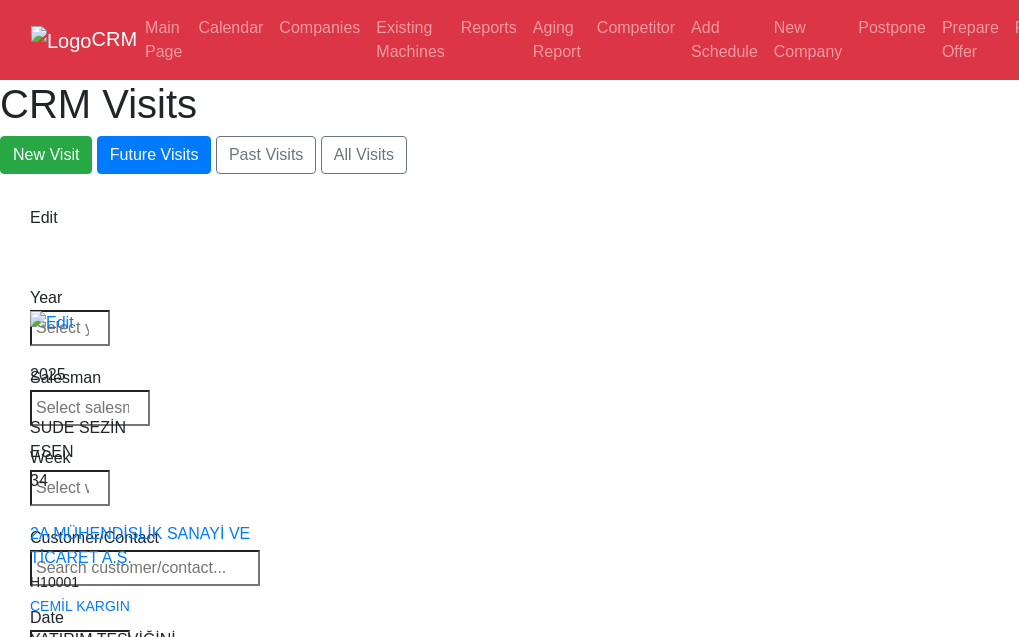 type 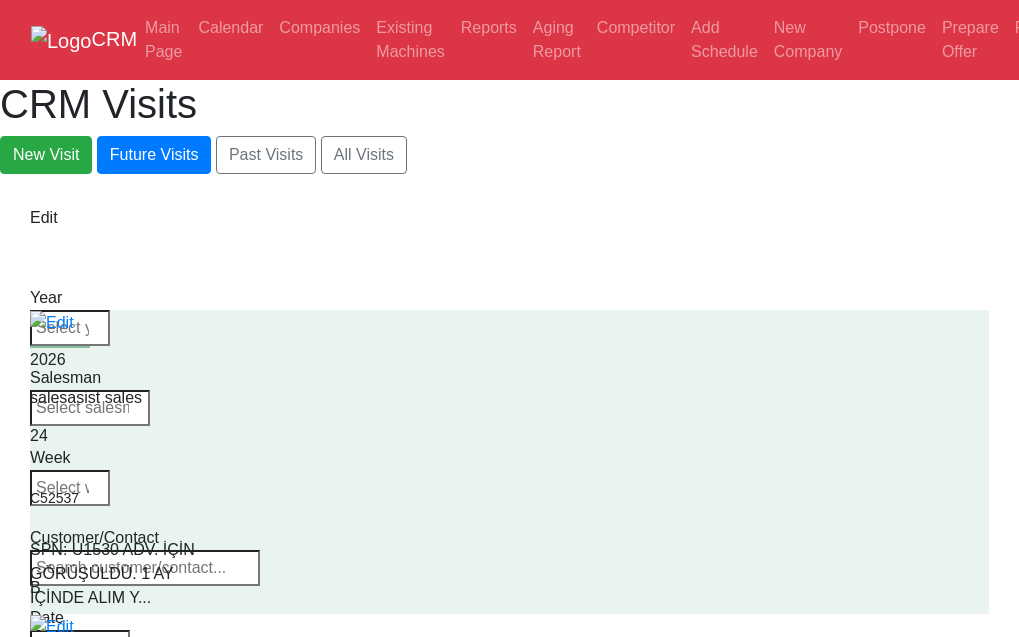 click at bounding box center (145, 568) 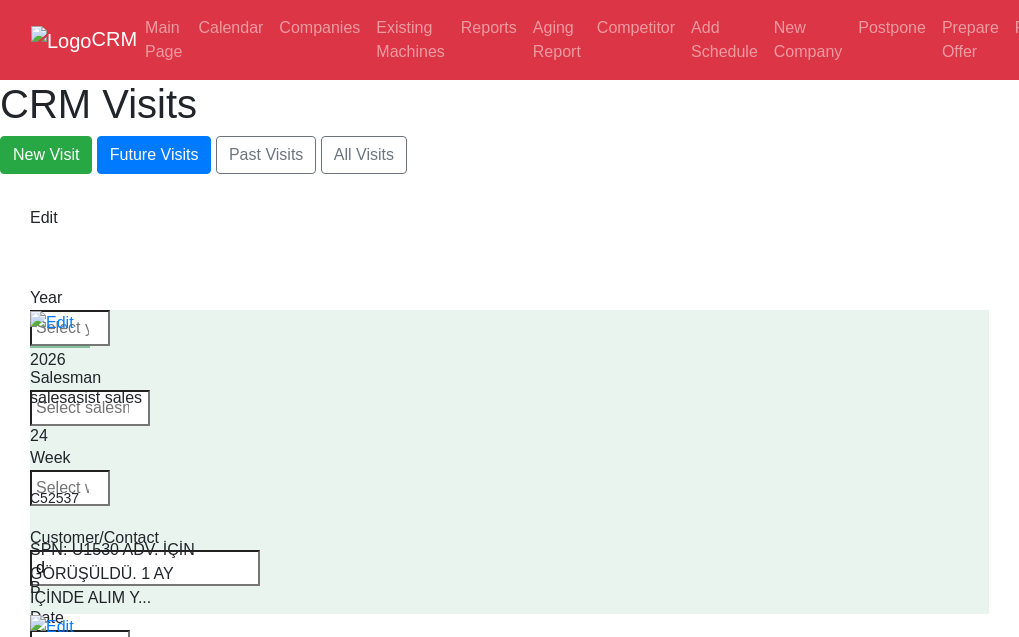 type on "d" 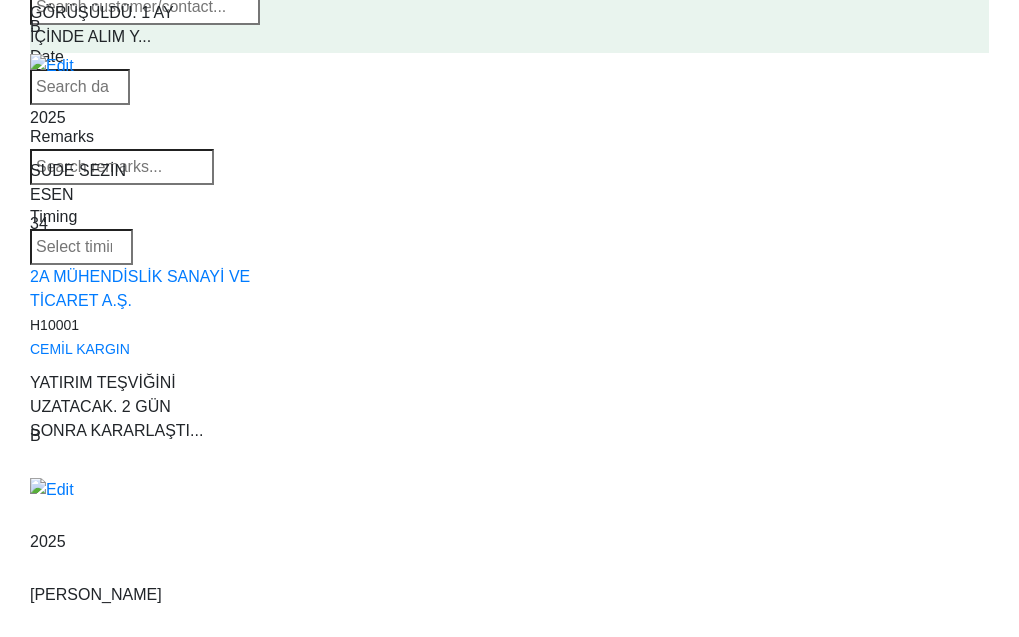scroll, scrollTop: 0, scrollLeft: 0, axis: both 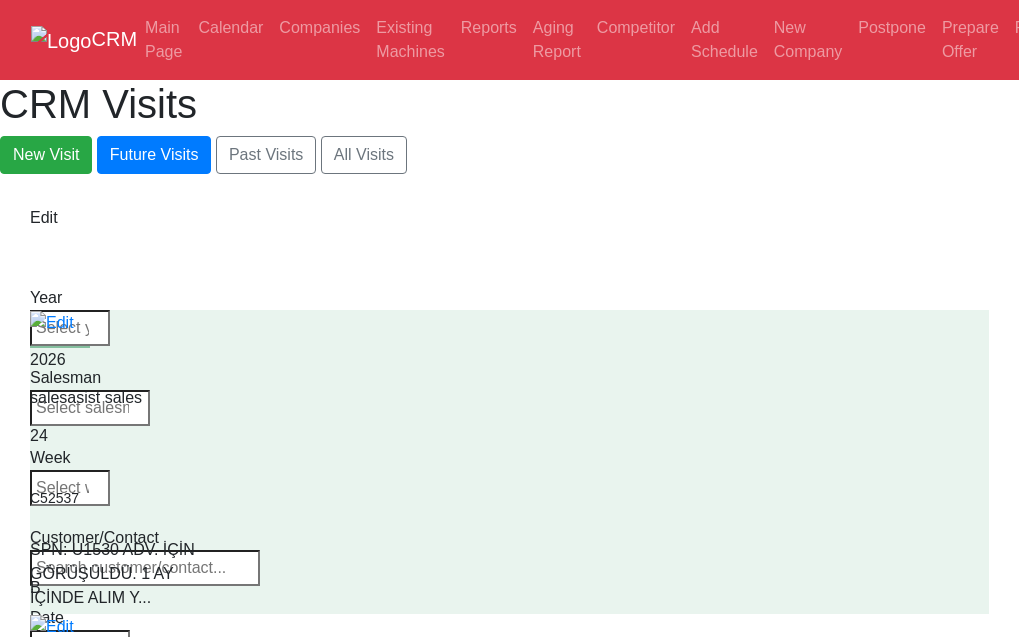 click at bounding box center [145, 568] 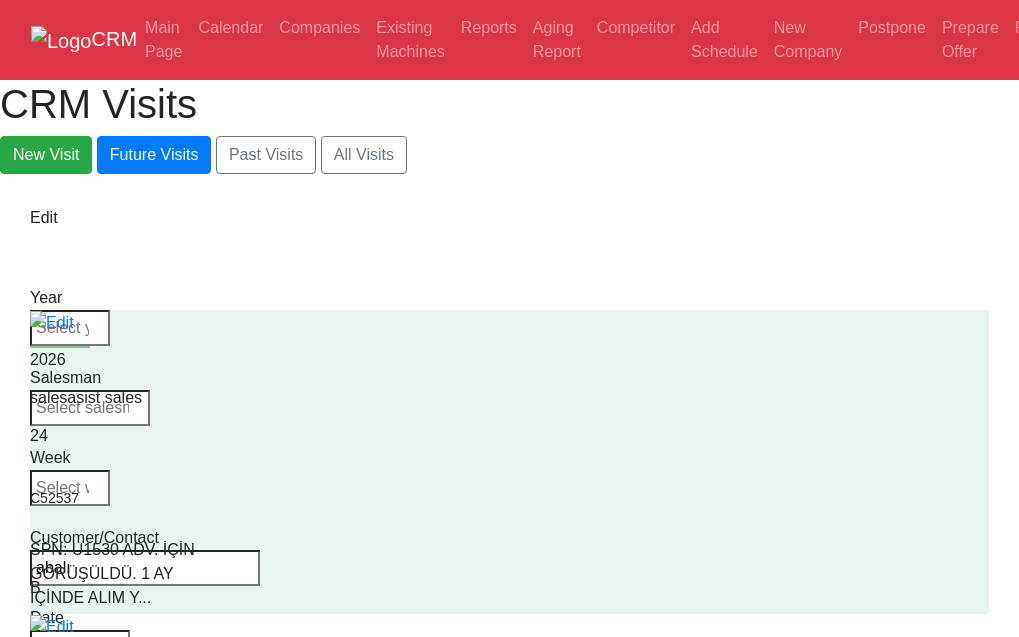 type on "abalı" 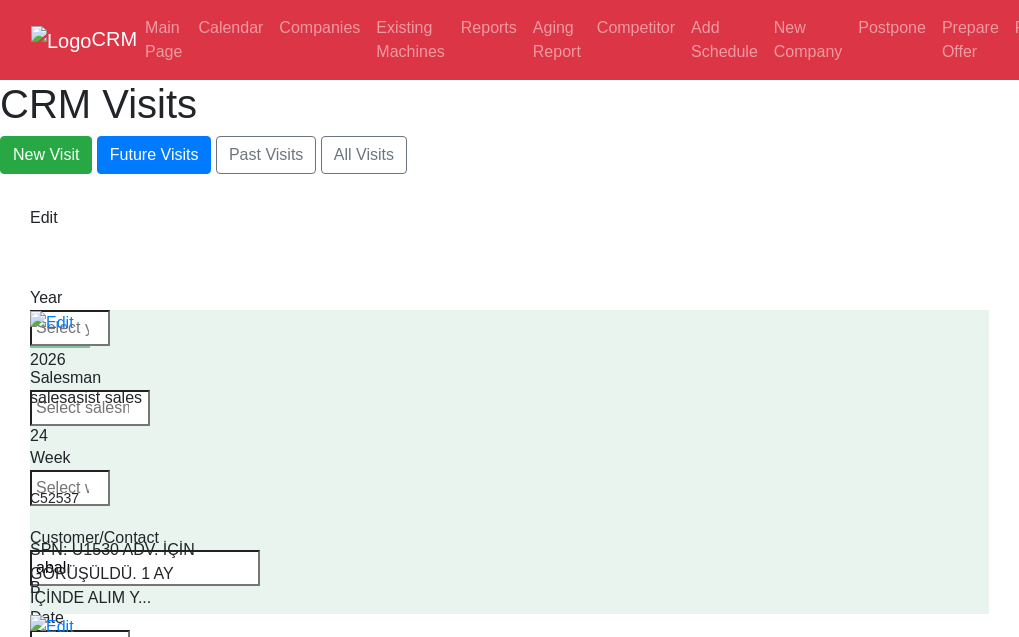click on "abalı" at bounding box center [145, 568] 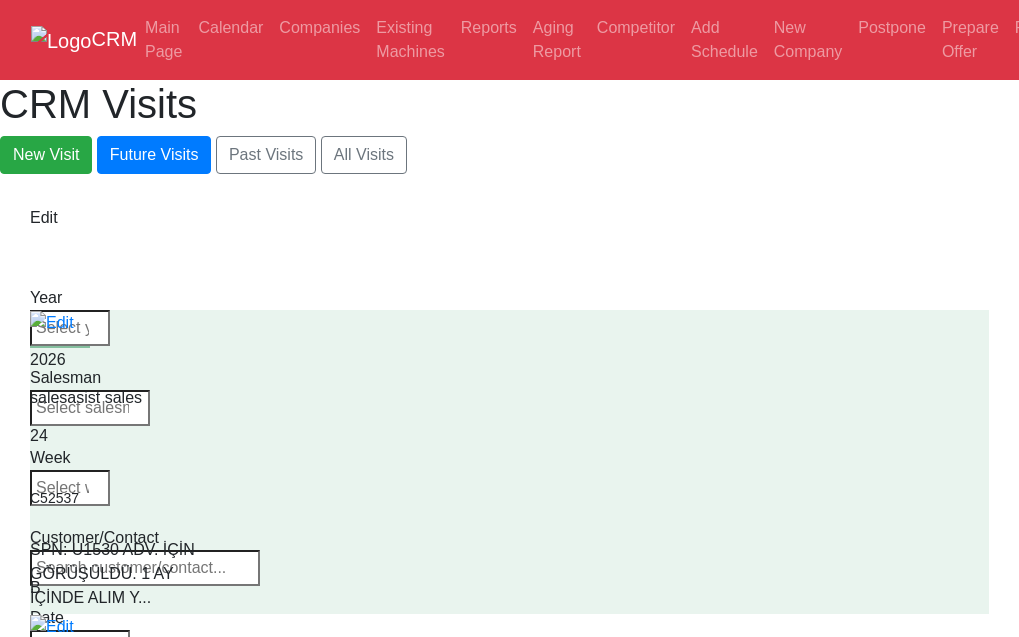 click at bounding box center [145, 568] 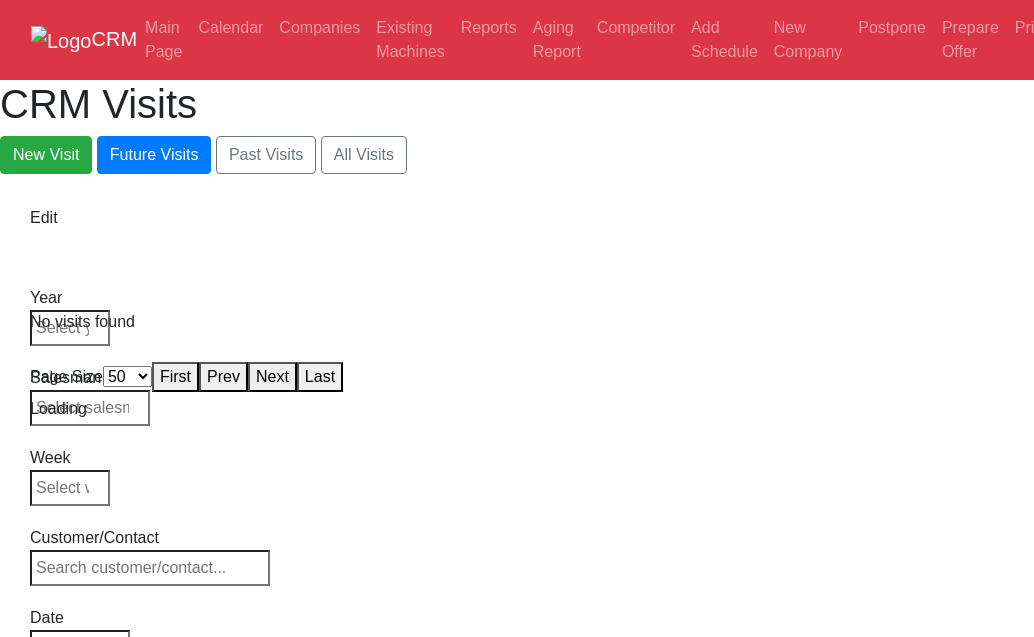 select on "50" 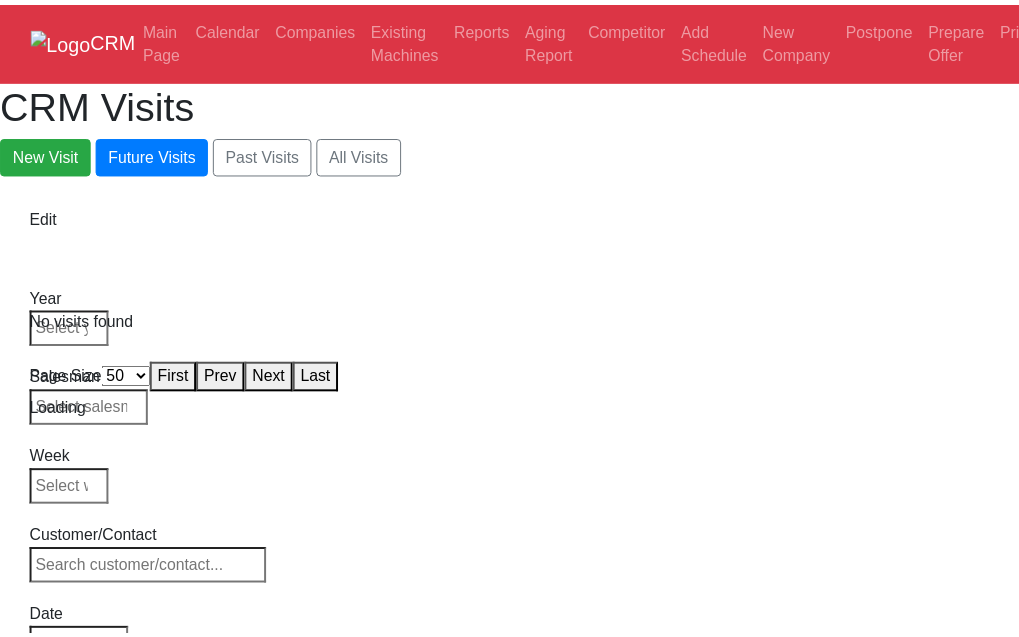 scroll, scrollTop: 0, scrollLeft: 0, axis: both 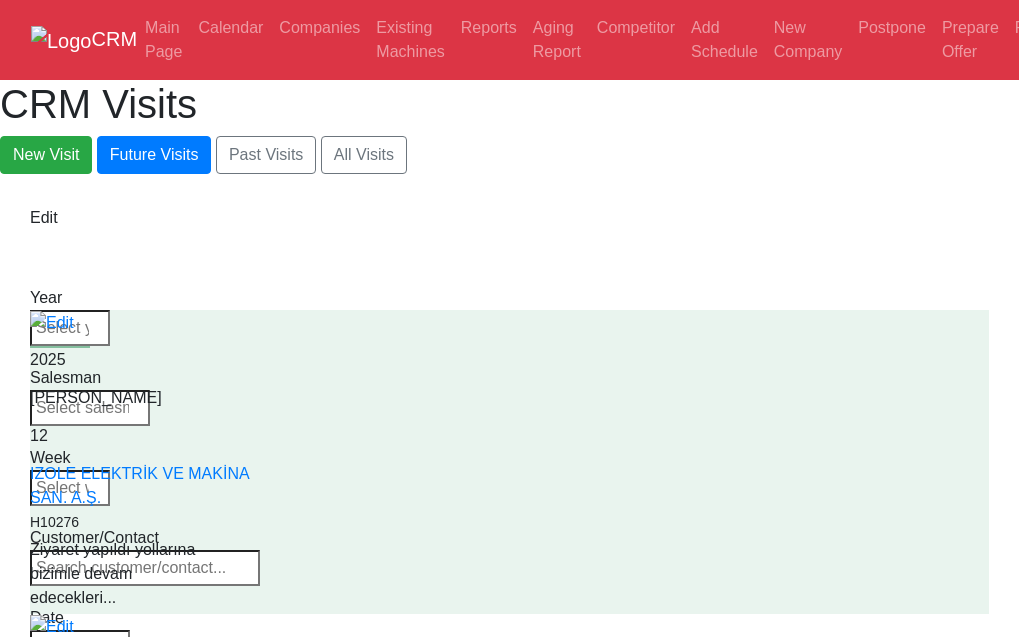 click at bounding box center [145, 568] 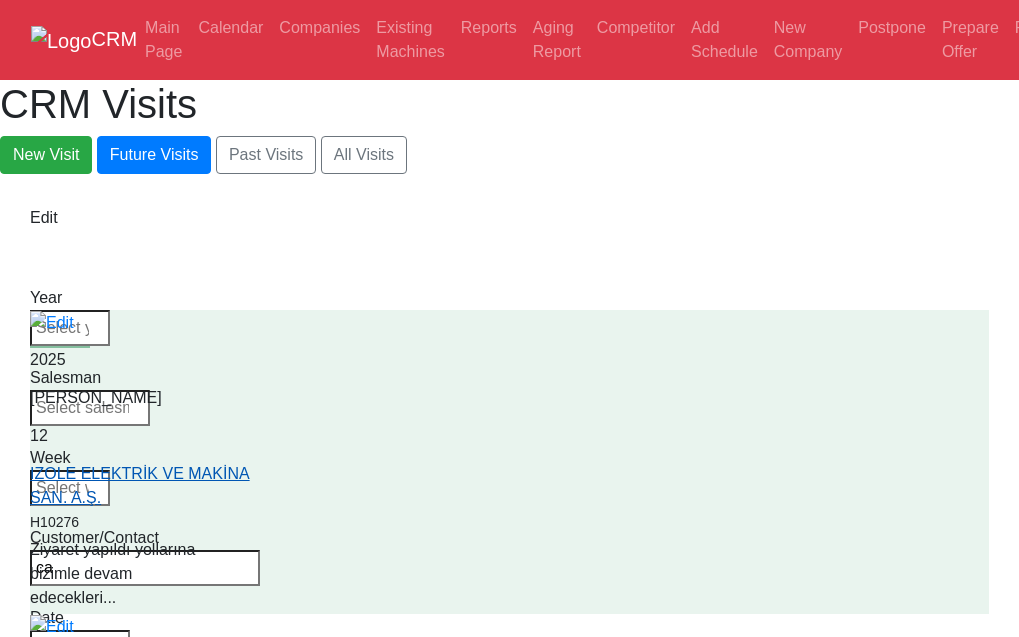 type on "c" 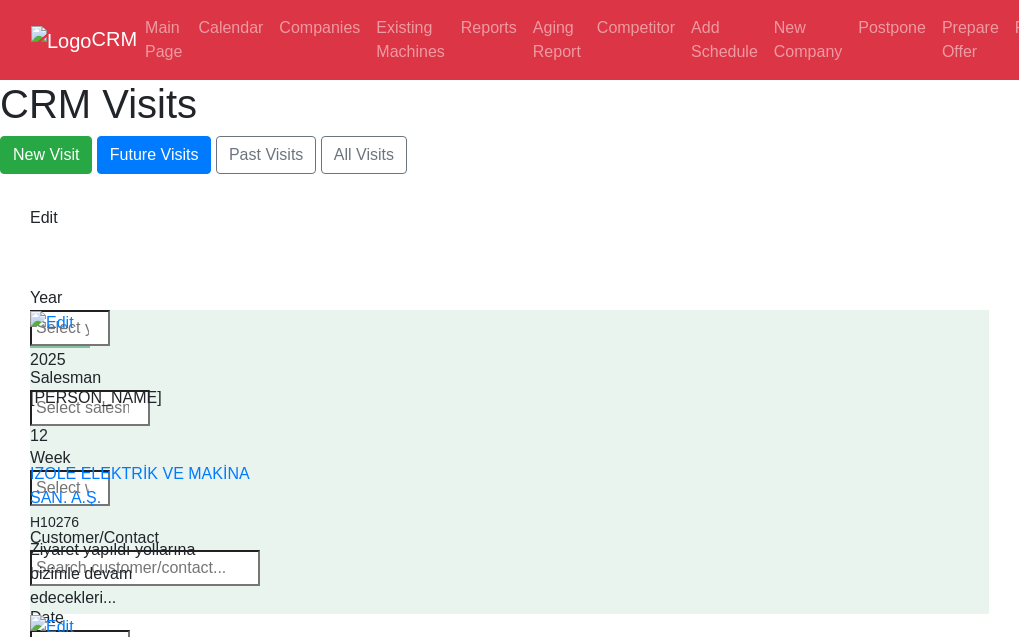 click at bounding box center [30, 526] 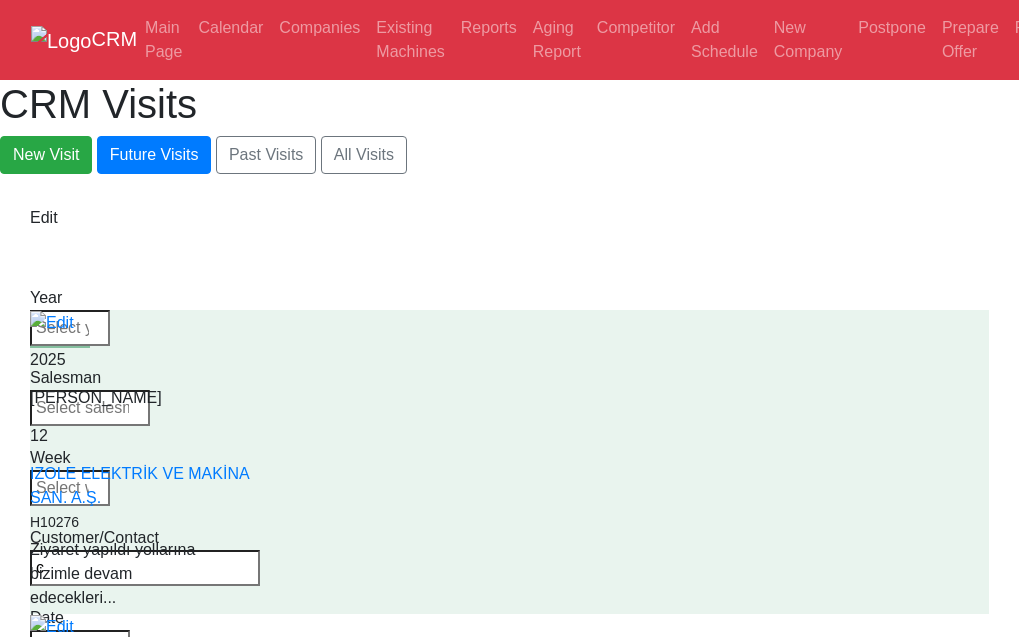 type on "c" 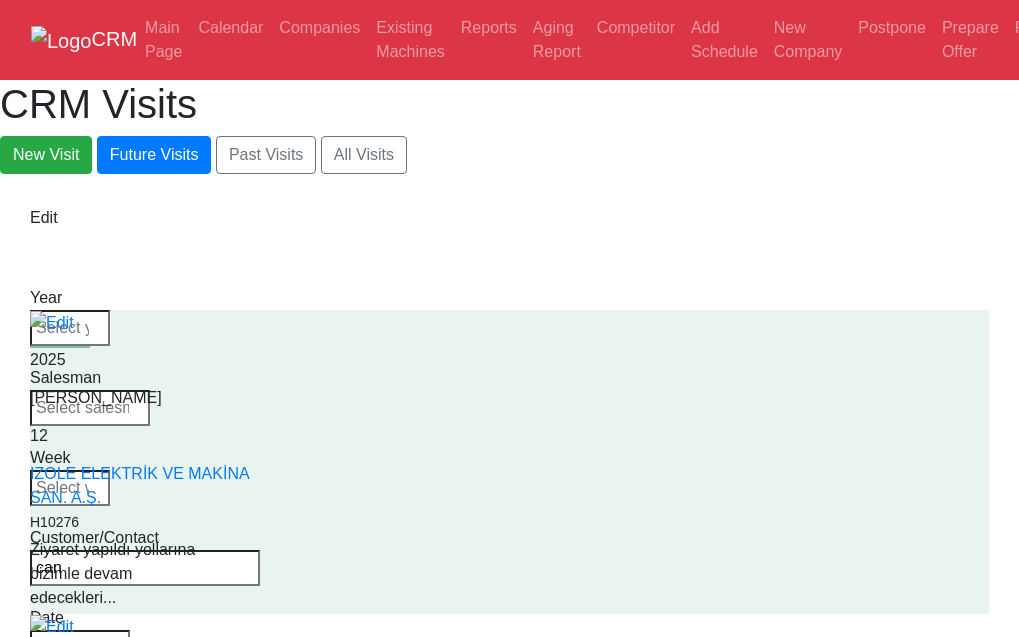 click on "can" at bounding box center [145, 568] 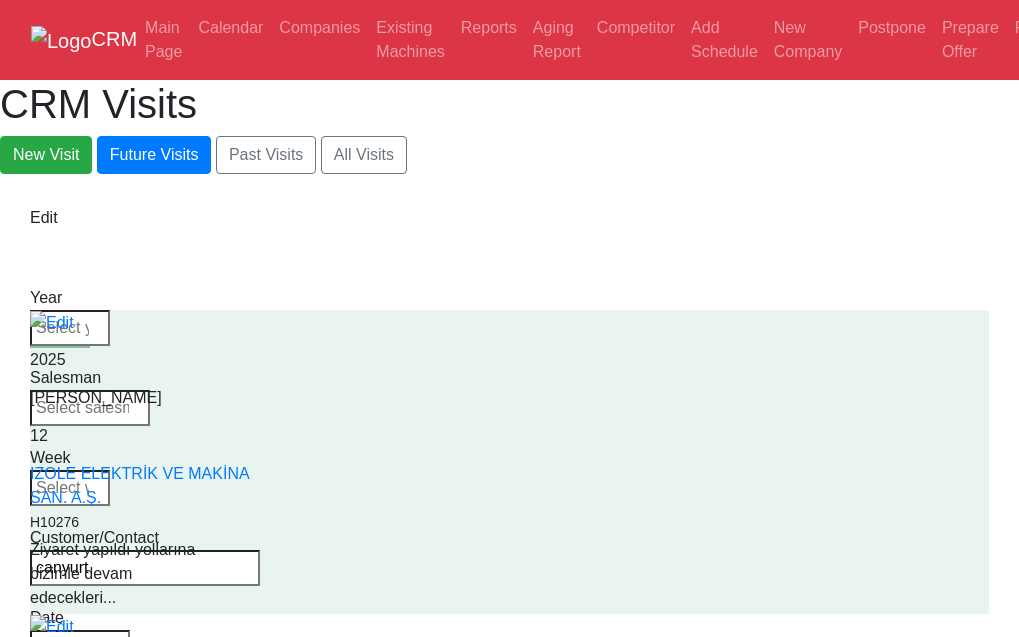 type on "canyurt" 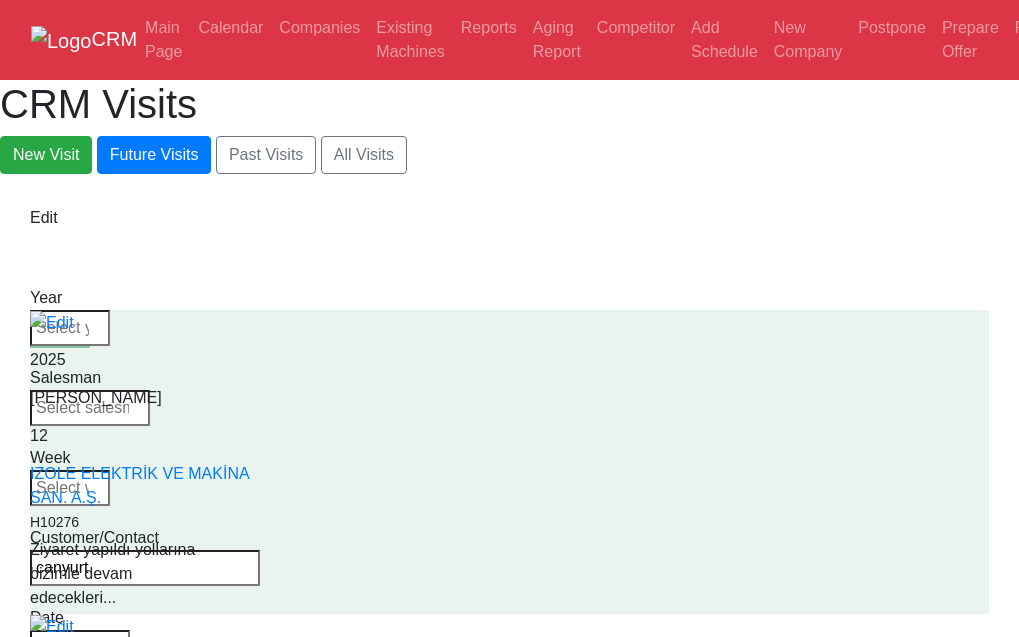 click at bounding box center [70, 488] 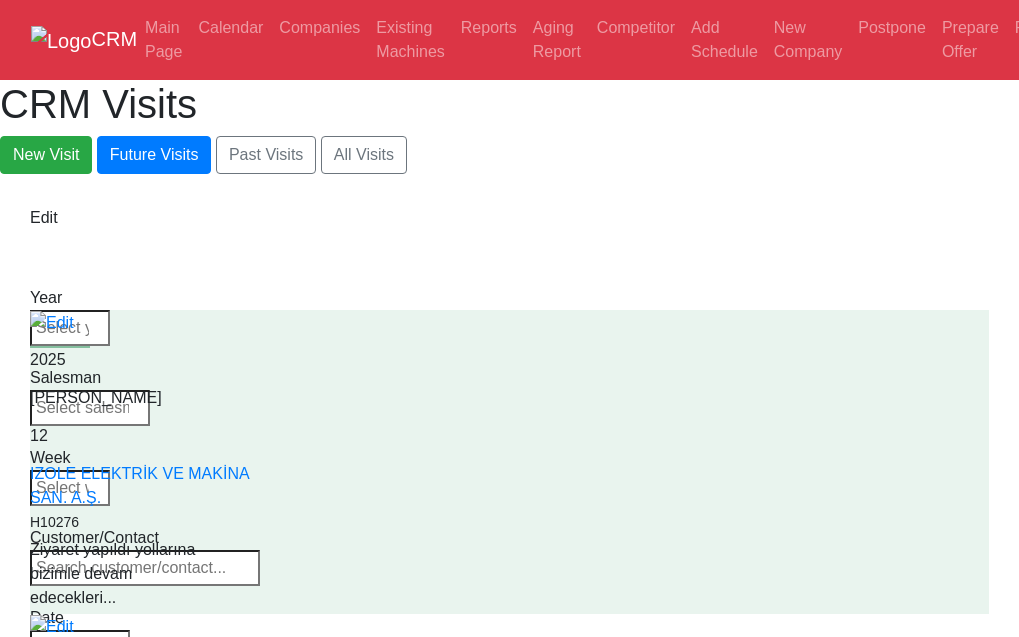 click at bounding box center (145, 568) 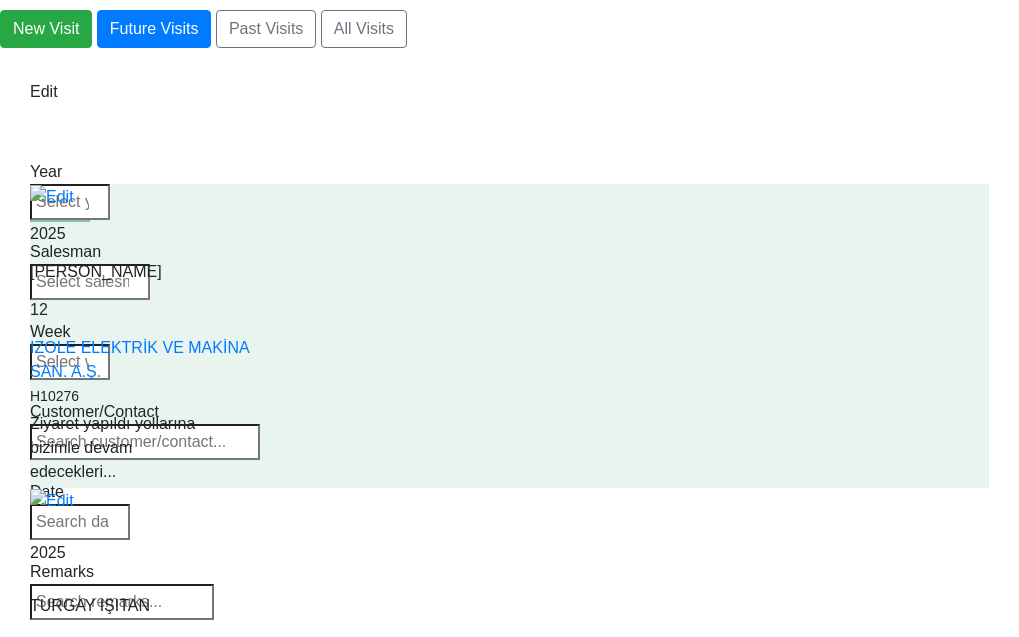 scroll, scrollTop: 100, scrollLeft: 0, axis: vertical 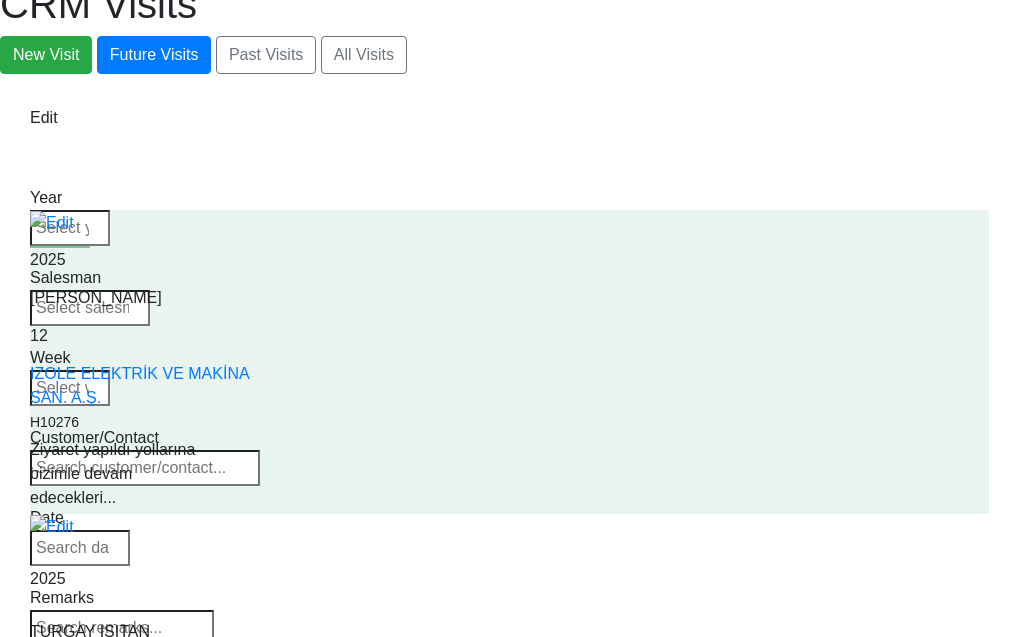 click at bounding box center (145, 468) 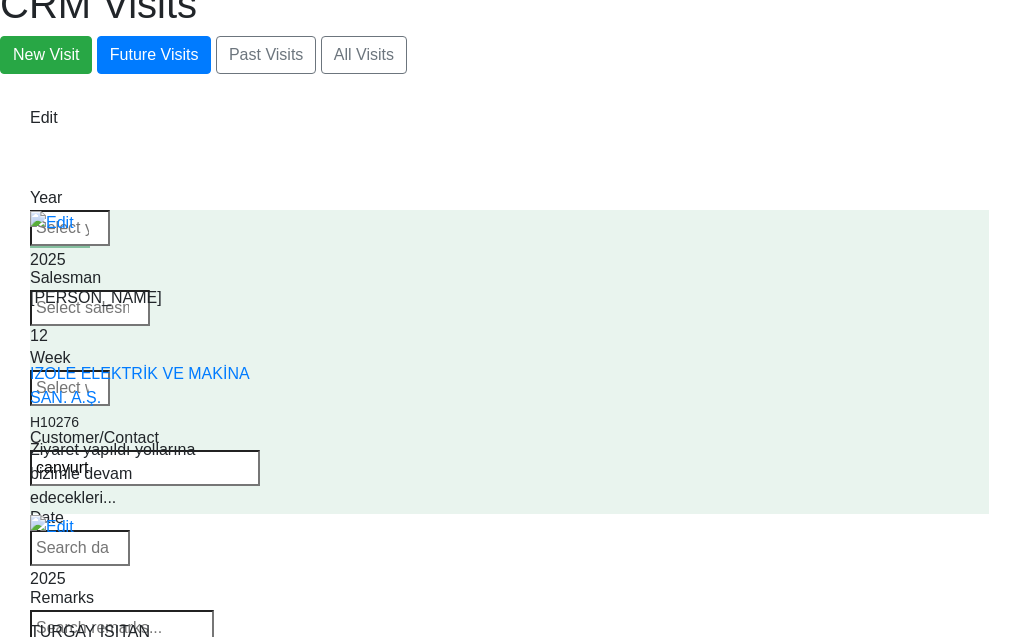 type on "canyurt" 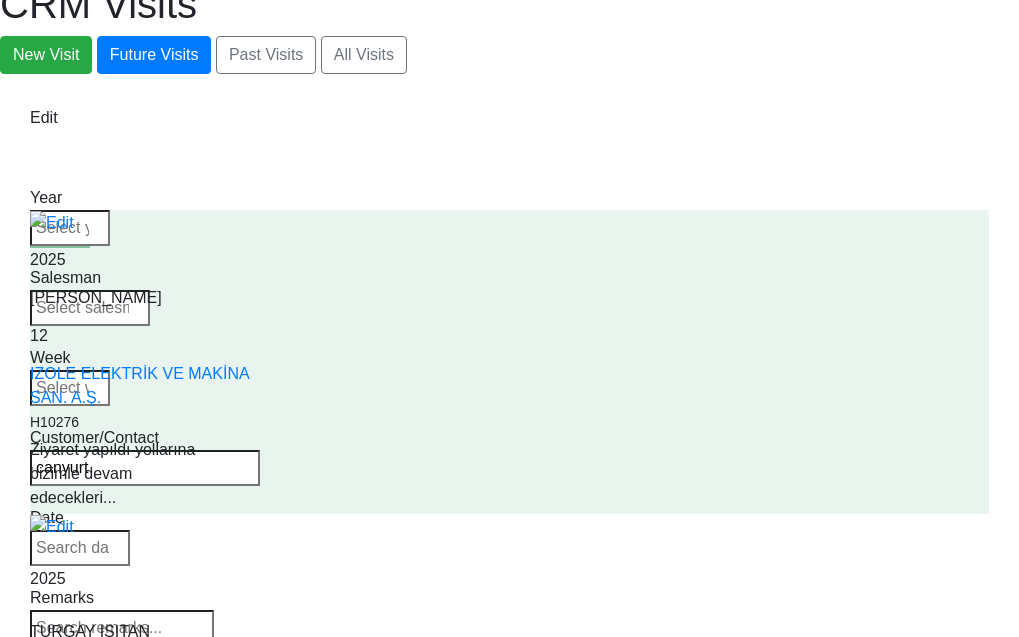 click on "canyurt" at bounding box center (145, 468) 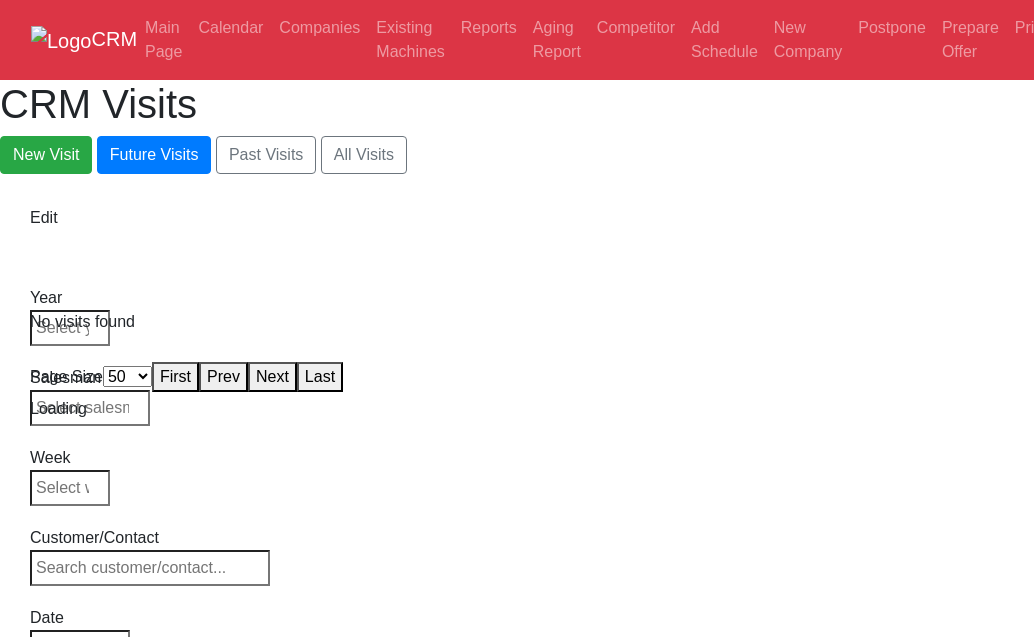 select on "50" 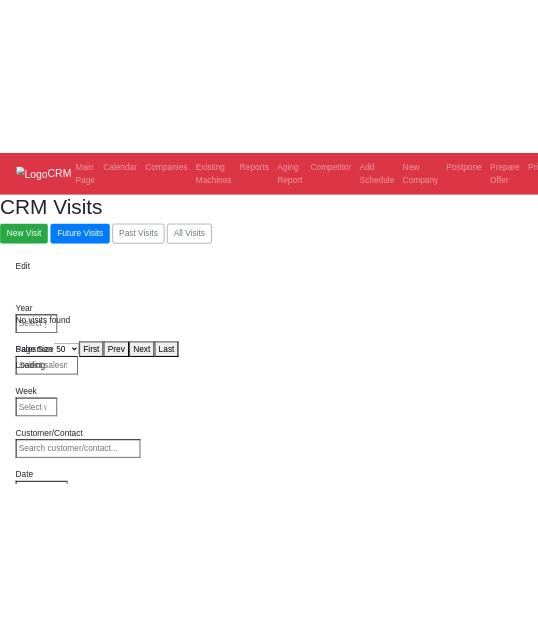 scroll, scrollTop: 0, scrollLeft: 0, axis: both 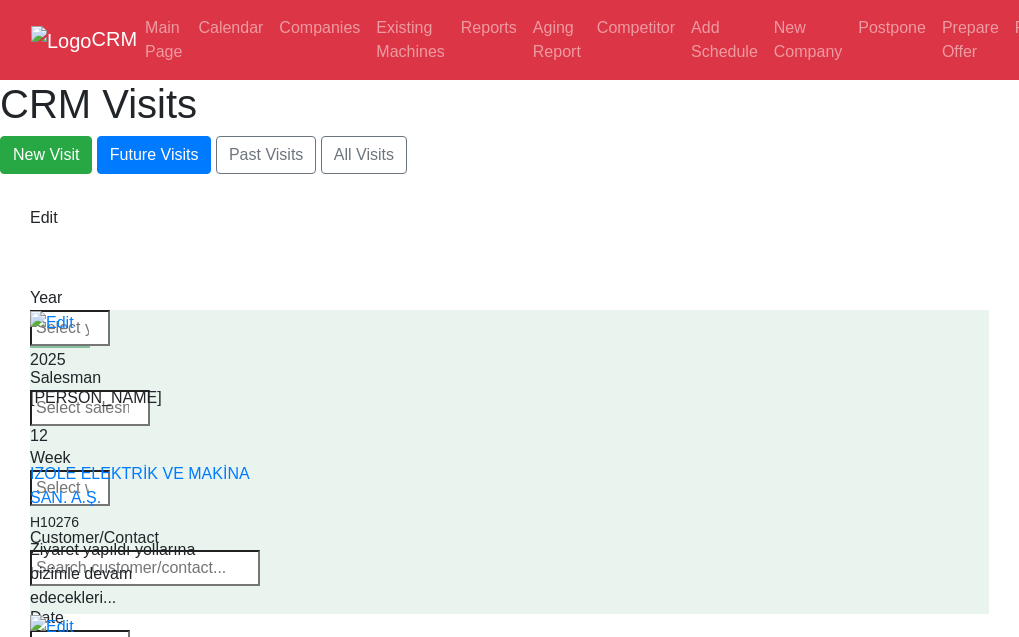 click at bounding box center [145, 568] 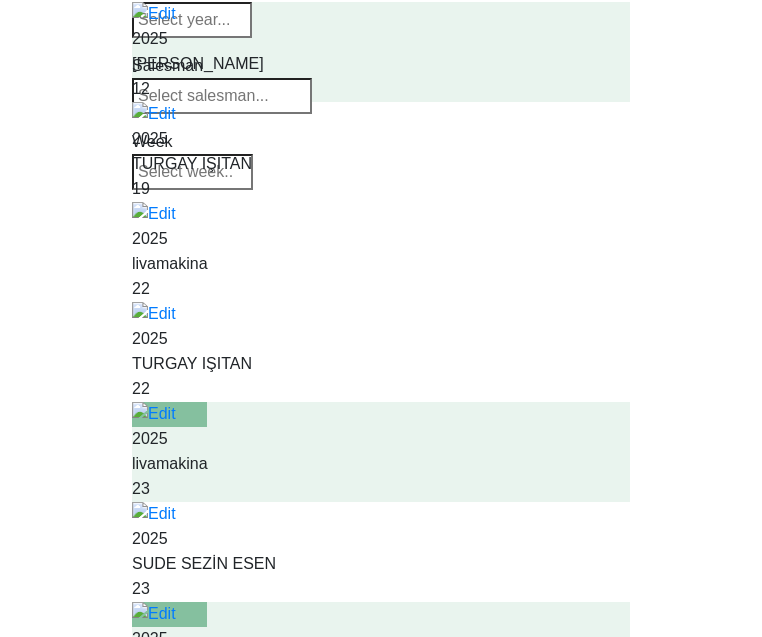 scroll, scrollTop: 0, scrollLeft: 0, axis: both 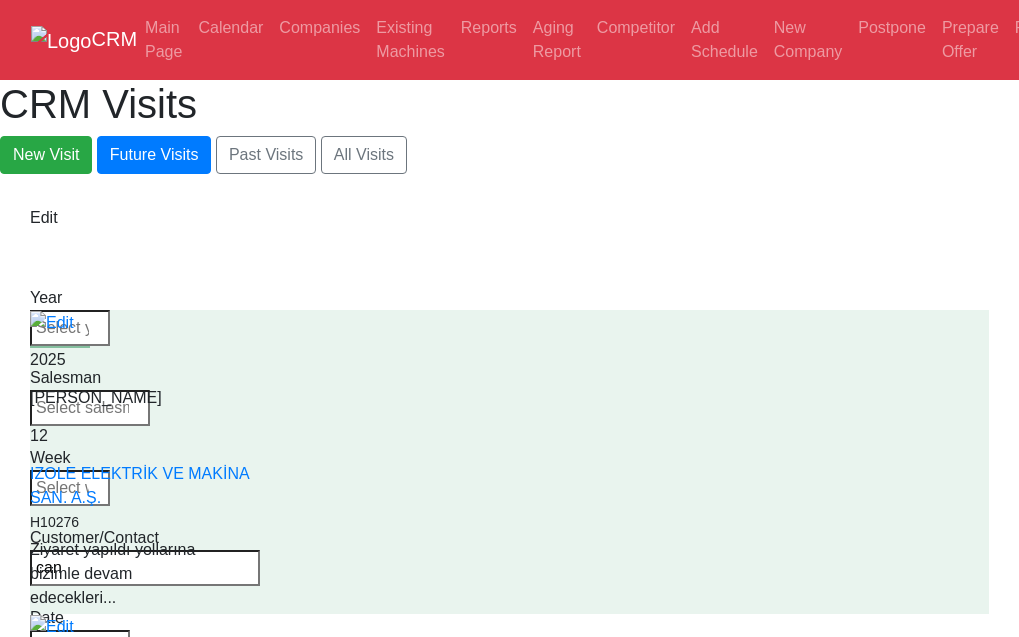 click on "can" at bounding box center (145, 568) 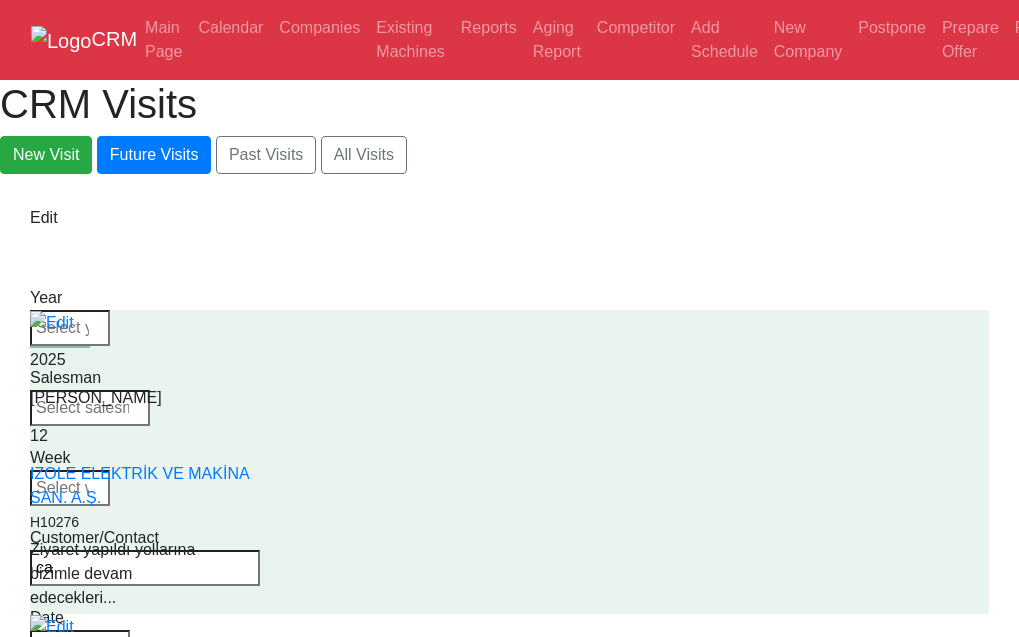 type on "c" 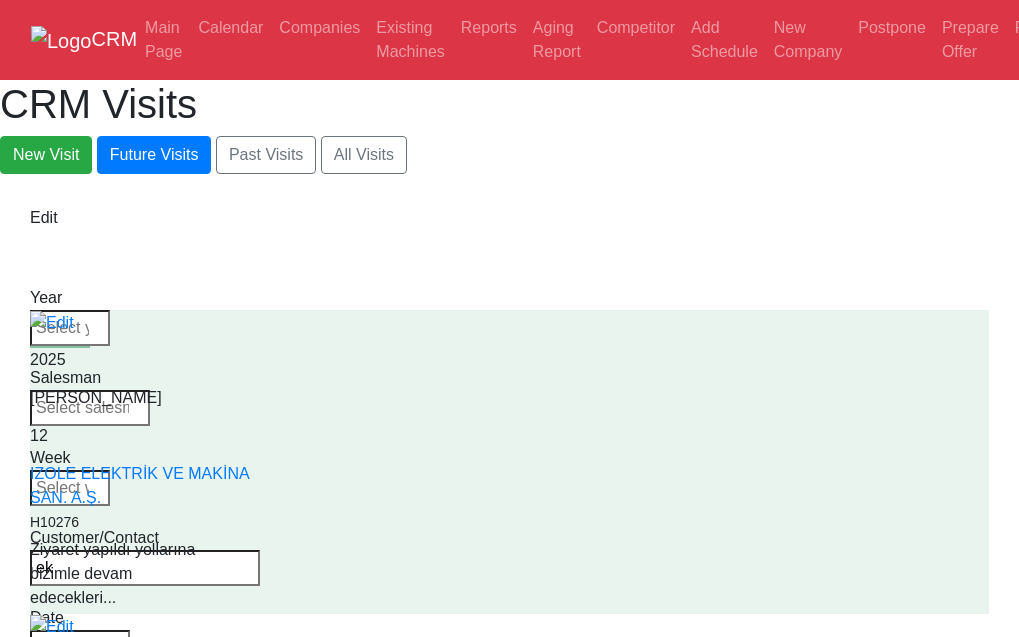 type on "e" 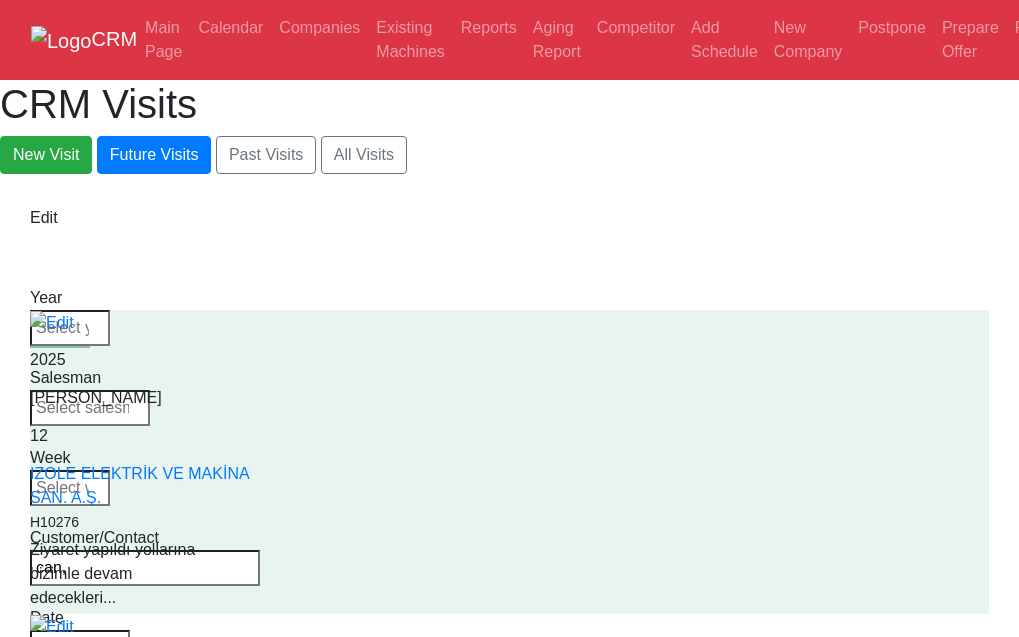 type on "can" 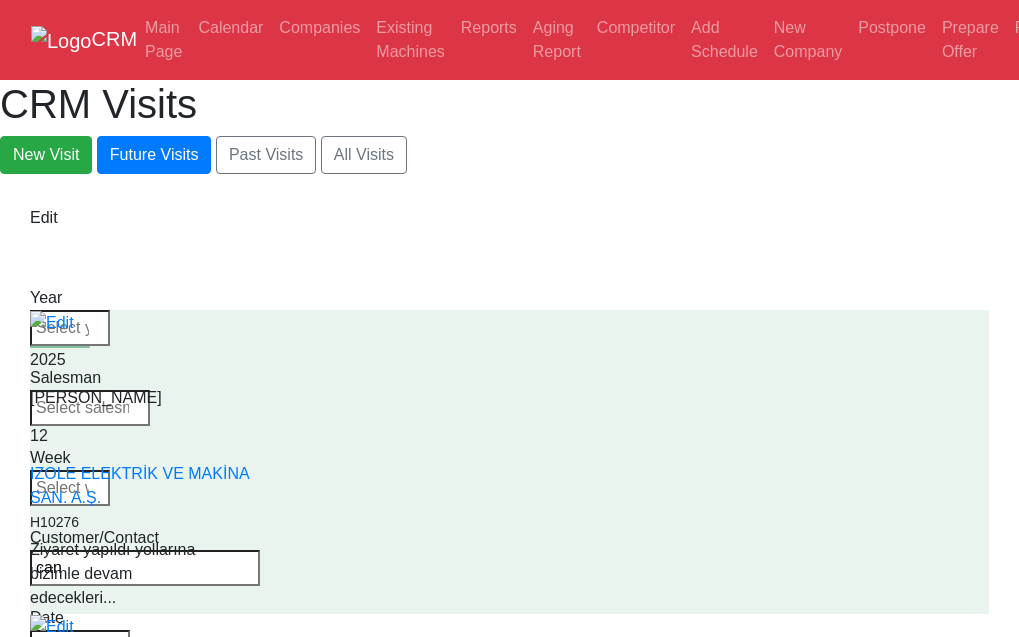 click on "can" at bounding box center [145, 568] 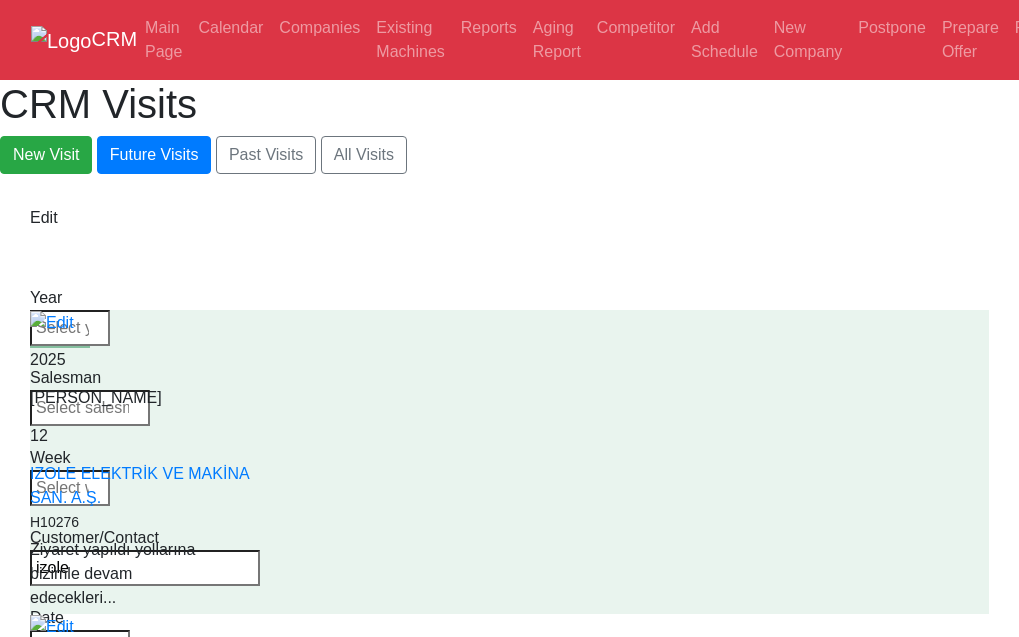 click on "izole" at bounding box center (145, 568) 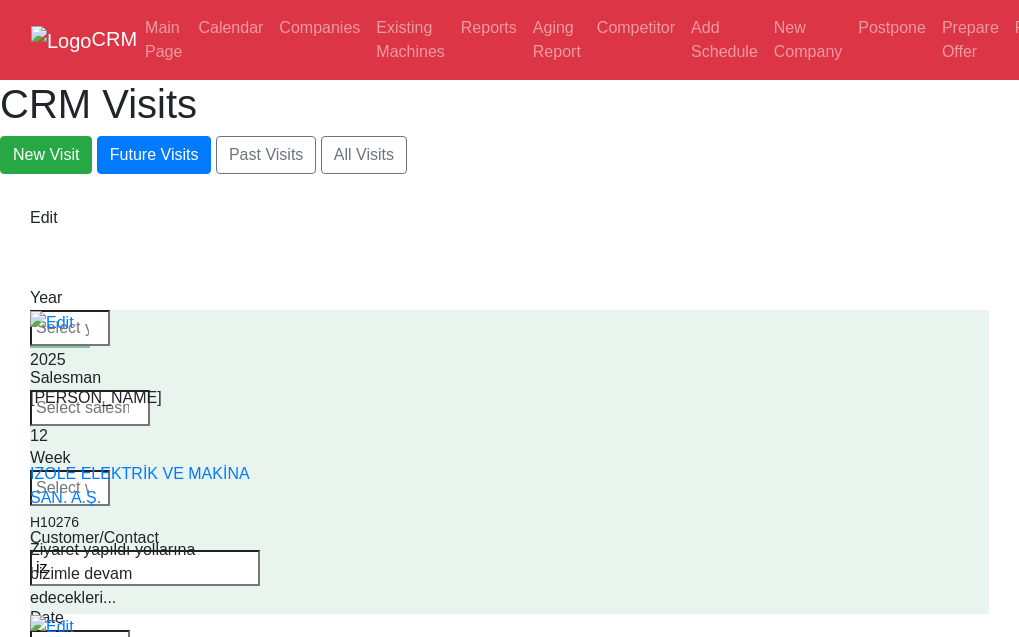 type on "i" 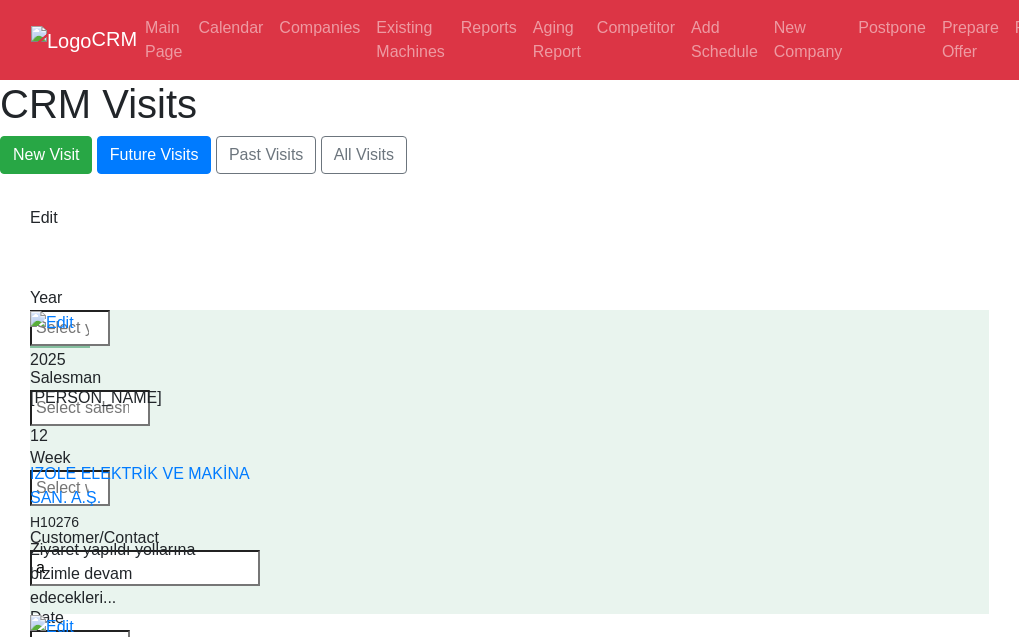 type on "a" 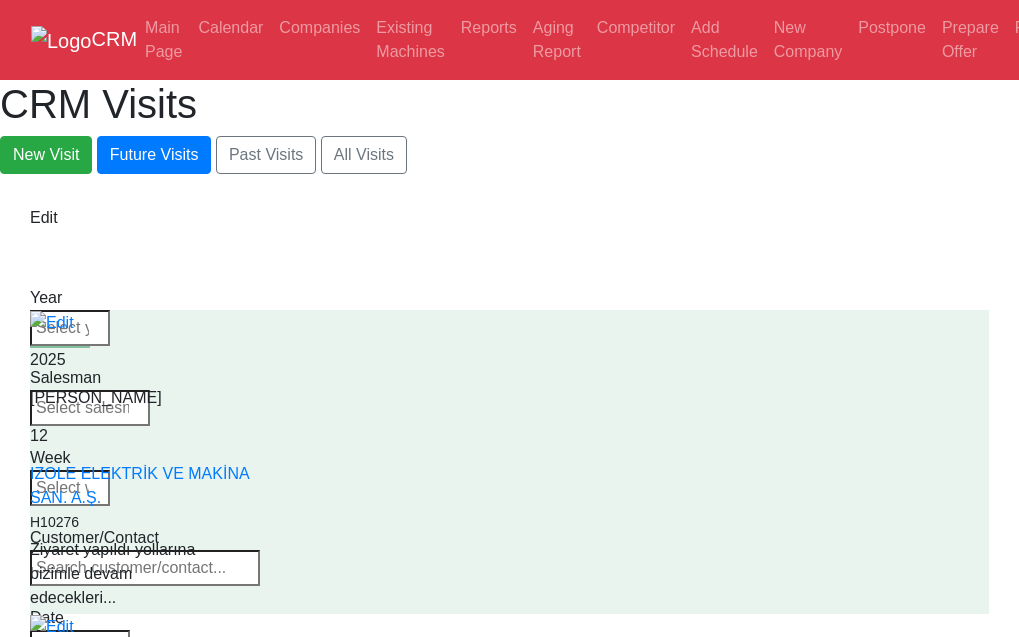 type 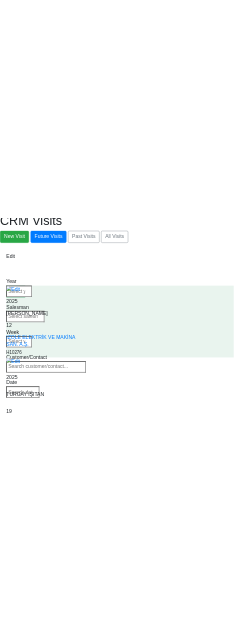 scroll, scrollTop: 40, scrollLeft: 0, axis: vertical 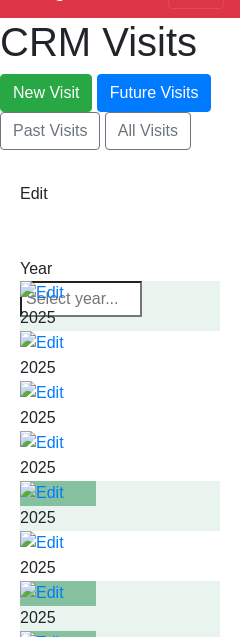 click at bounding box center (81, 299) 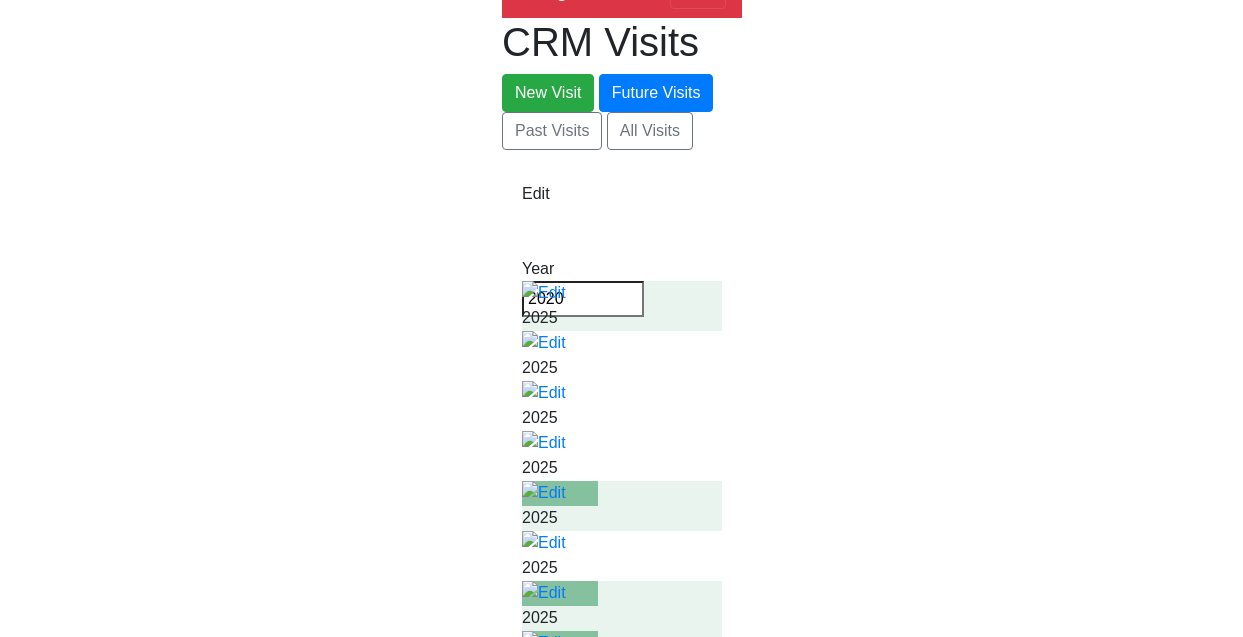 scroll, scrollTop: 0, scrollLeft: 0, axis: both 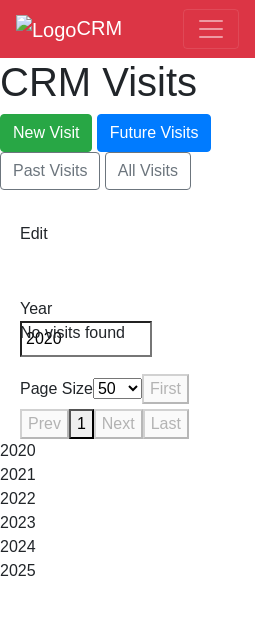 click on "2020" at bounding box center (86, 339) 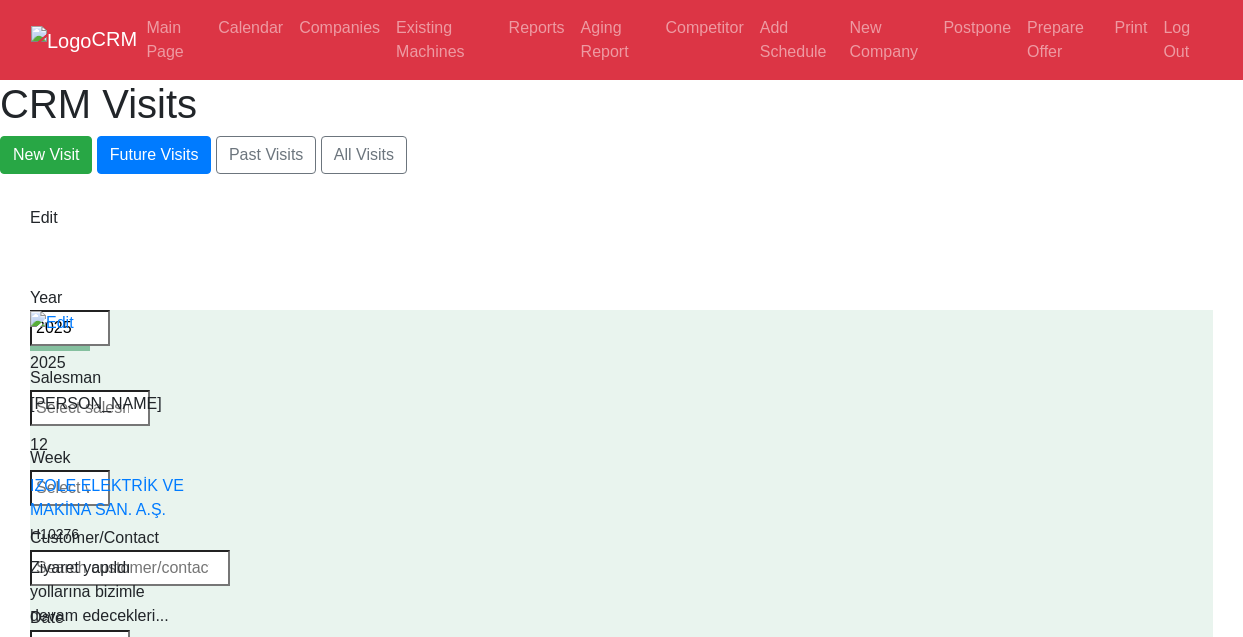 click at bounding box center [130, 568] 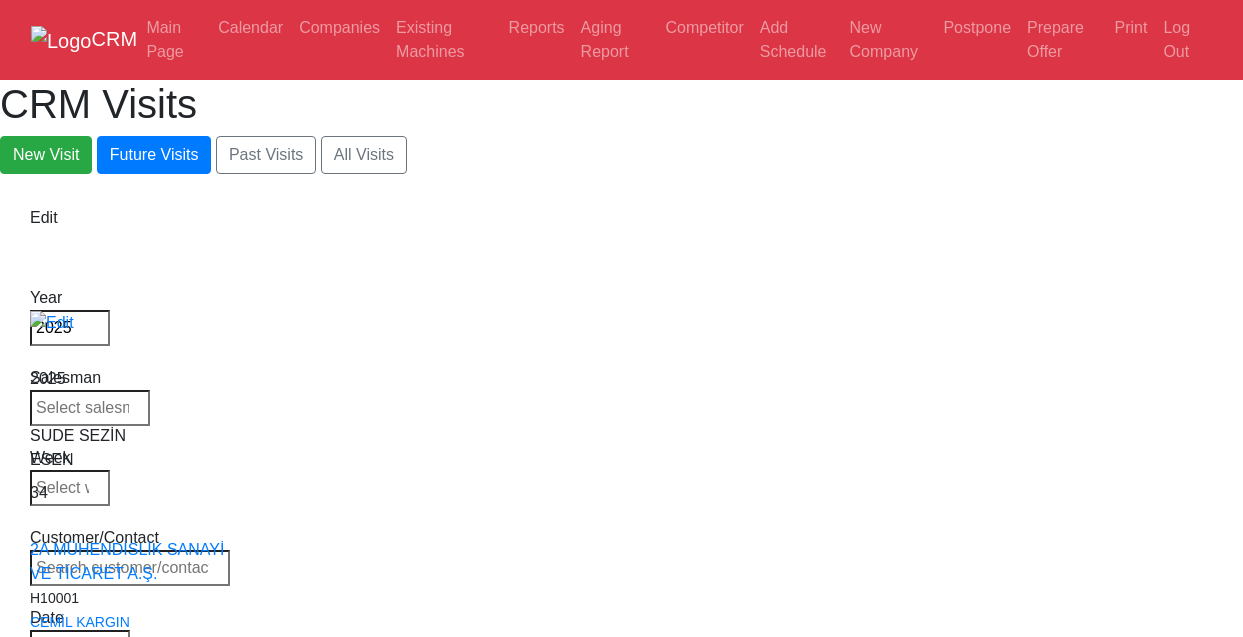 click at bounding box center (130, 568) 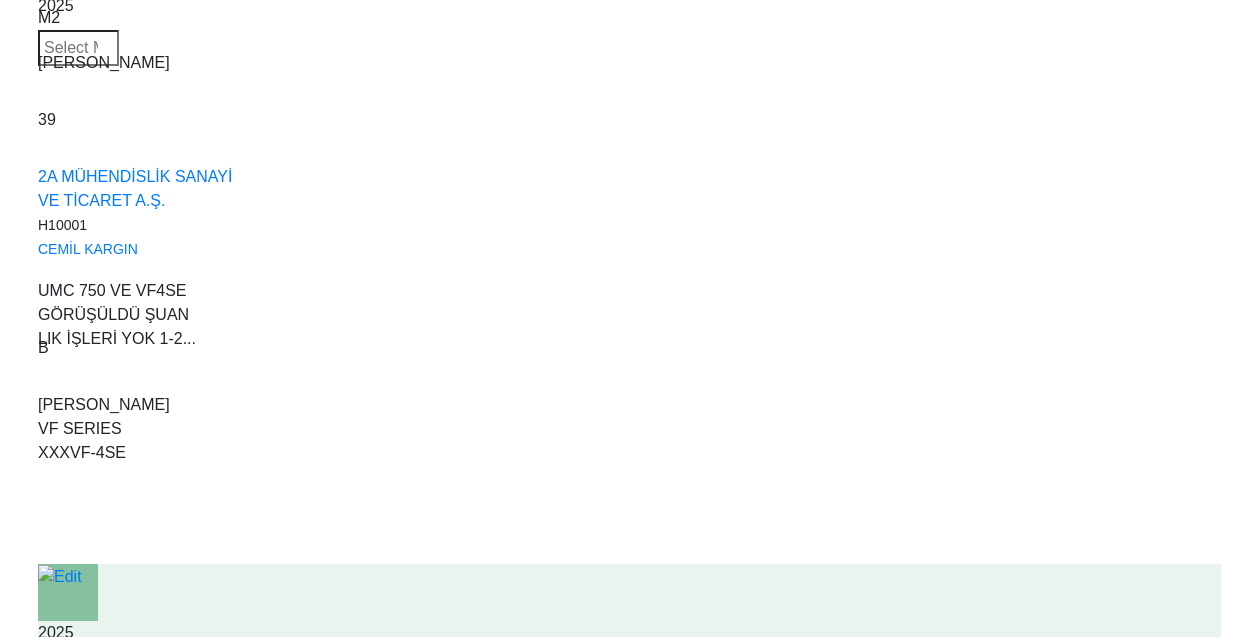 scroll, scrollTop: 0, scrollLeft: 0, axis: both 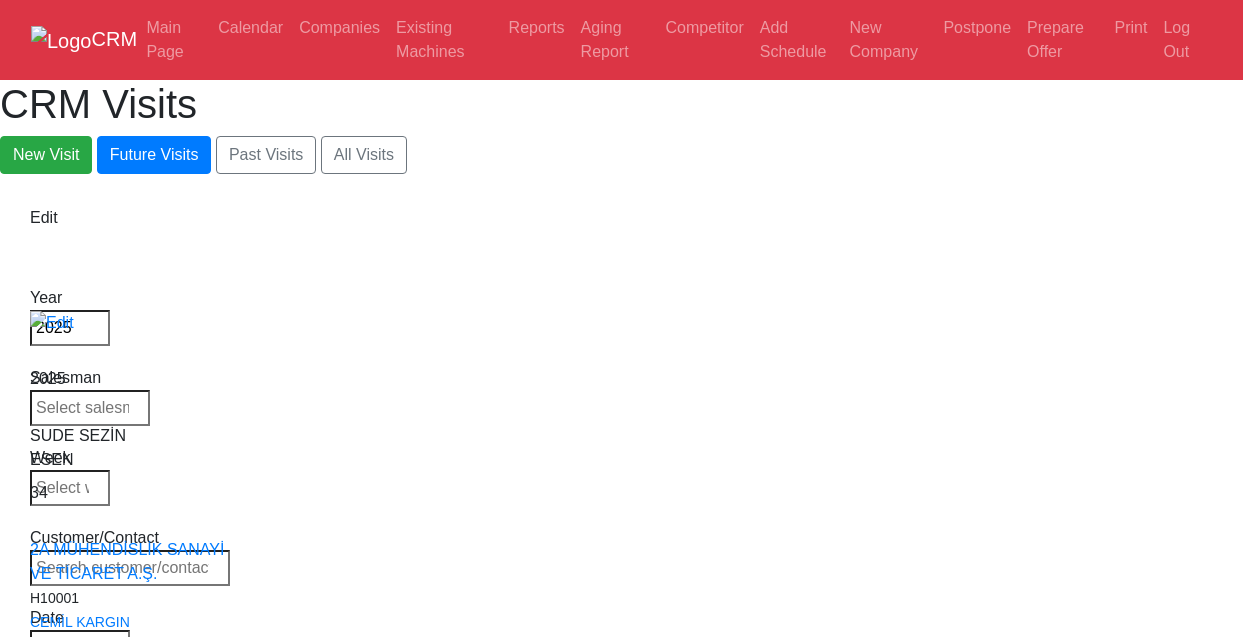 click at bounding box center [130, 550] 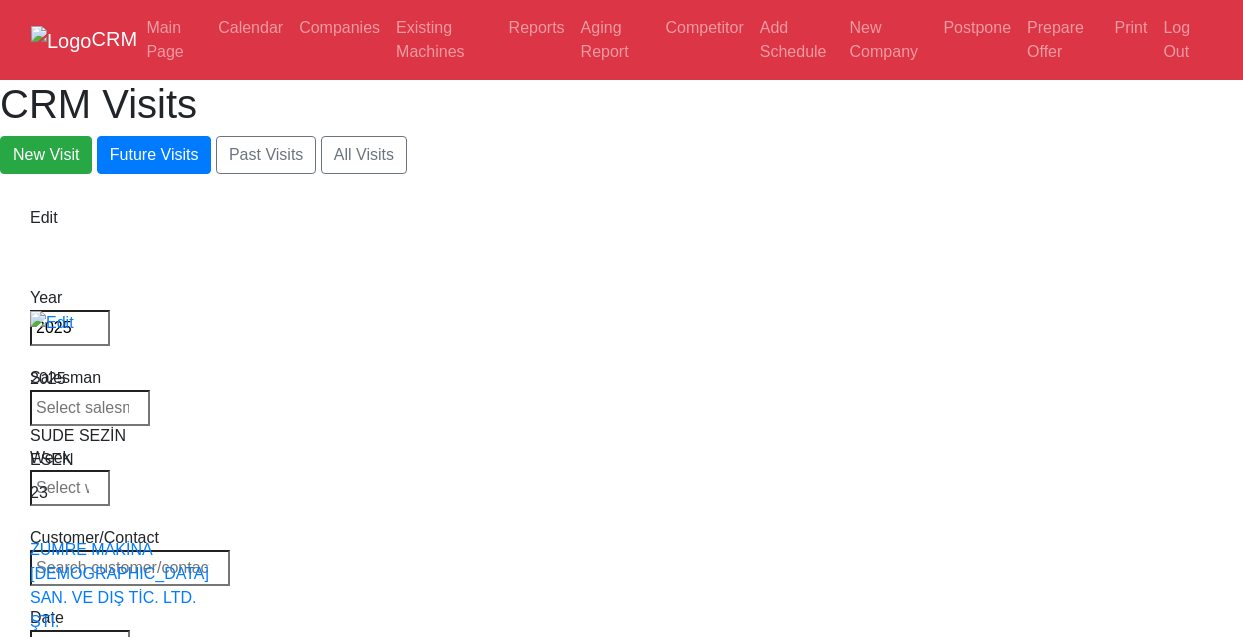 click at bounding box center [130, 568] 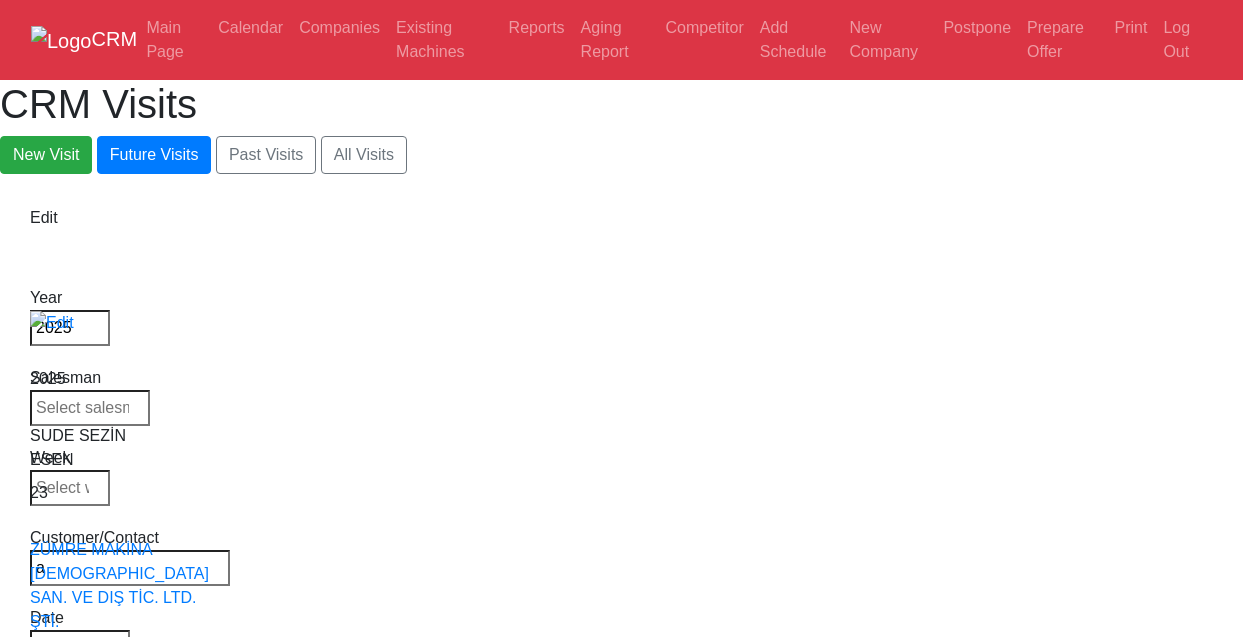 type on "a" 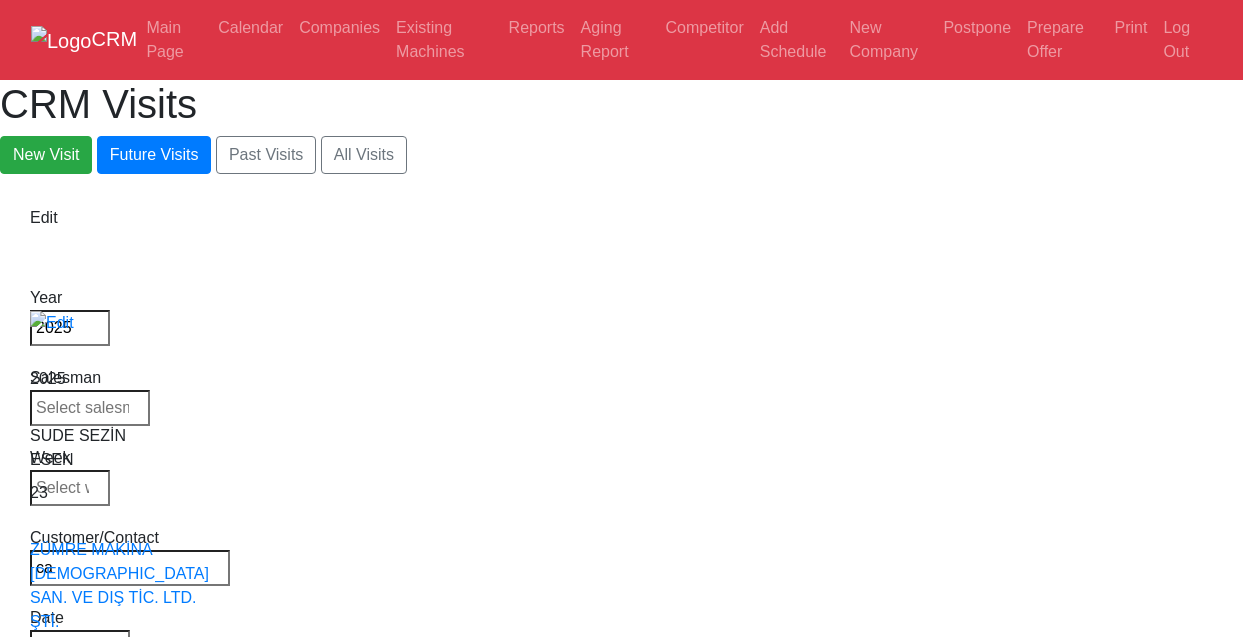 type on "c" 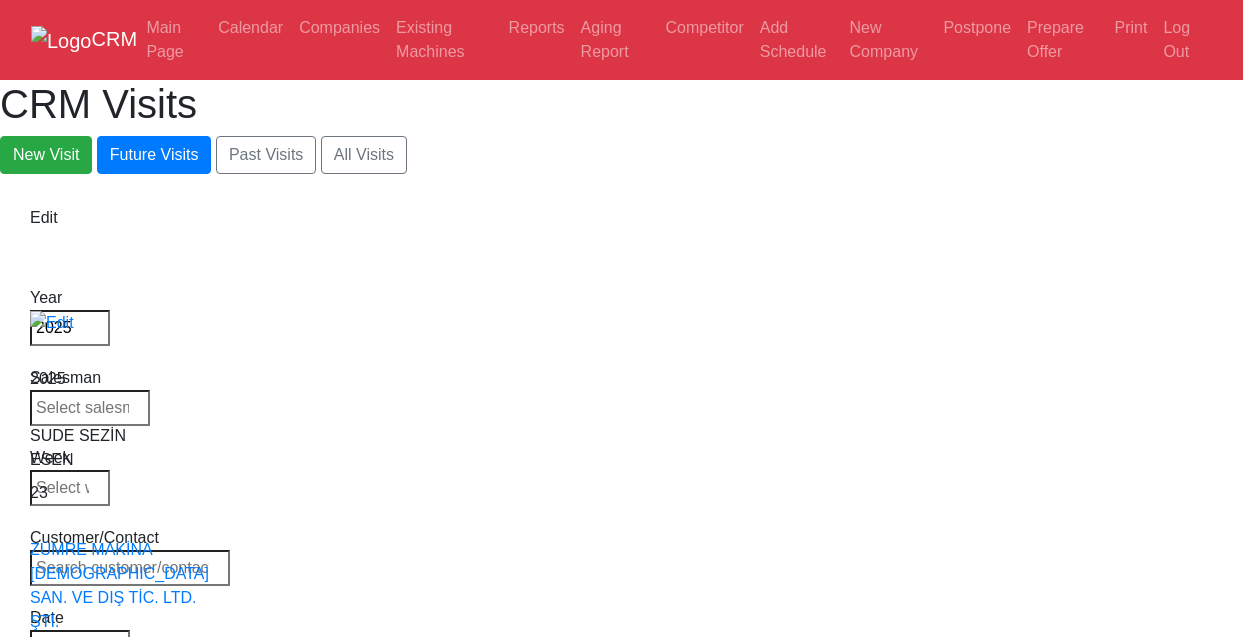 click at bounding box center (130, 550) 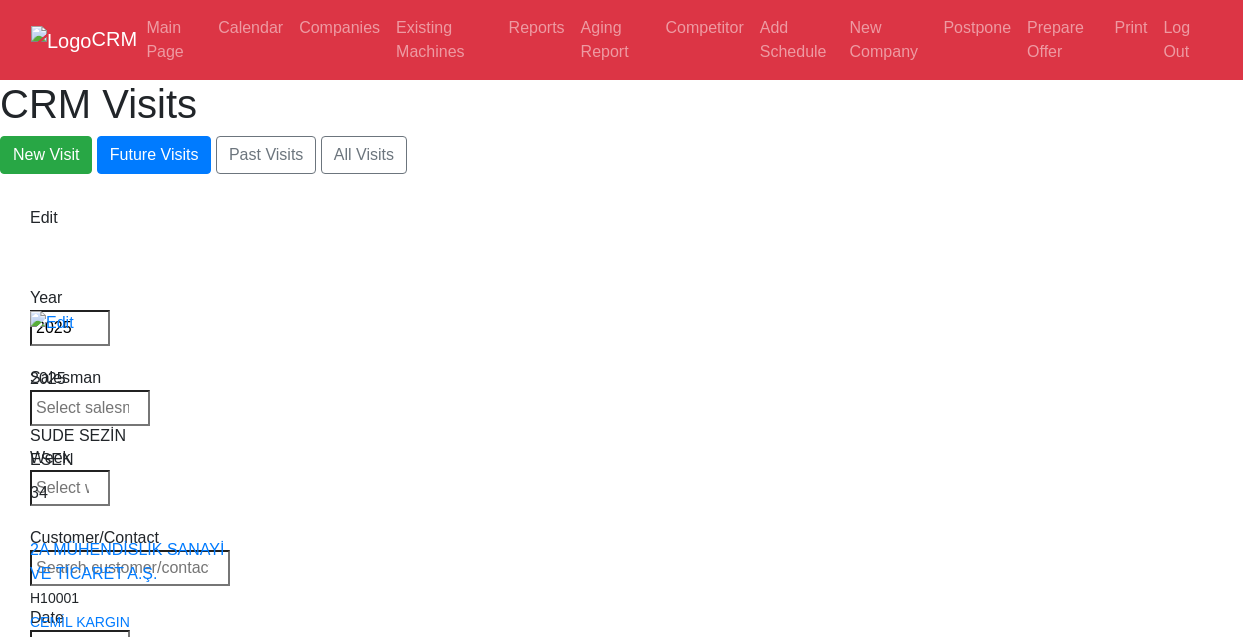 click at bounding box center (130, 568) 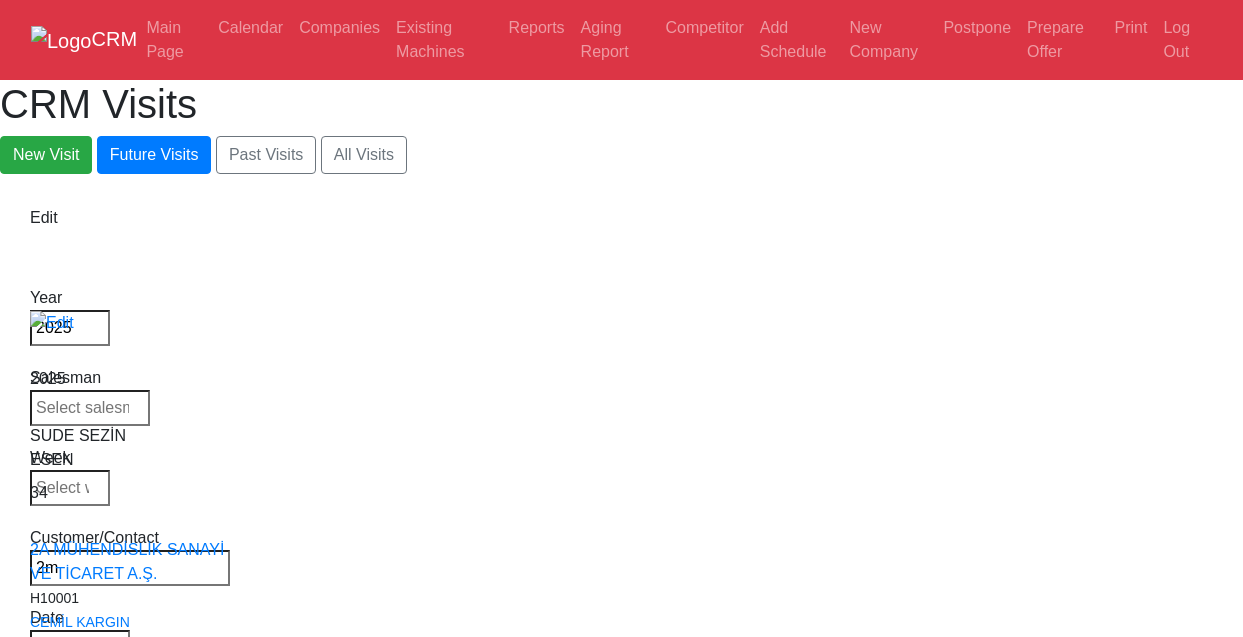 click on "2m" at bounding box center (130, 568) 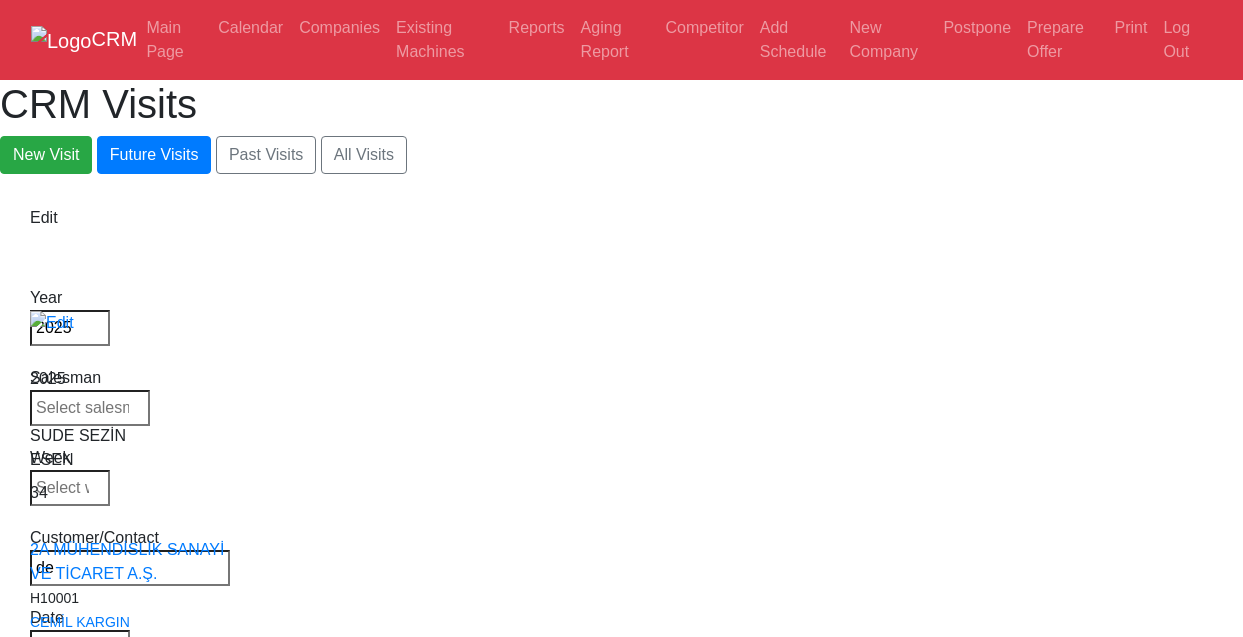type on "d" 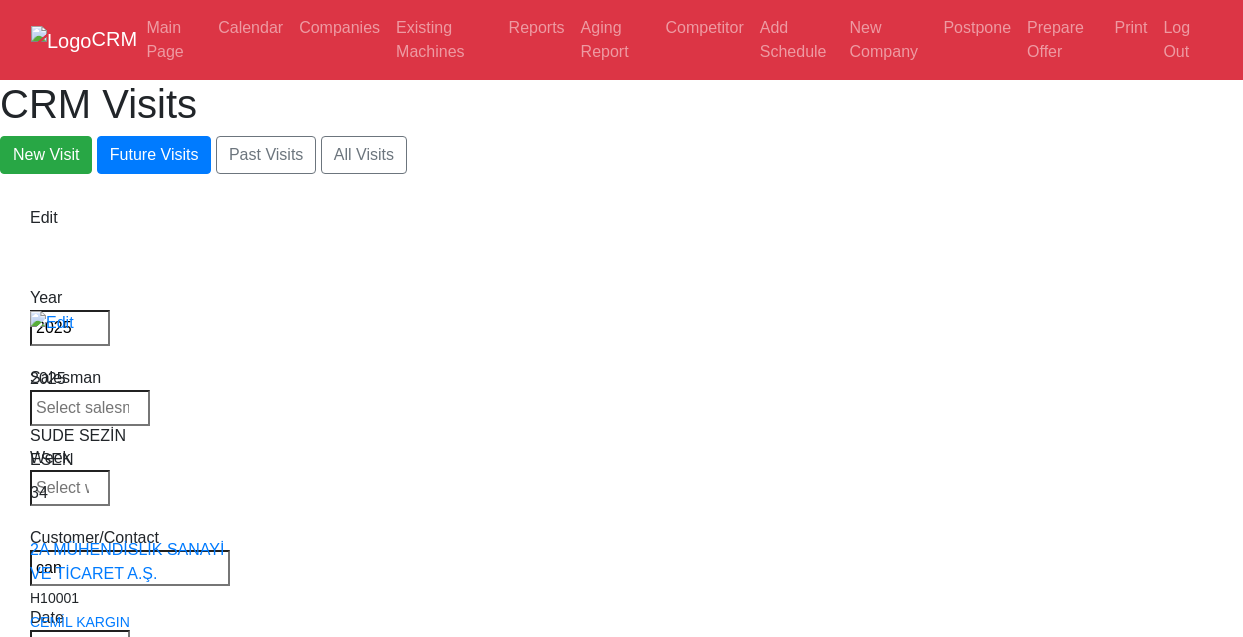 type on "can" 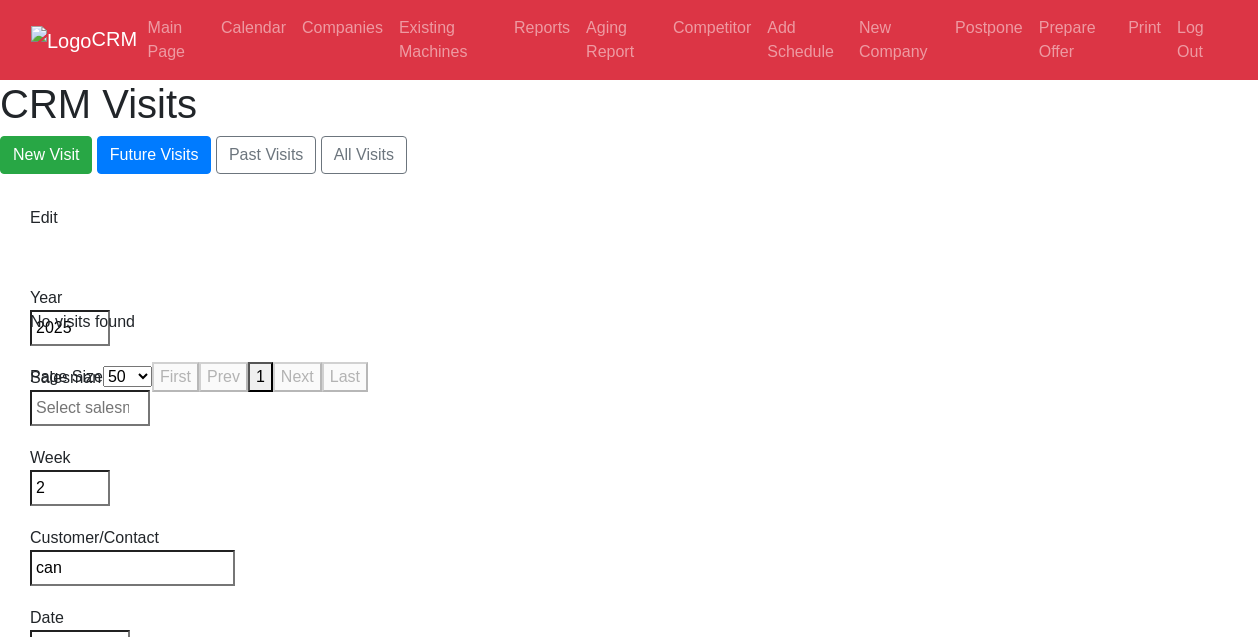 click on "2" at bounding box center [70, 488] 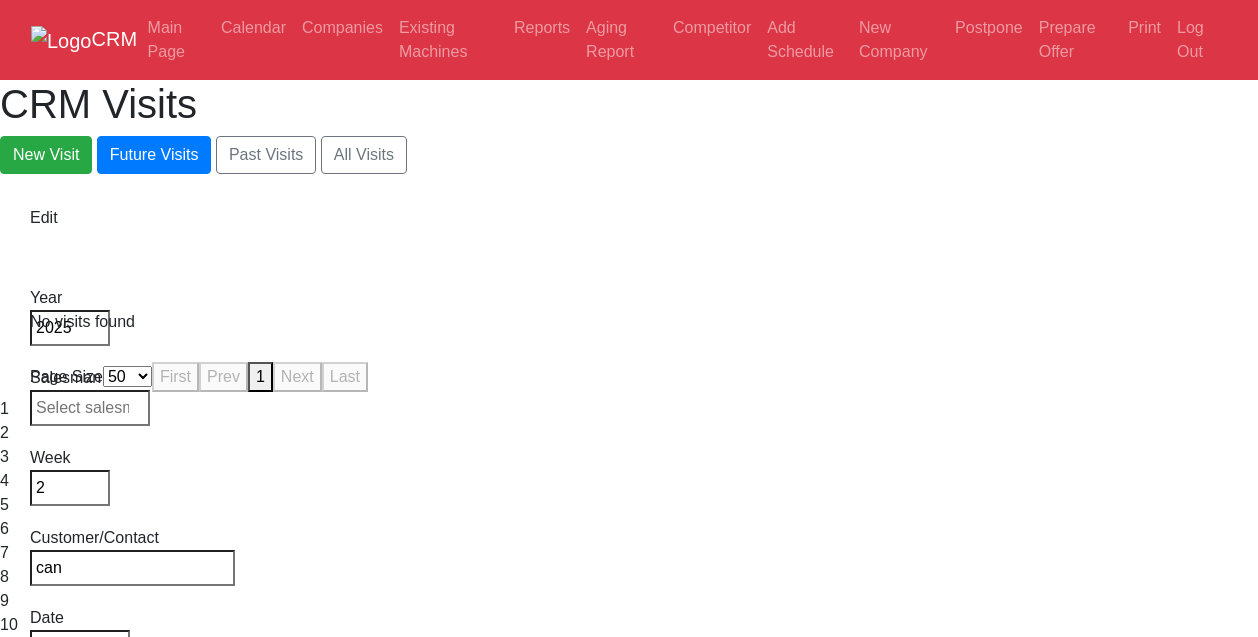 click on "2" at bounding box center [70, 488] 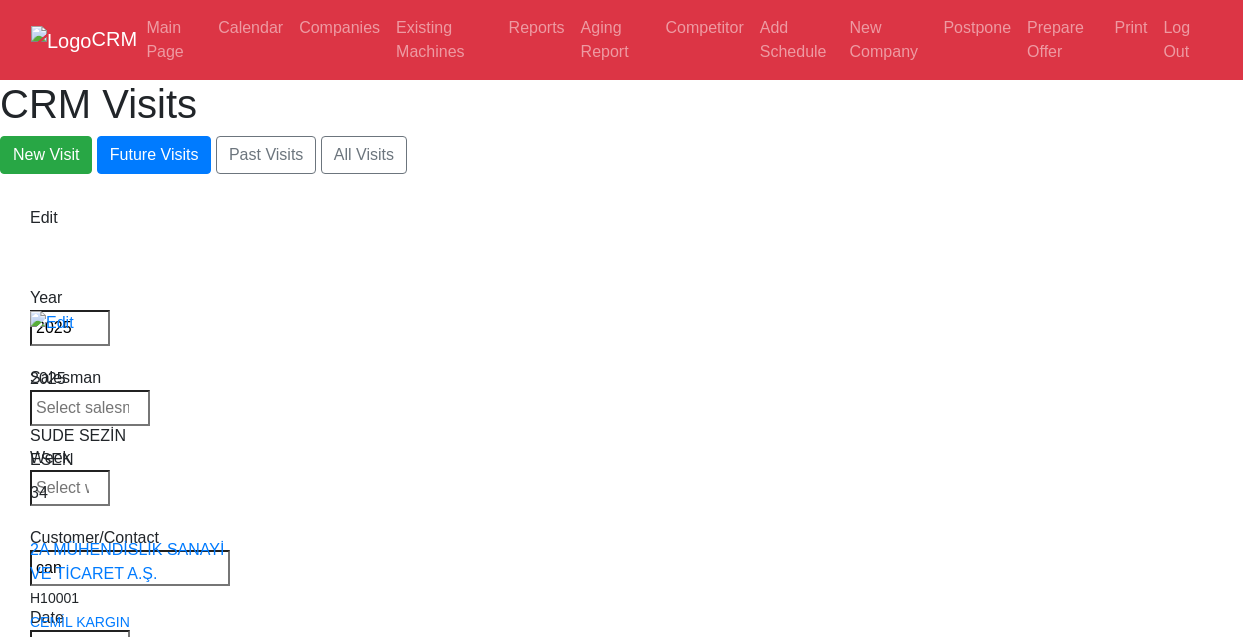 click on "6" at bounding box center [621, 3281] 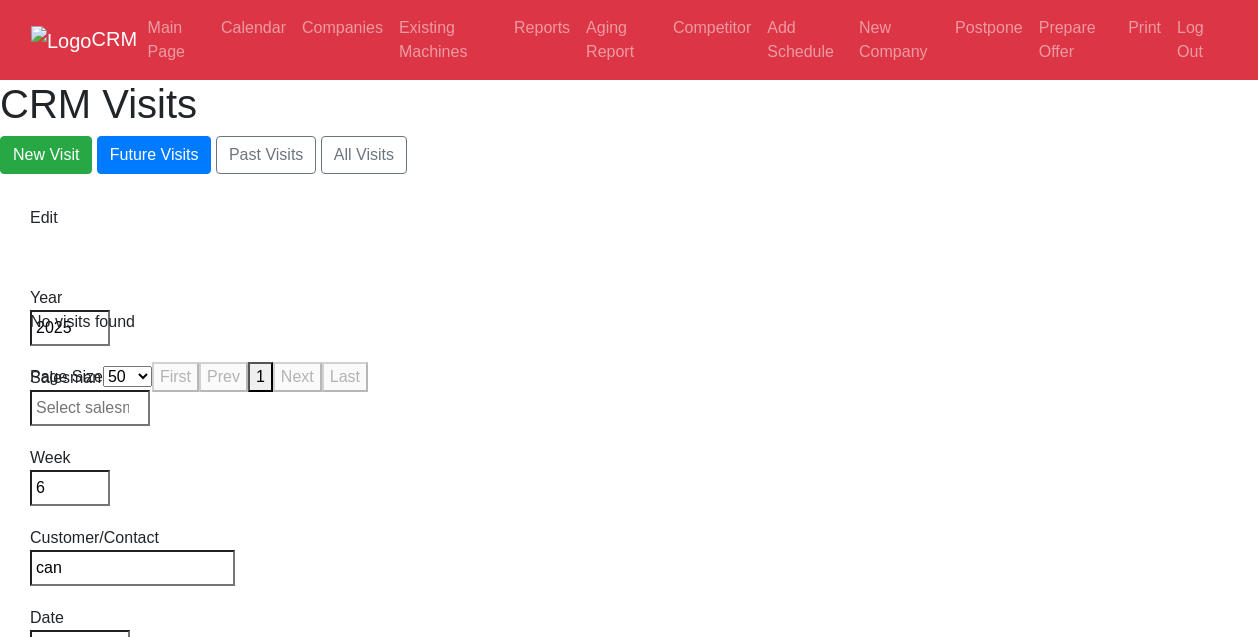 click on "6" at bounding box center [70, 488] 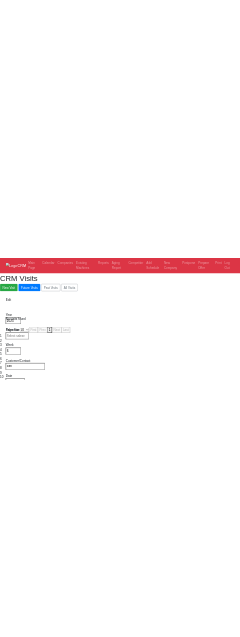 scroll, scrollTop: 420, scrollLeft: 0, axis: vertical 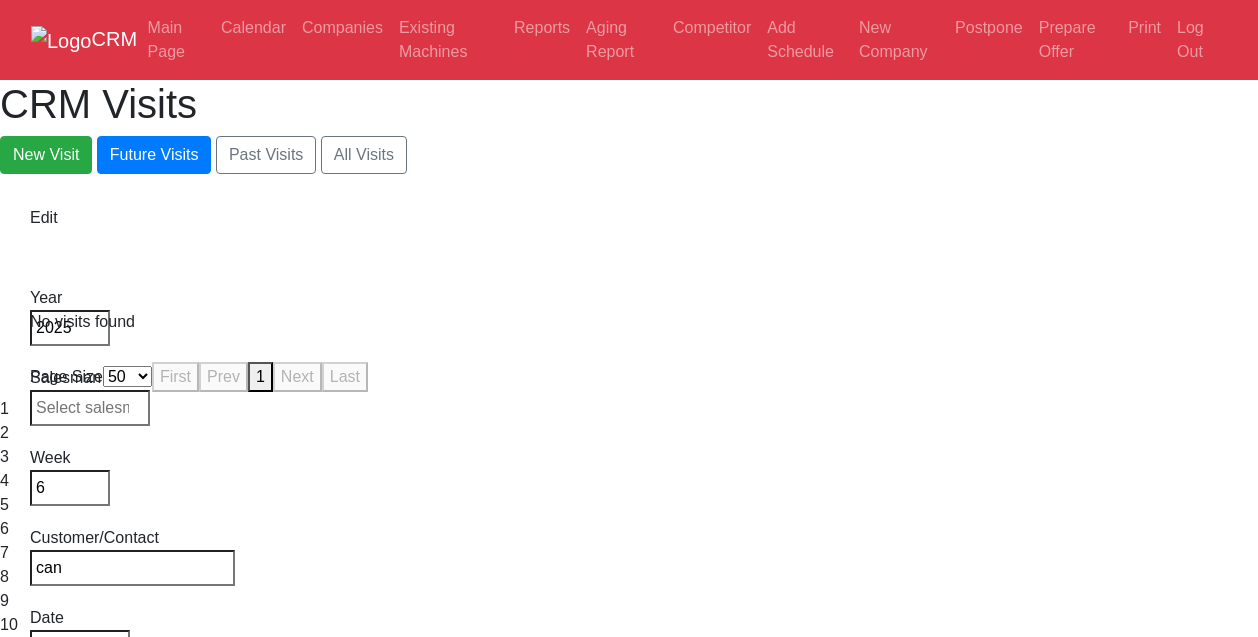 click on "20" at bounding box center [629, 865] 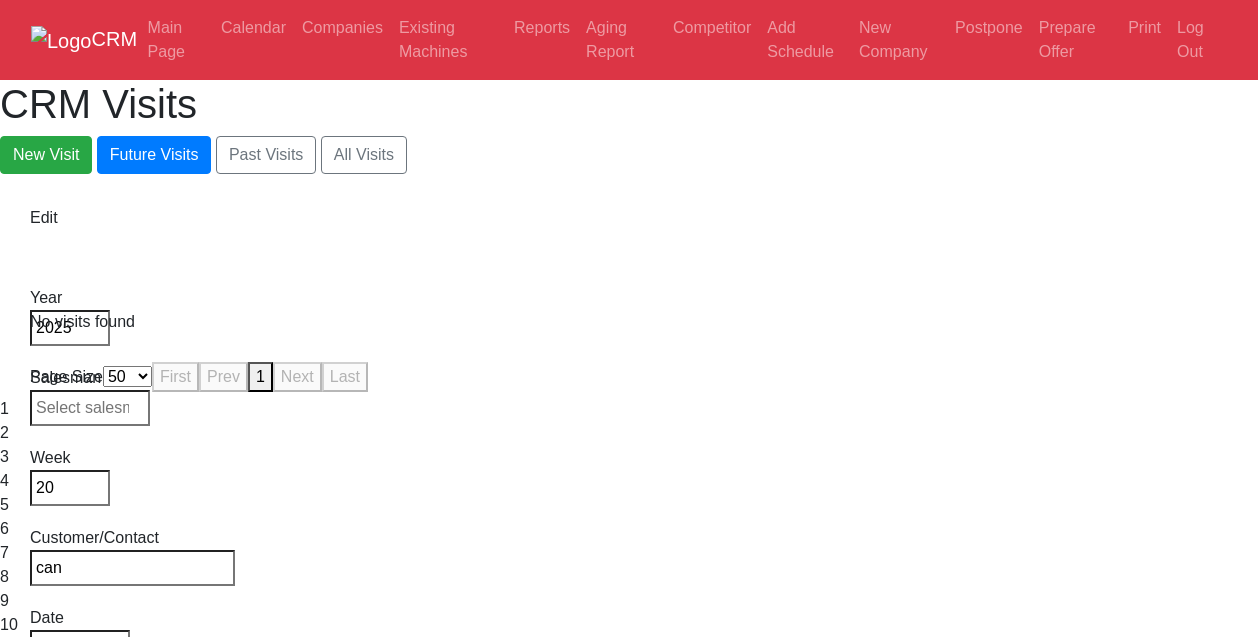 click on "20" at bounding box center (70, 488) 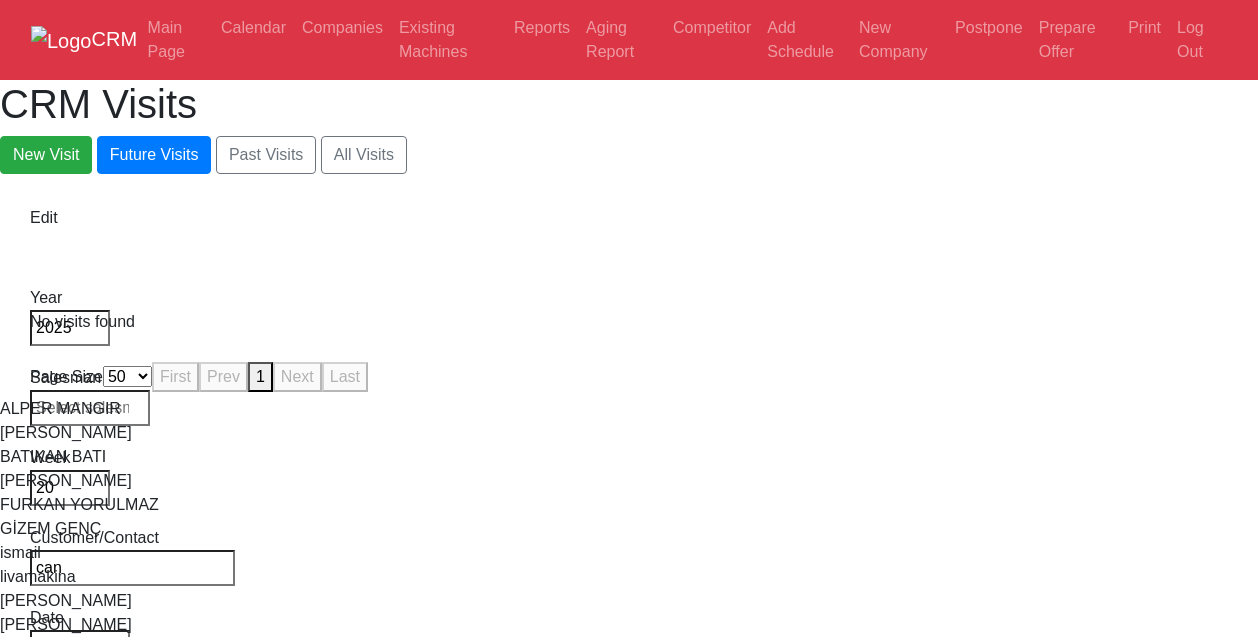 click at bounding box center [90, 408] 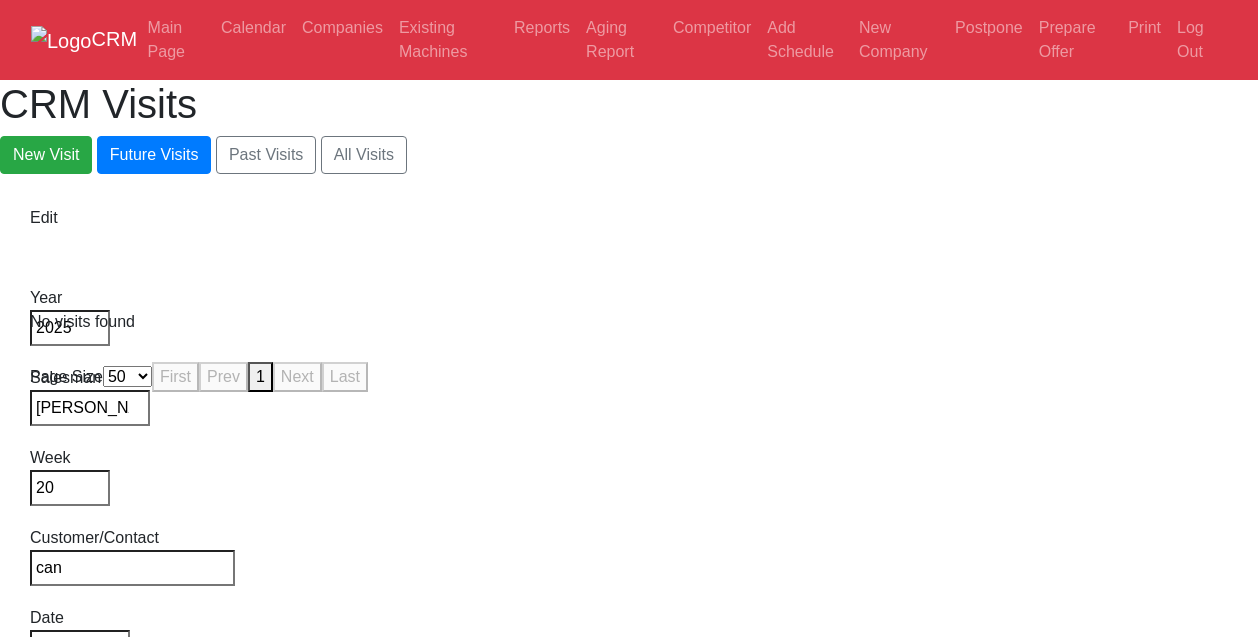 click on "20" at bounding box center (70, 488) 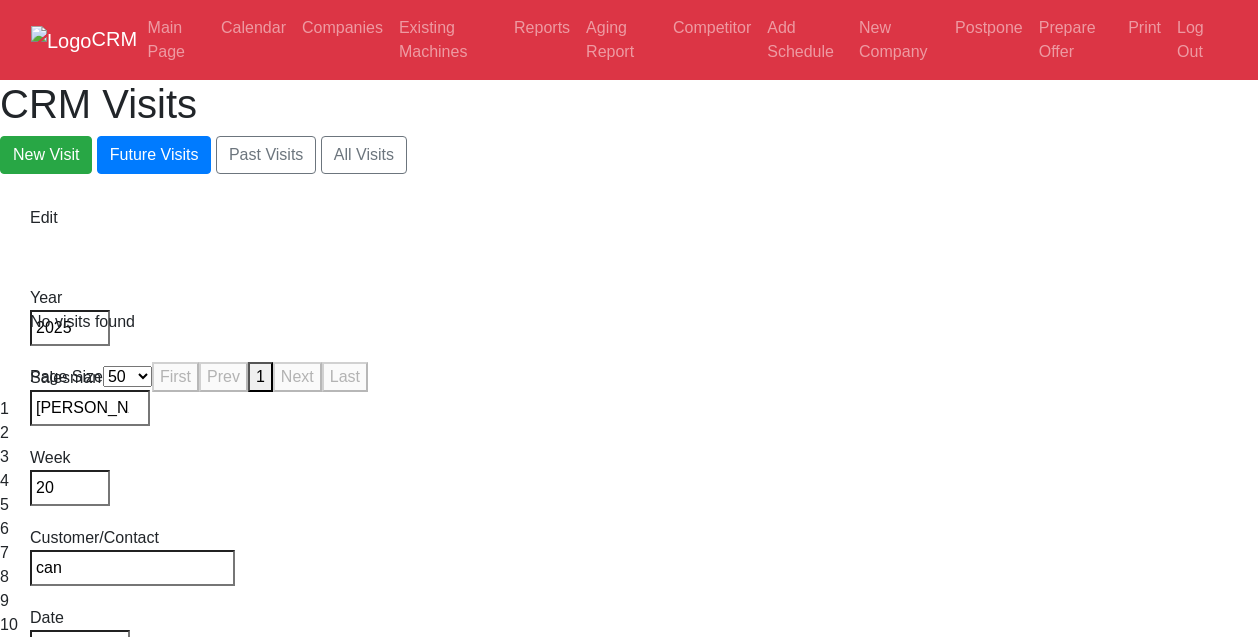 click on "20" at bounding box center [70, 488] 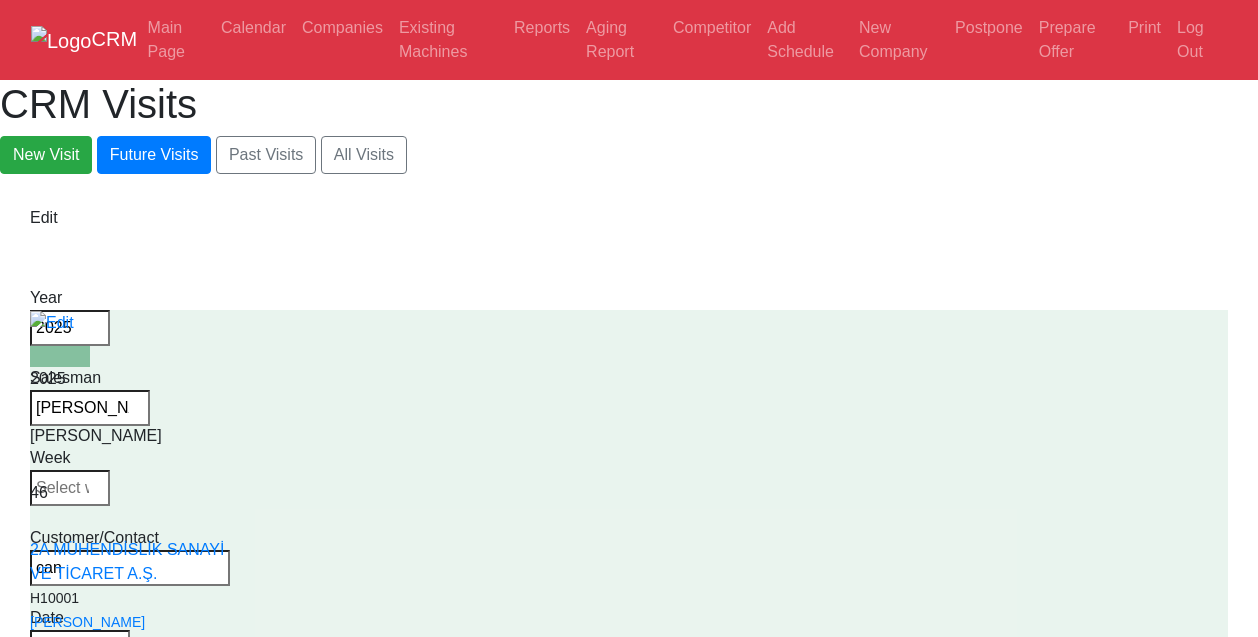 type 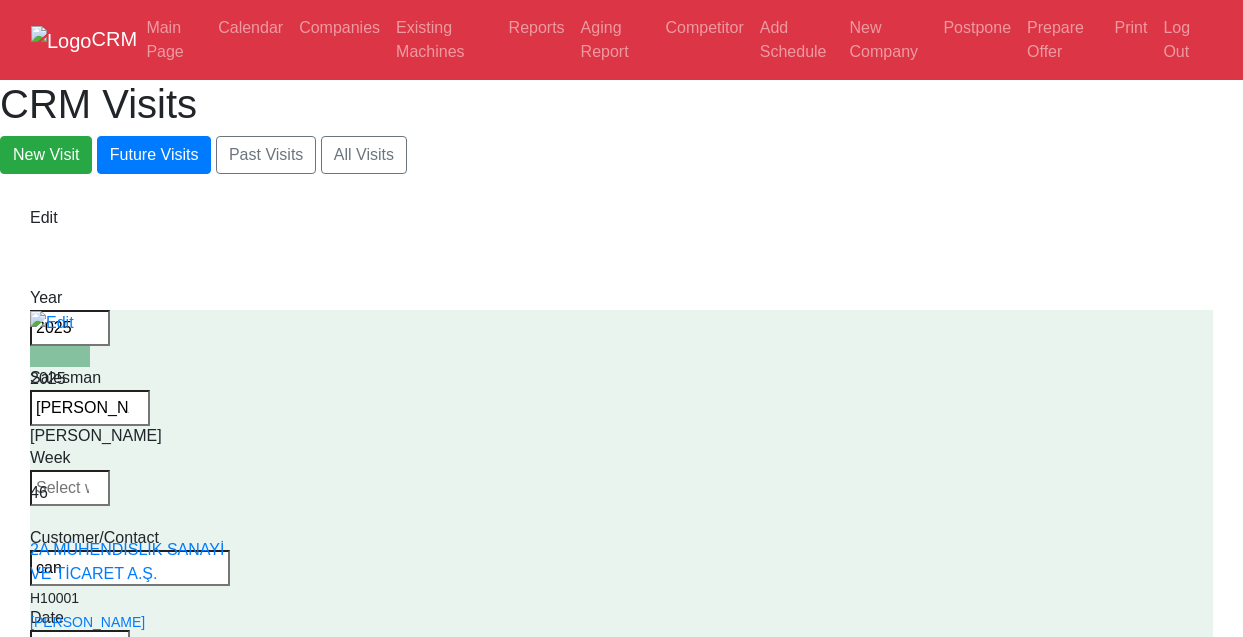 click on "AYSU ASLAN" at bounding box center (90, 408) 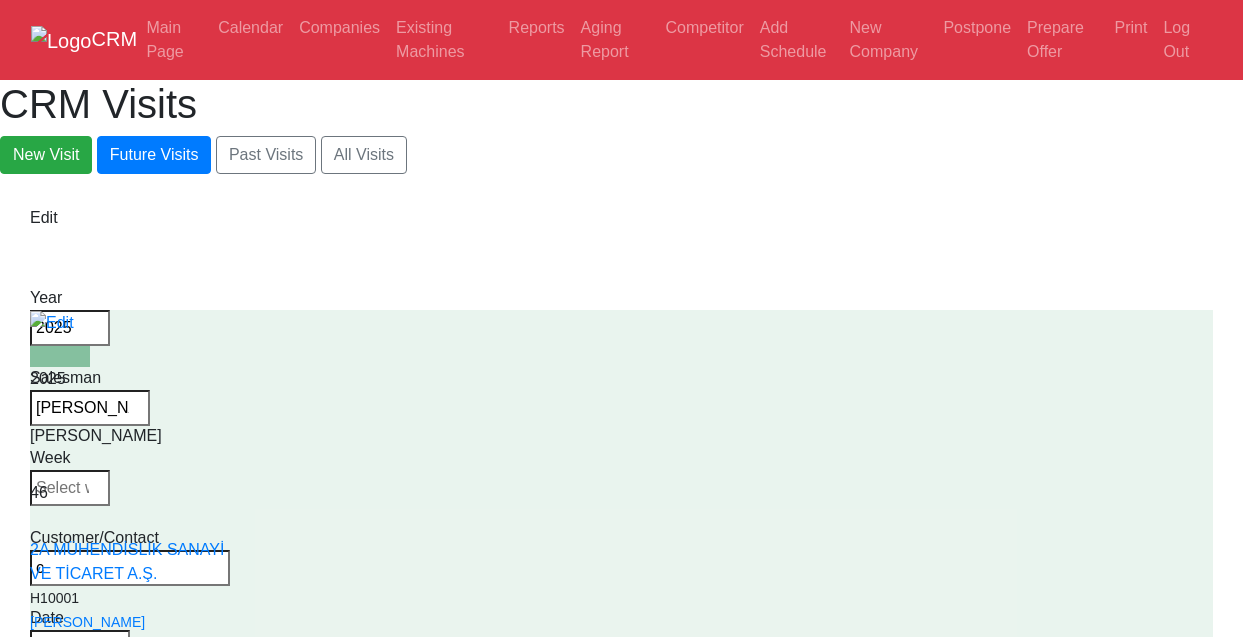 type on "c" 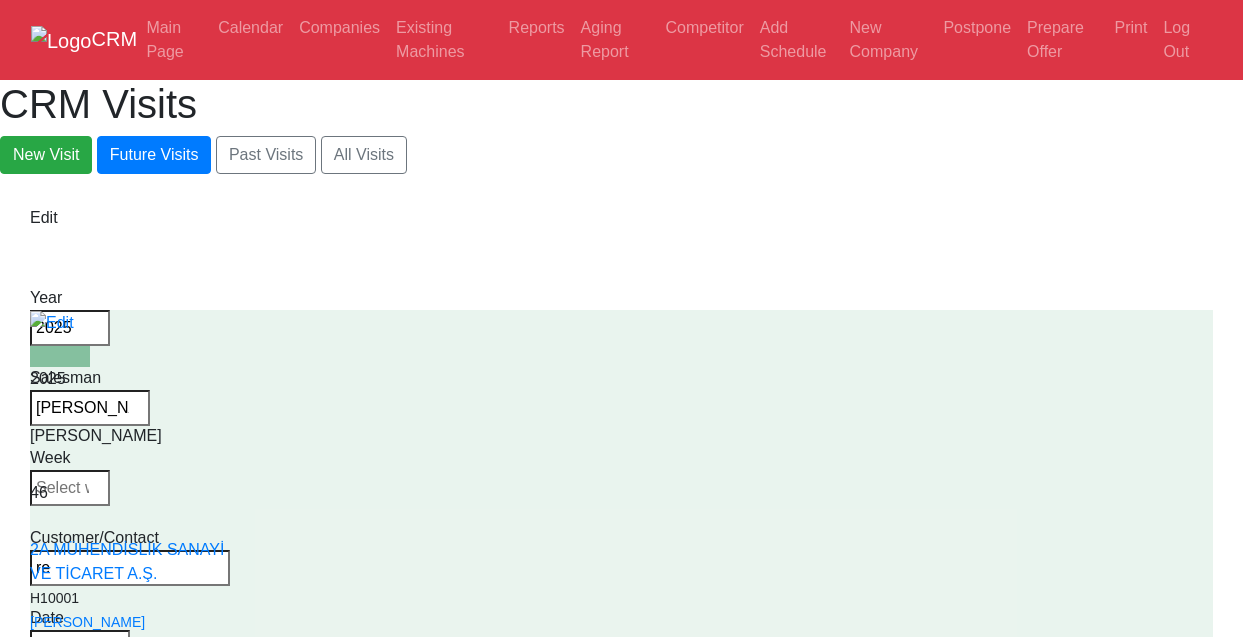 type on "r" 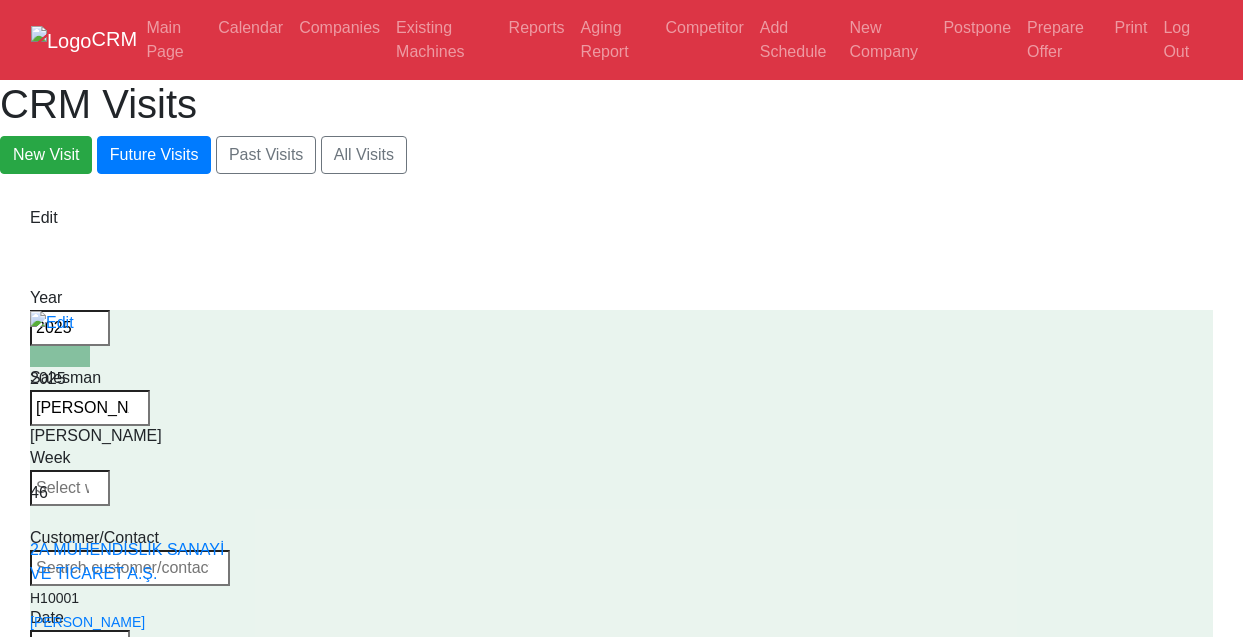 type 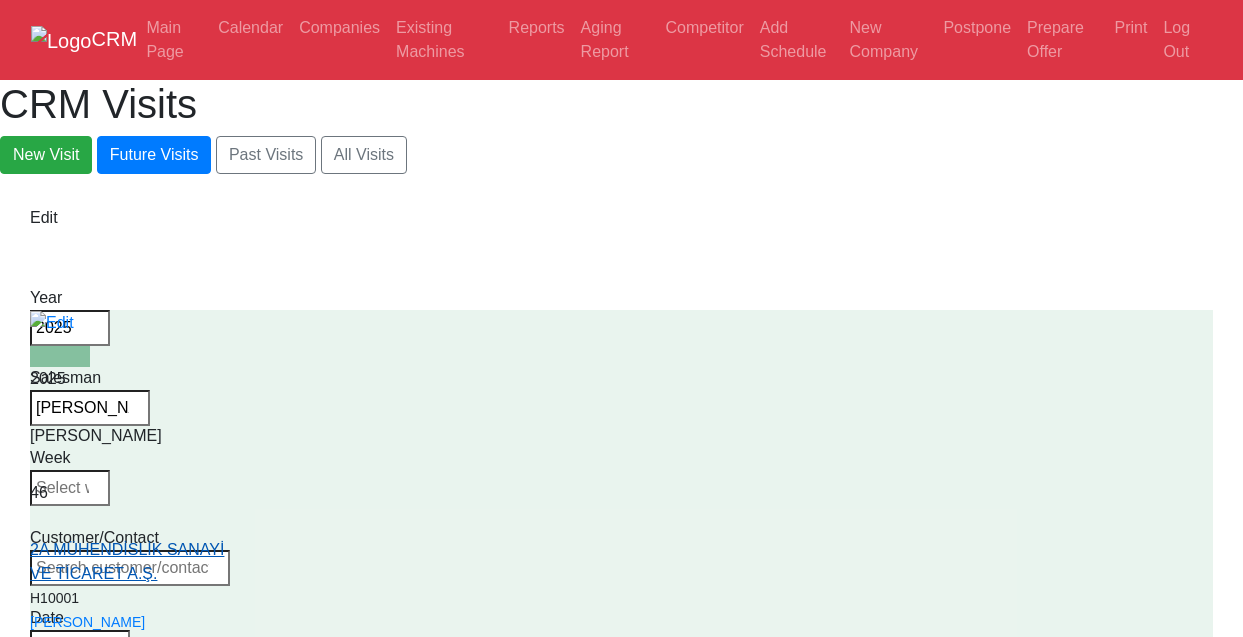 click on "2A MÜHENDİSLİK SANAYİ VE TİCARET A.Ş." at bounding box center (127, 561) 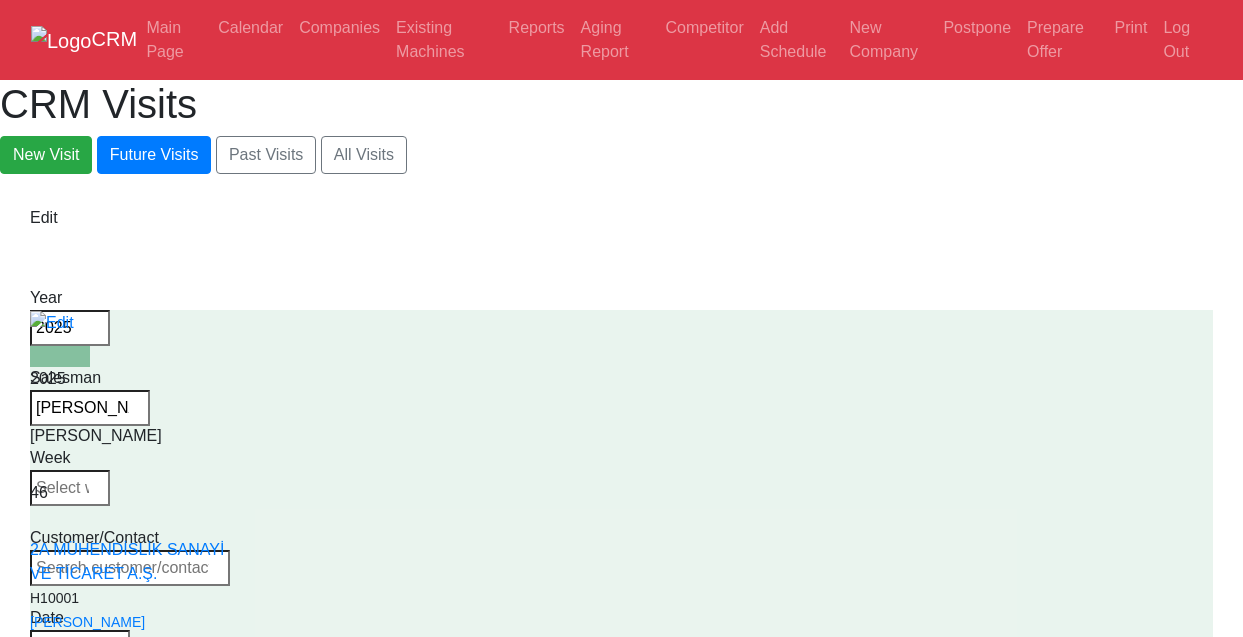 click on "AYSU ASLAN" at bounding box center [90, 452] 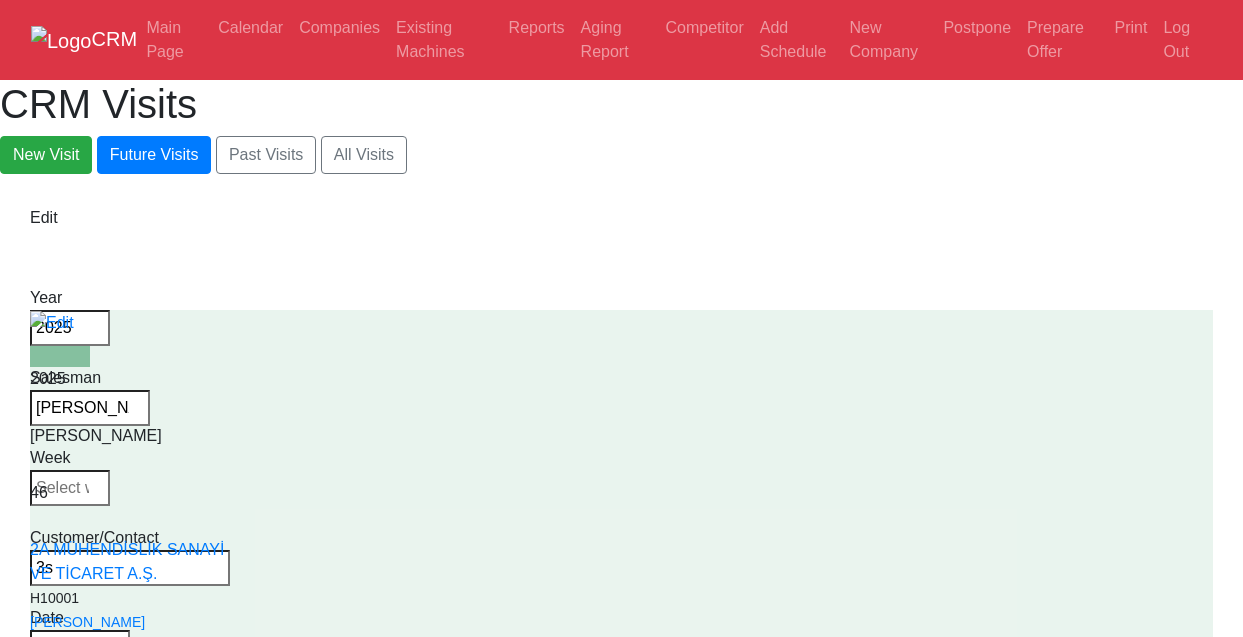 type on "3" 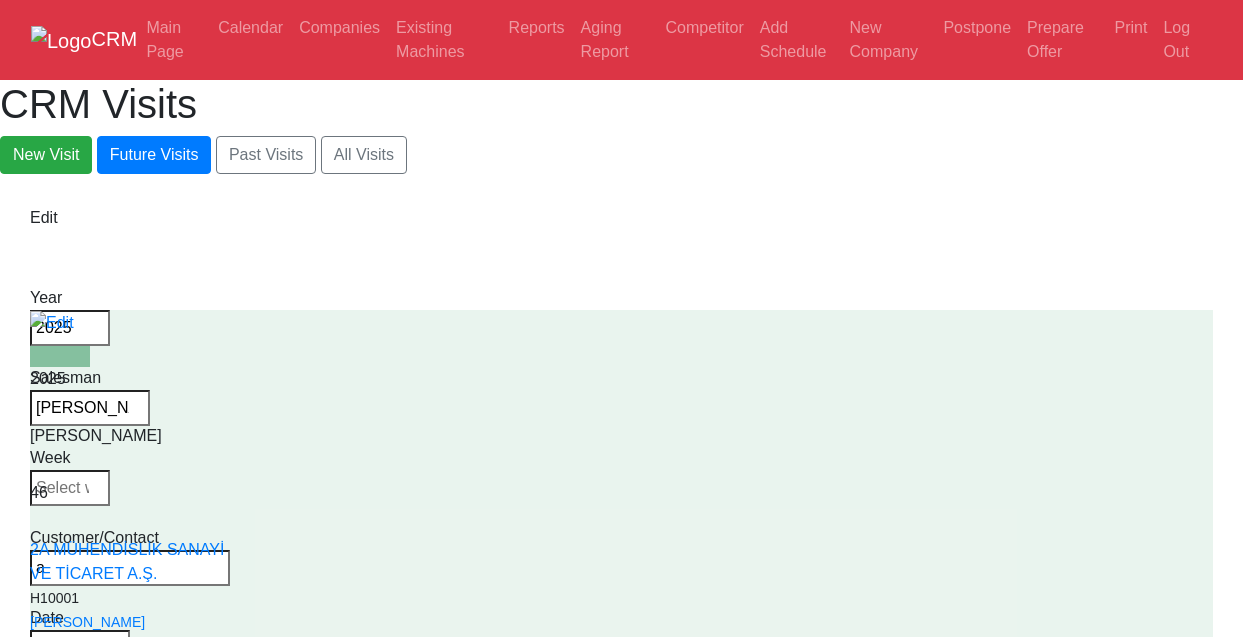 type on "a" 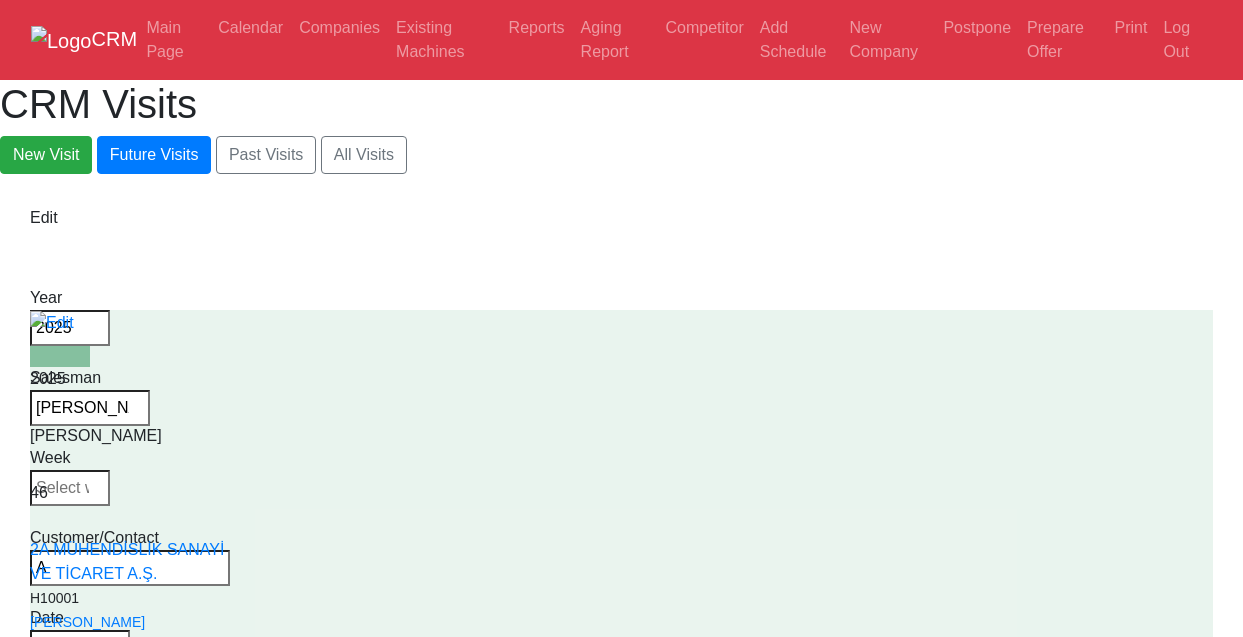 type on "A" 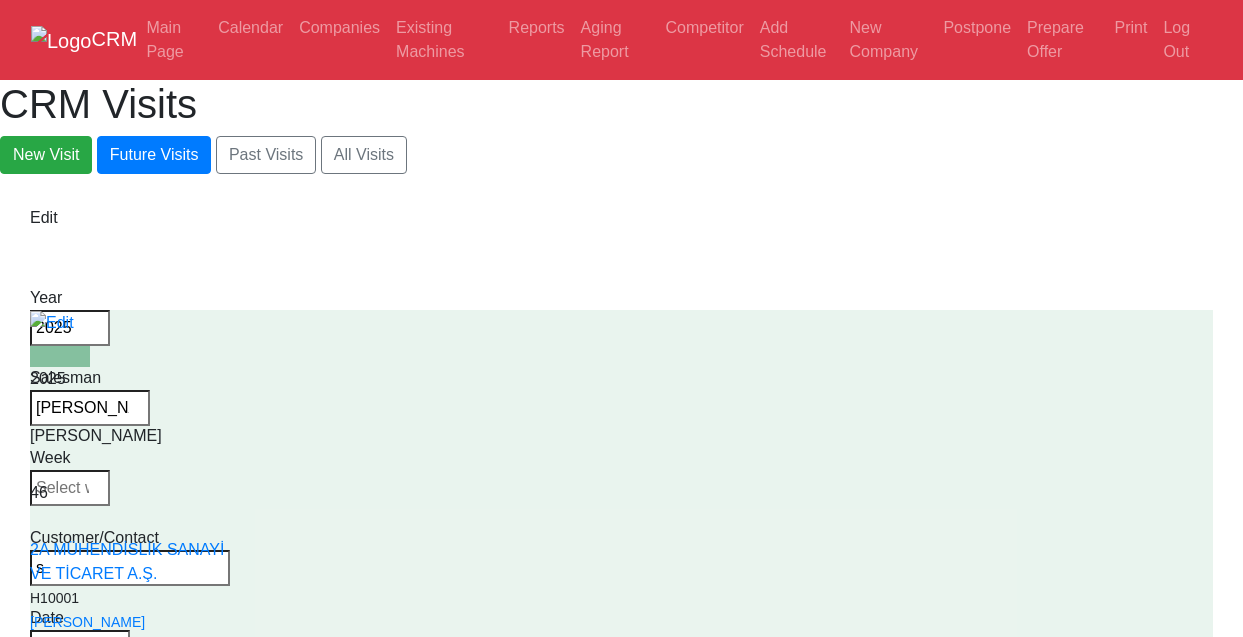 type on "s" 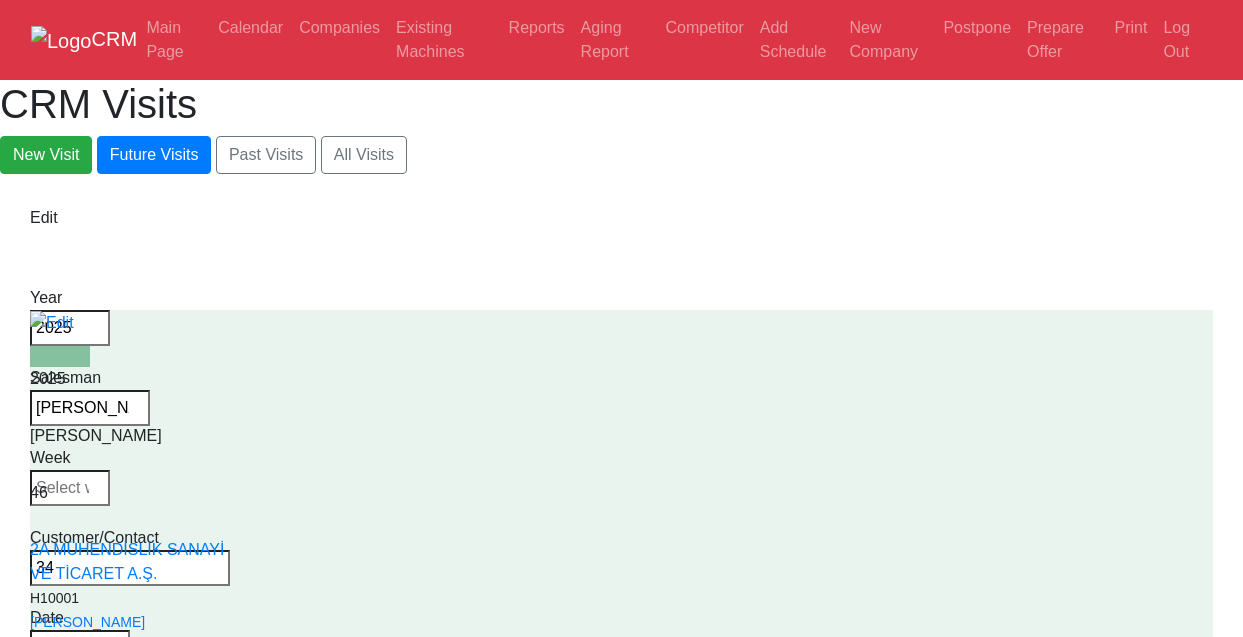 type on "3" 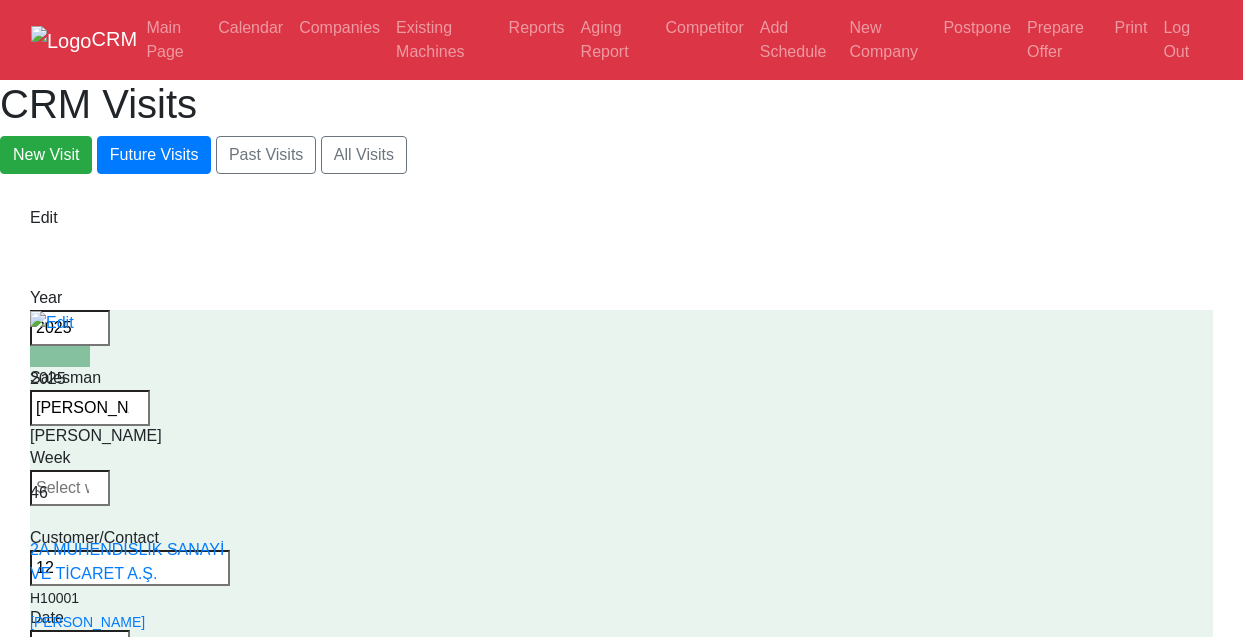 type on "1" 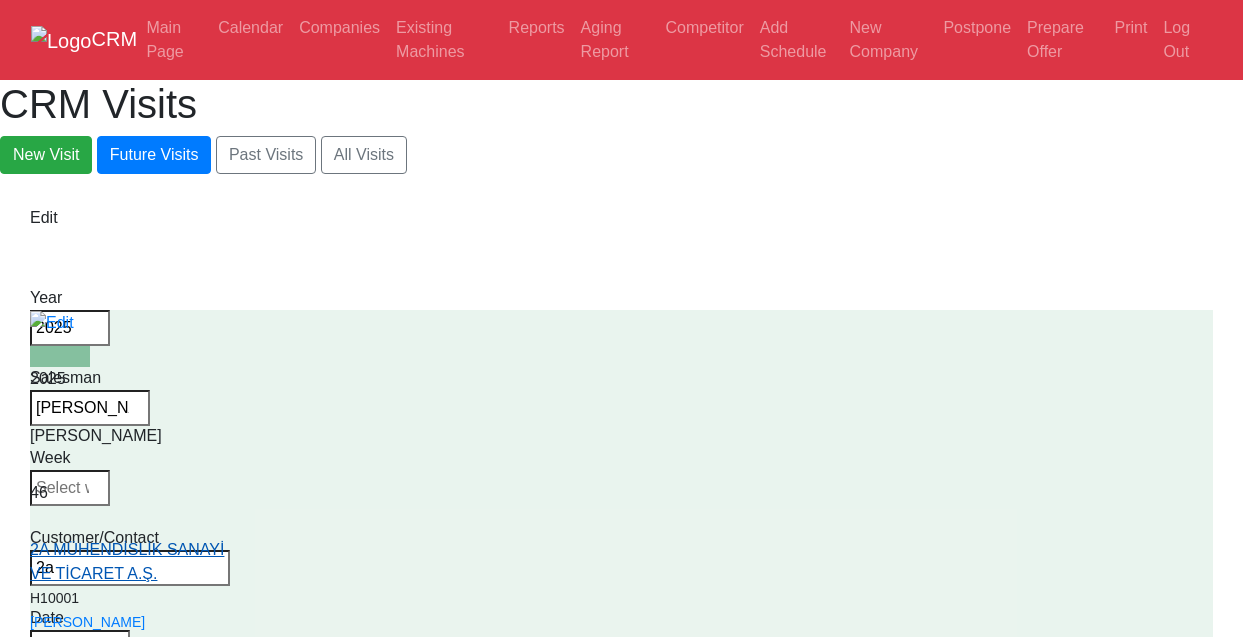 type on "2" 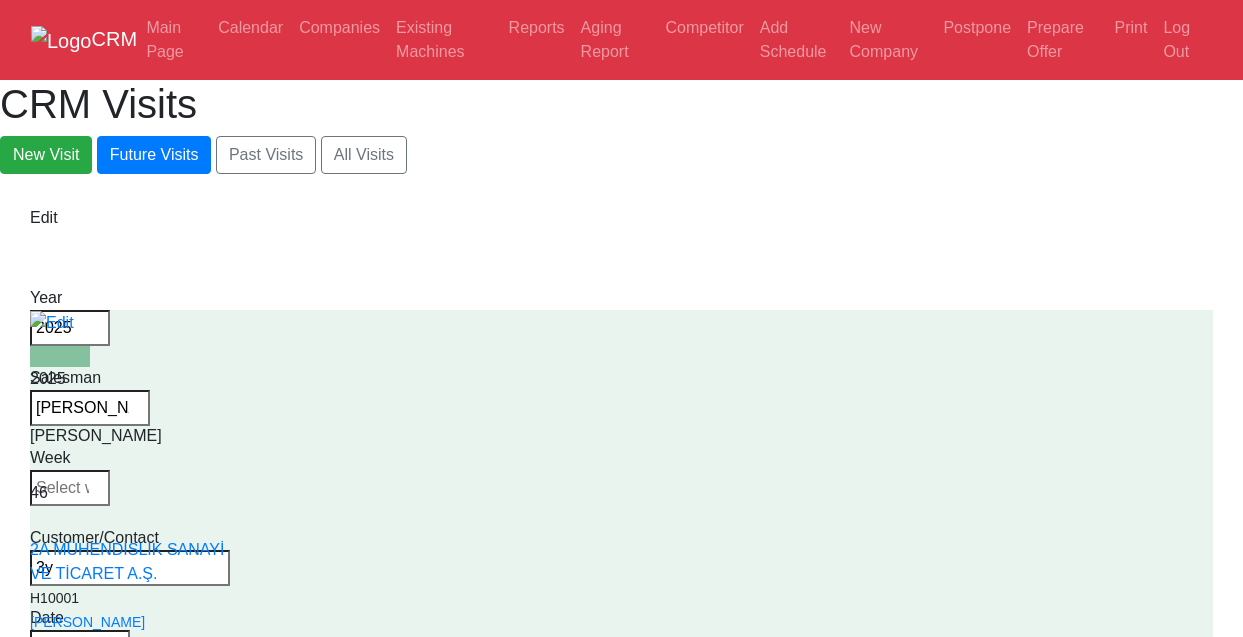 type on "3" 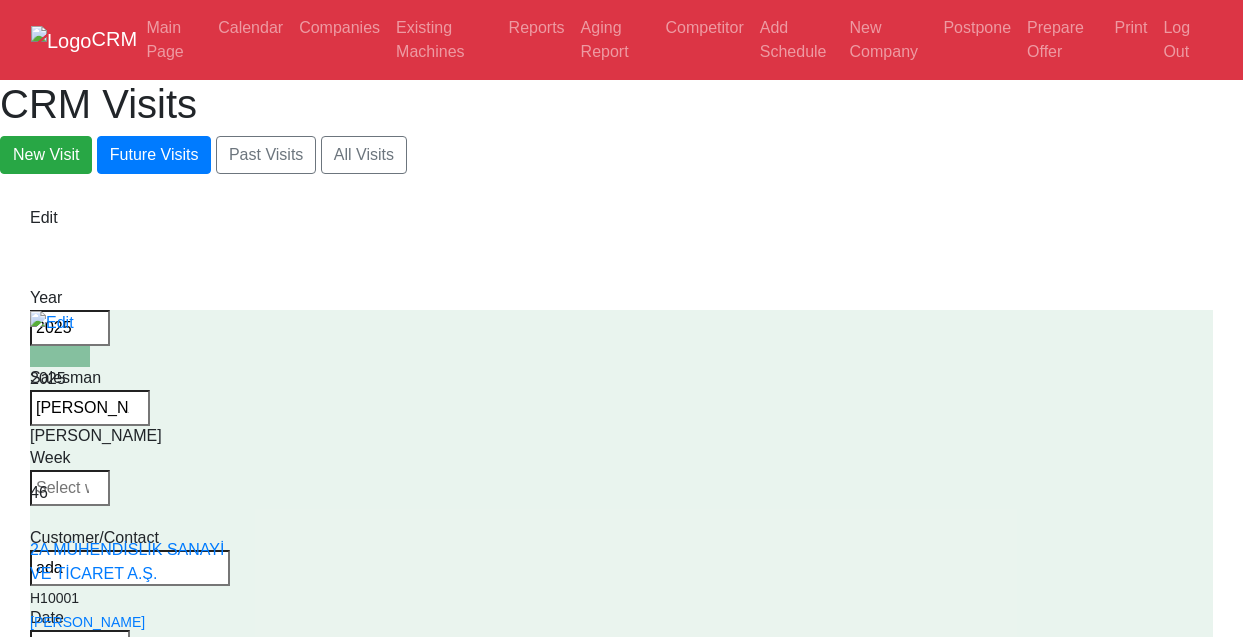 type on "ada" 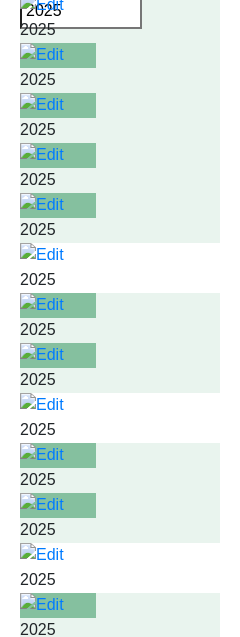 scroll, scrollTop: 400, scrollLeft: 0, axis: vertical 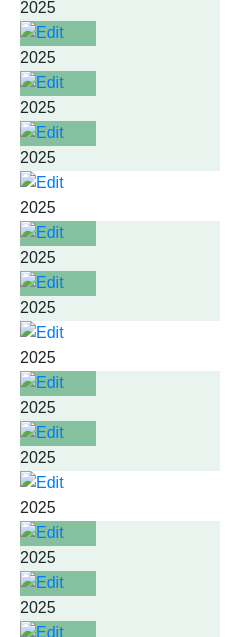 drag, startPoint x: 219, startPoint y: 100, endPoint x: 238, endPoint y: 92, distance: 20.615528 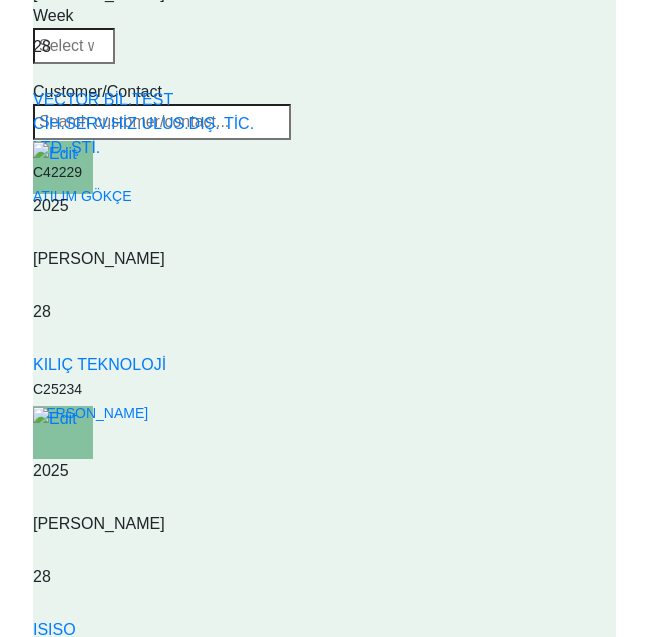scroll, scrollTop: 431, scrollLeft: 0, axis: vertical 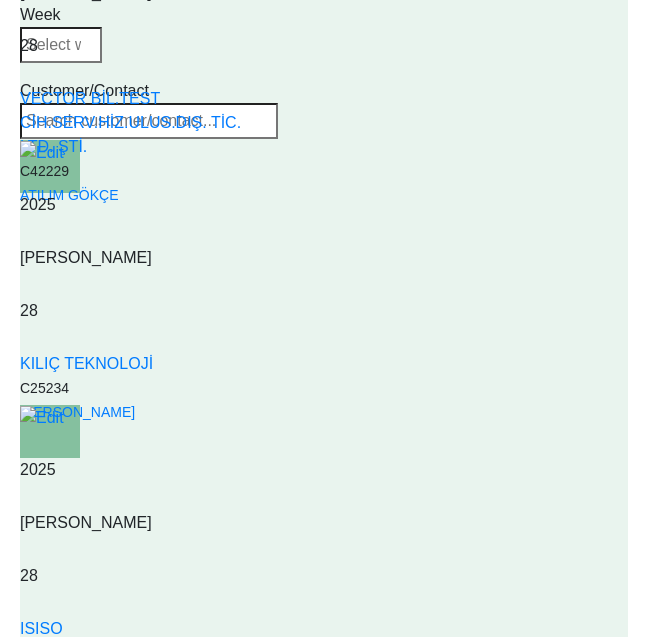 click at bounding box center (149, 121) 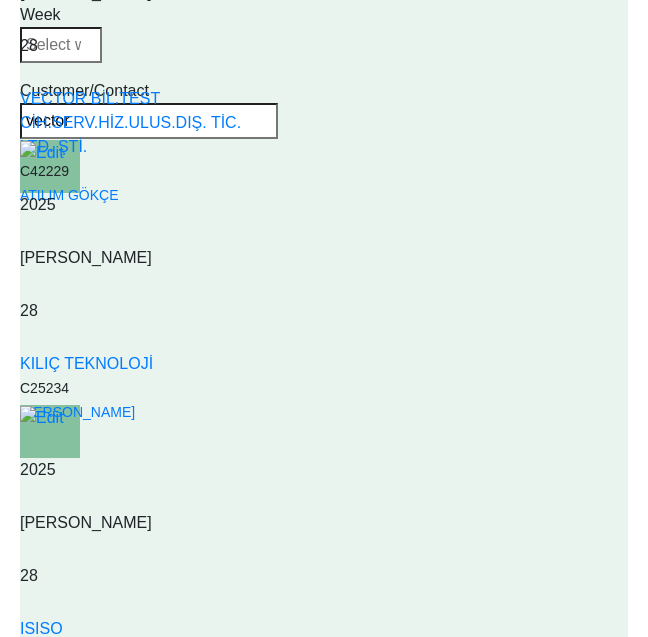 type on "vector" 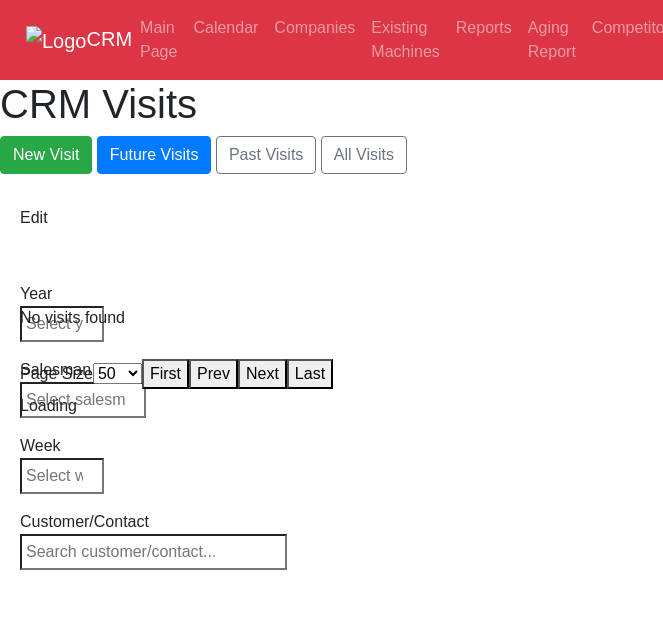 select on "50" 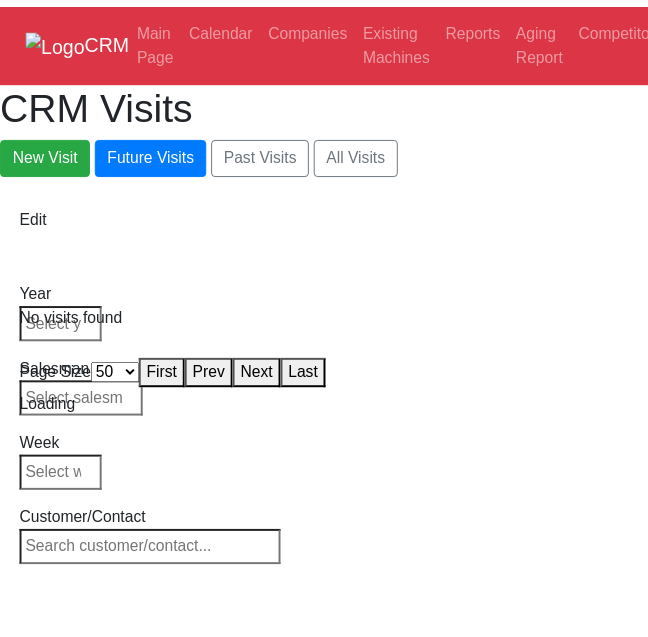 scroll, scrollTop: 0, scrollLeft: 0, axis: both 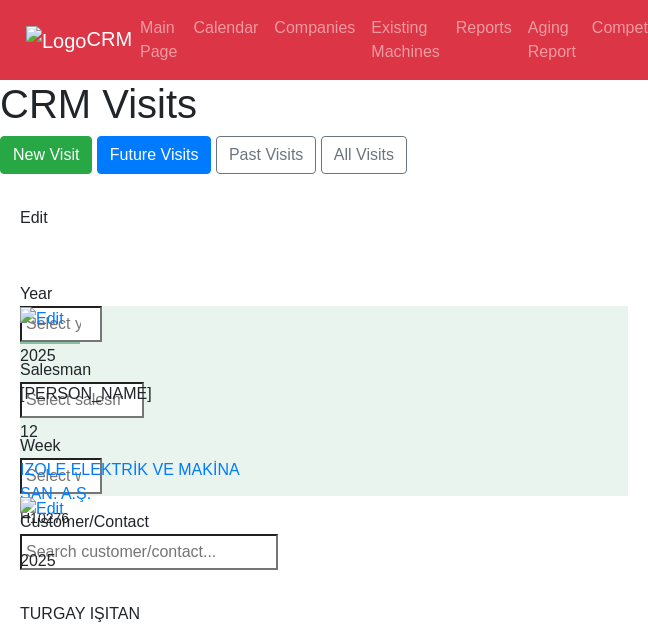 click at bounding box center (149, 552) 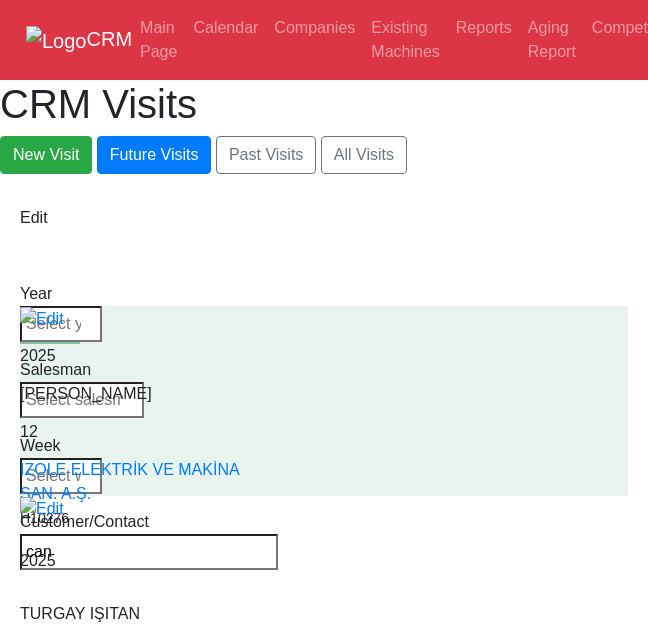click on "can" at bounding box center (149, 552) 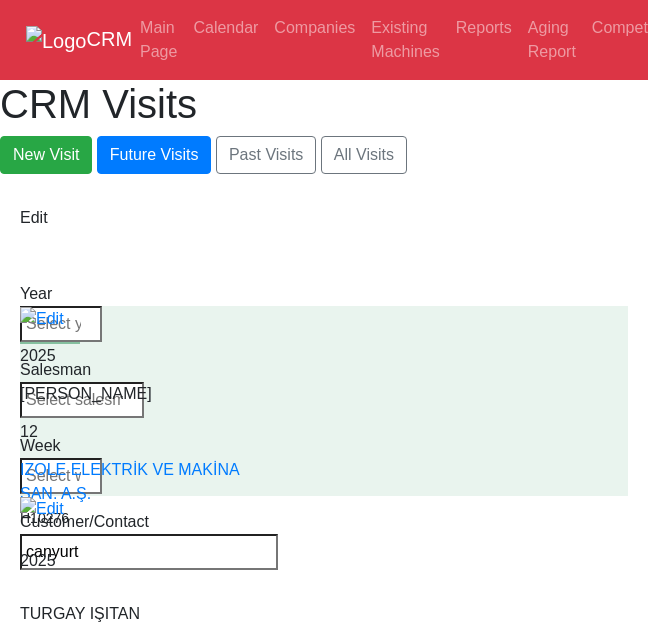 type on "canyurt" 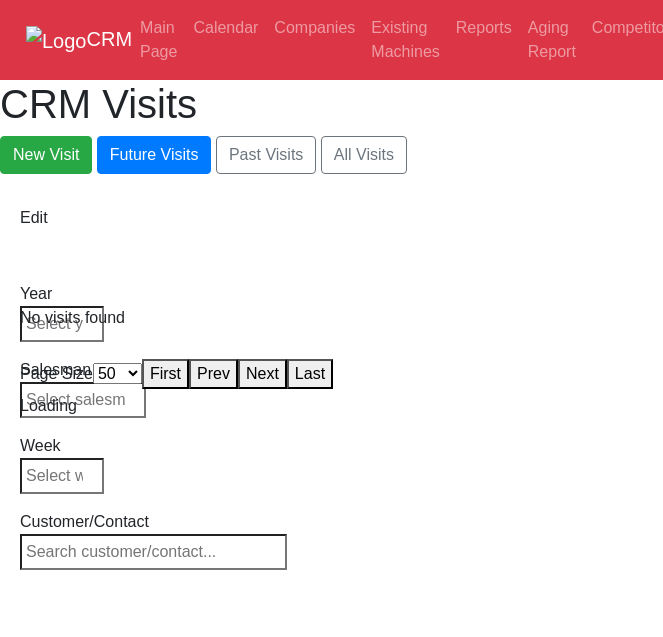 select on "50" 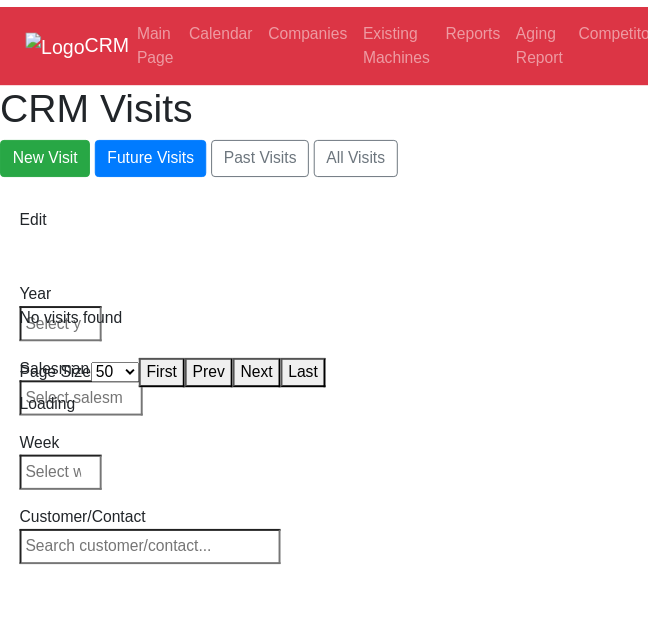scroll, scrollTop: 0, scrollLeft: 0, axis: both 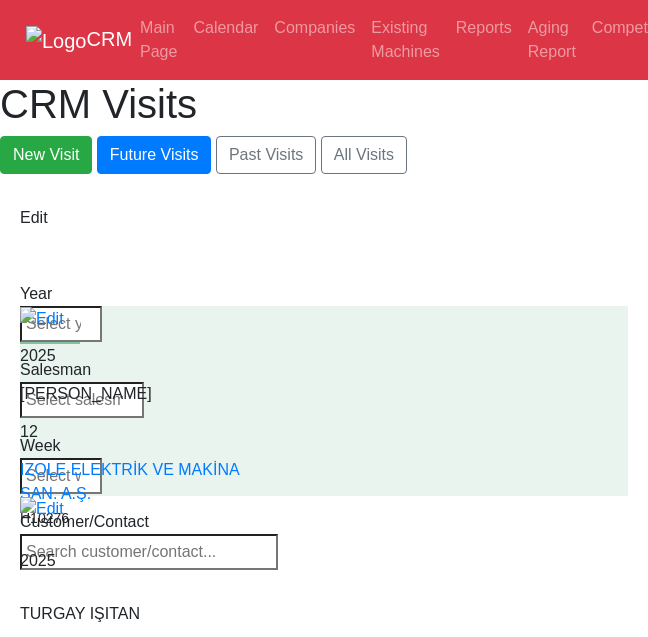 click at bounding box center [149, 552] 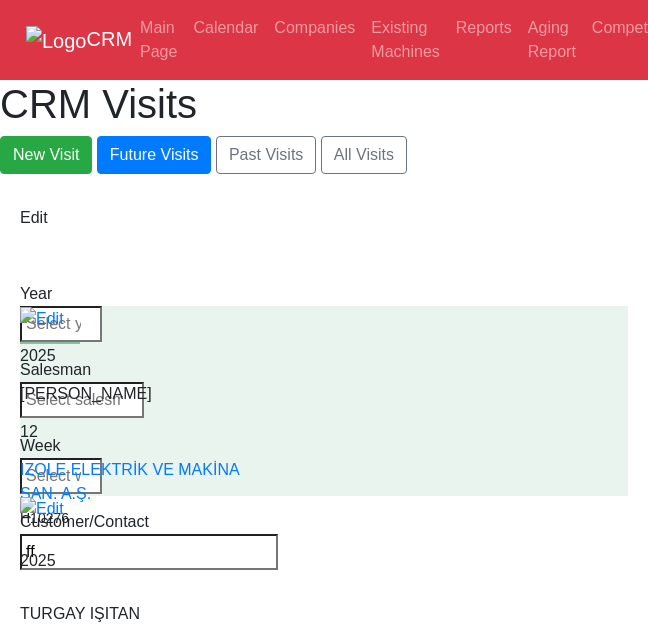 type on "f" 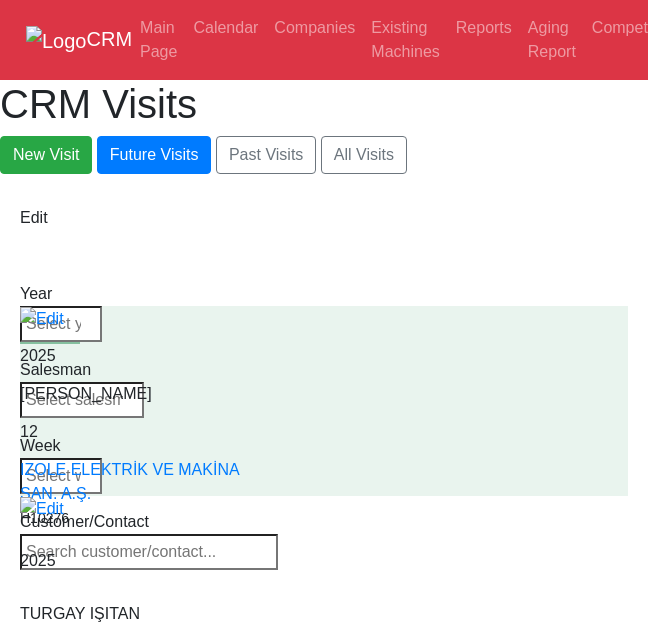 type 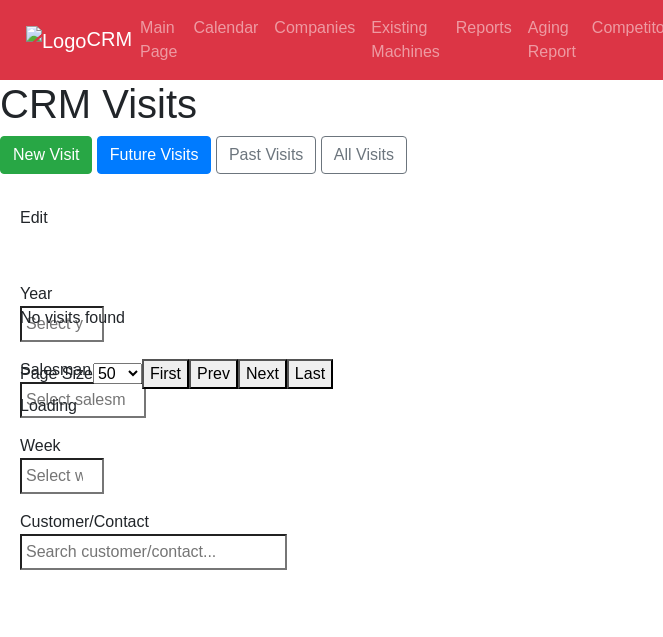 select on "50" 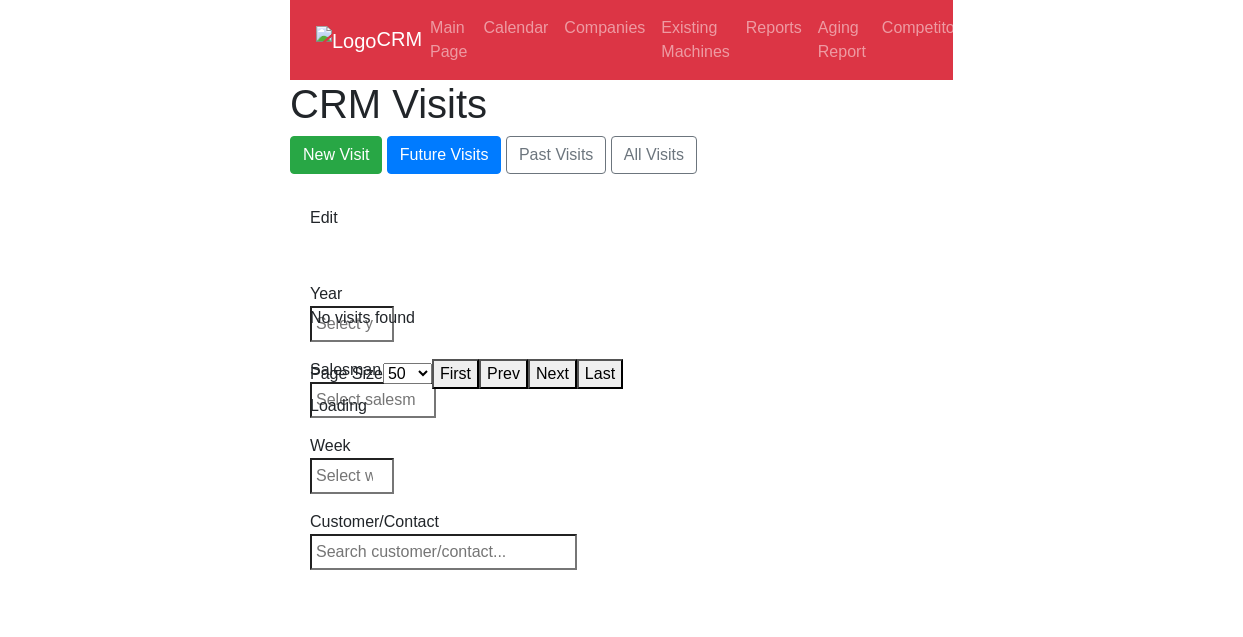 scroll, scrollTop: 0, scrollLeft: 0, axis: both 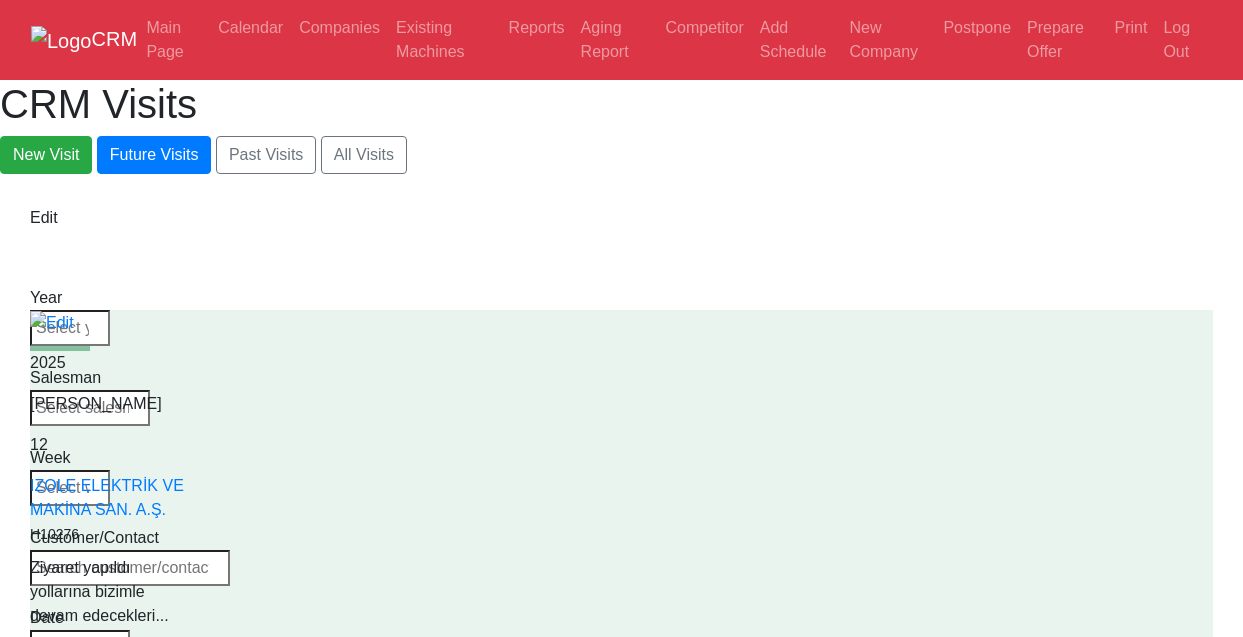 click at bounding box center [130, 568] 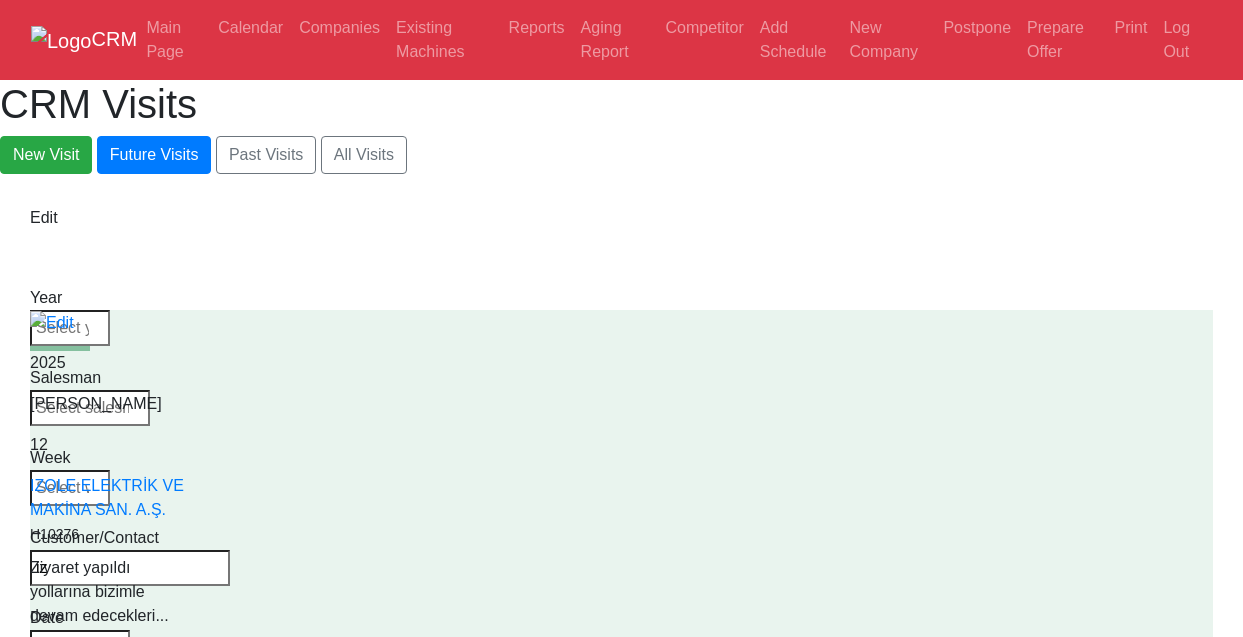type on "i" 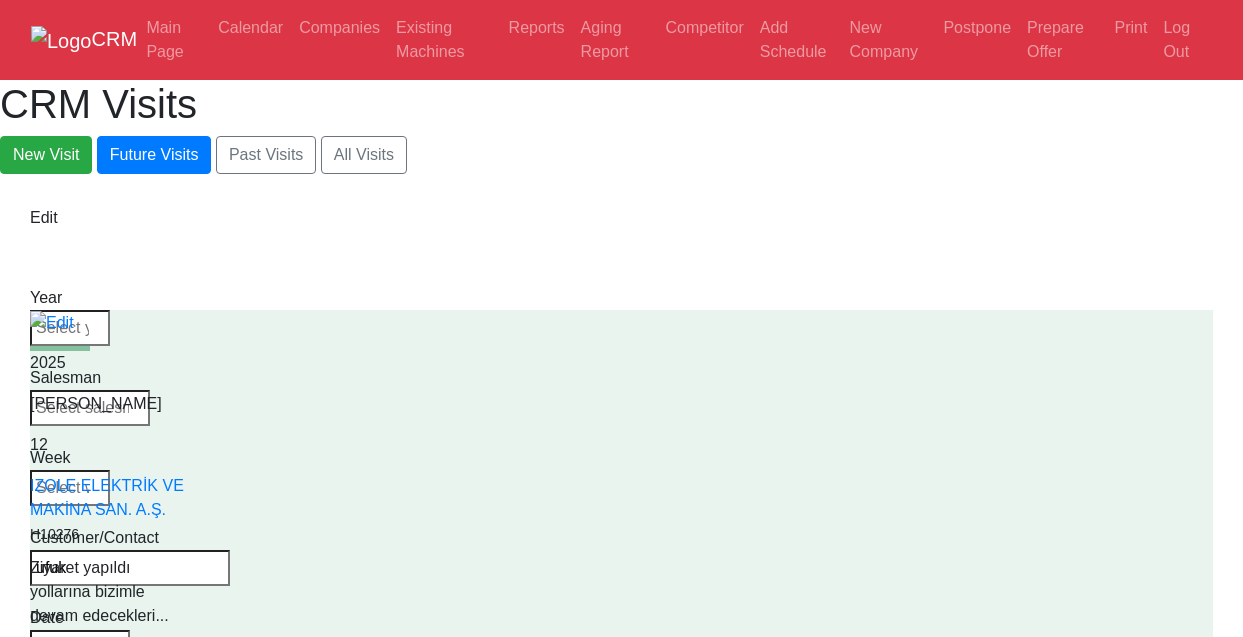 type on "ufuk" 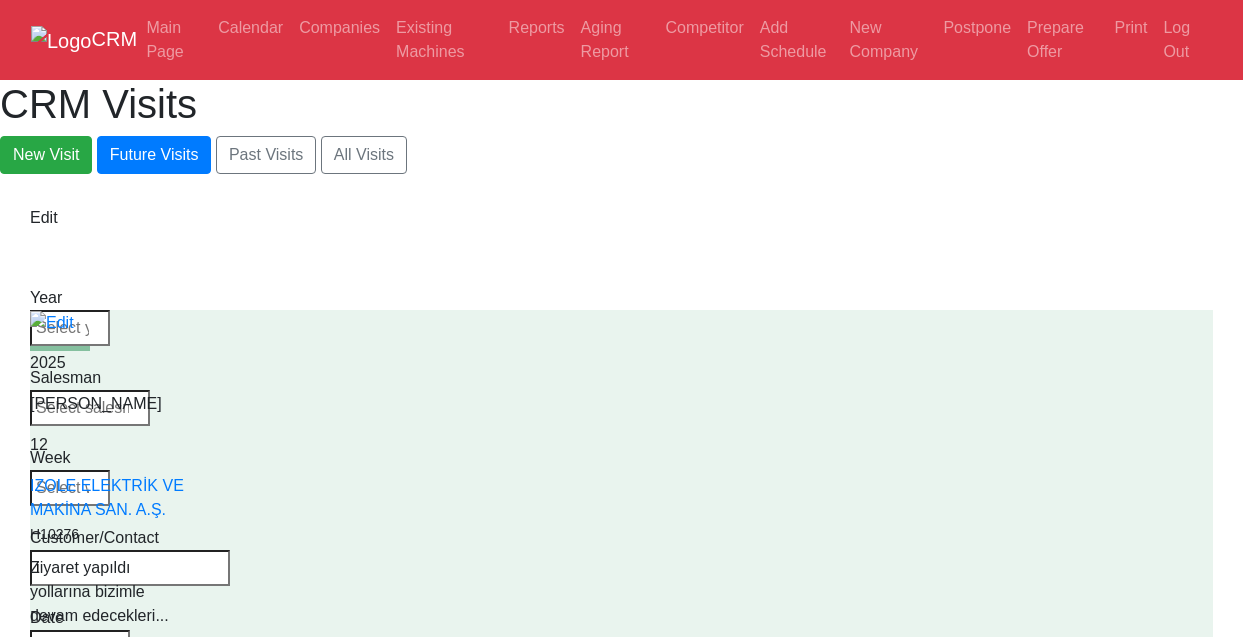 type on "i" 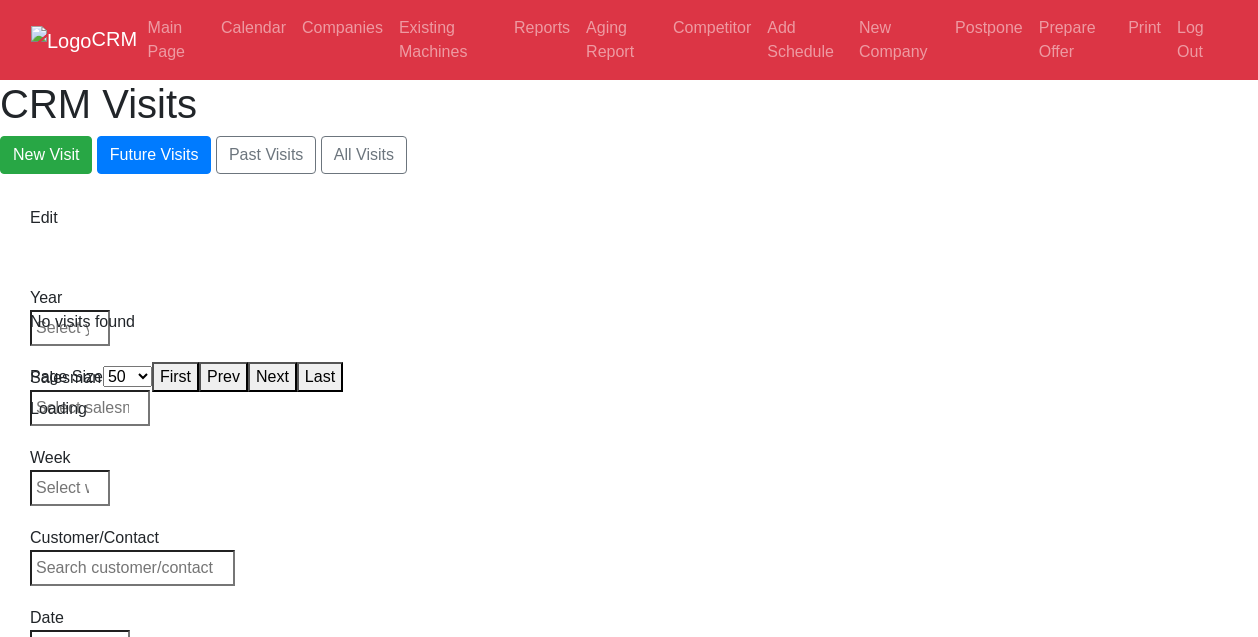 select on "50" 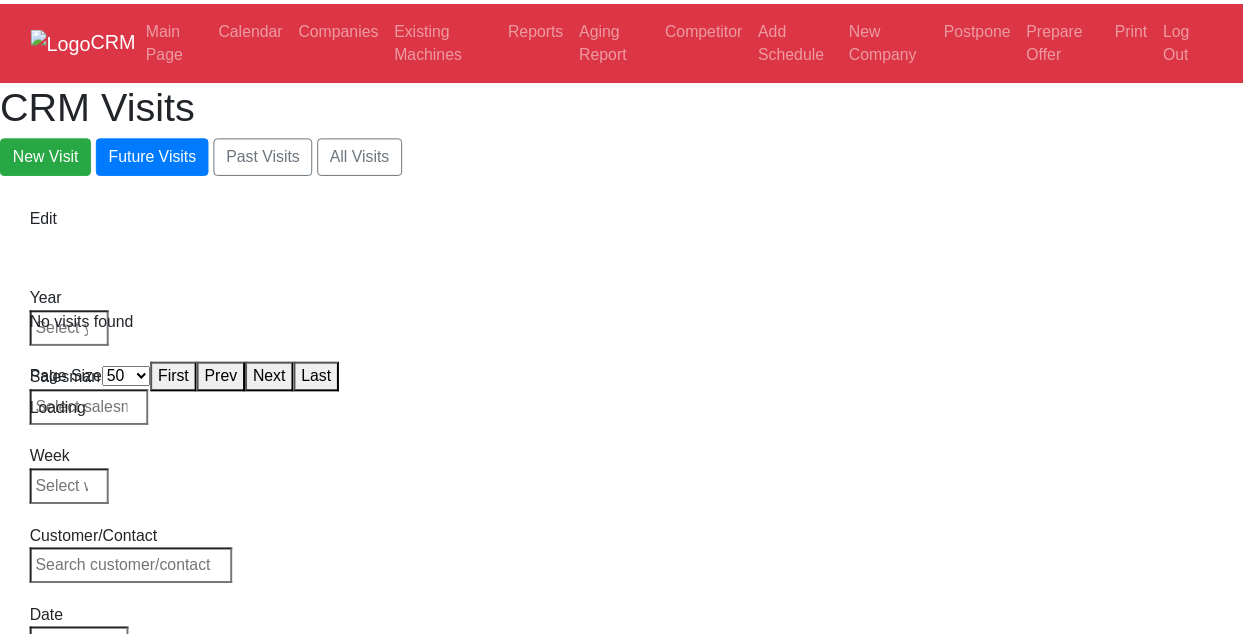 scroll, scrollTop: 0, scrollLeft: 0, axis: both 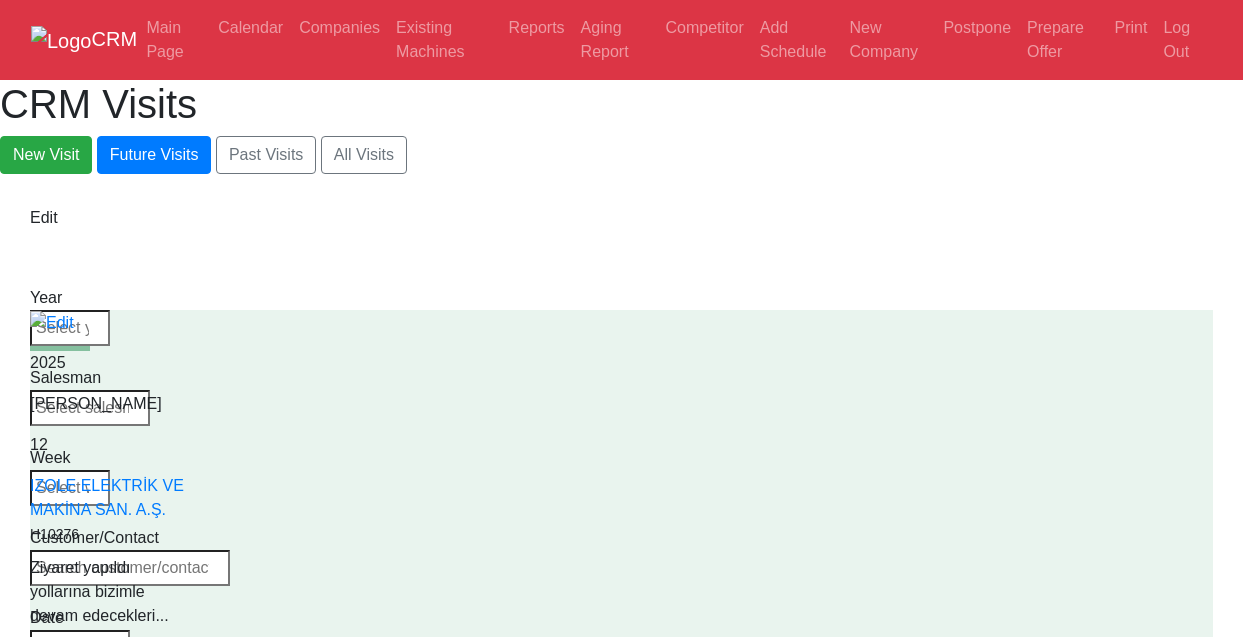 click at bounding box center [130, 568] 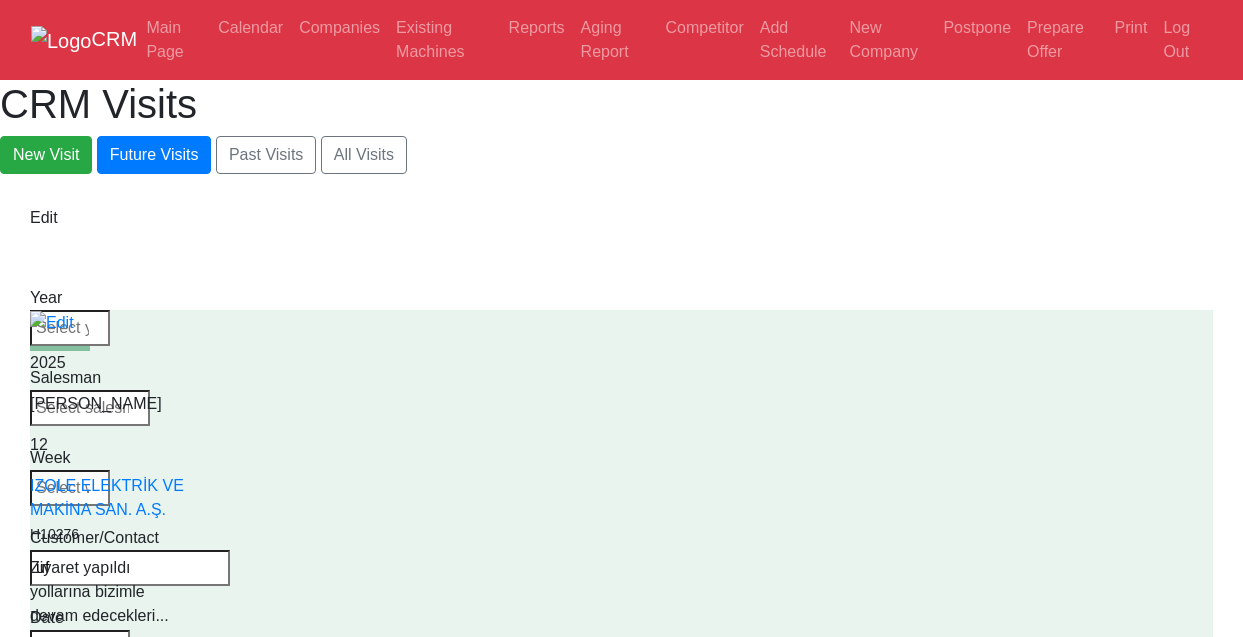 type on "u" 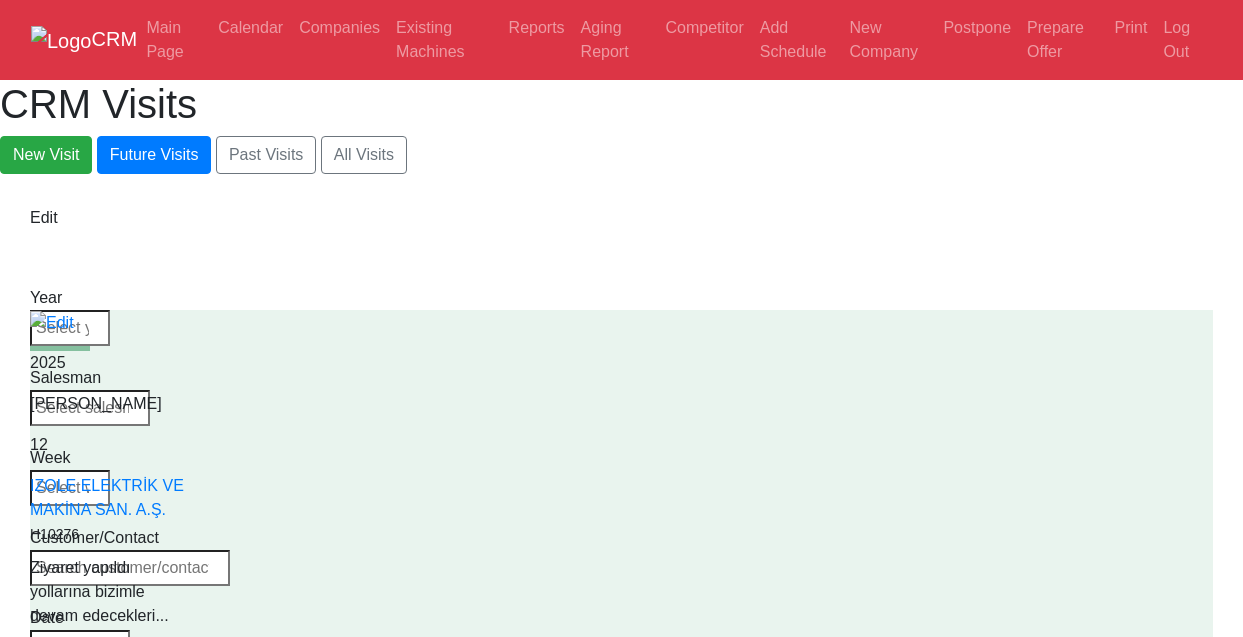 click at bounding box center (130, 568) 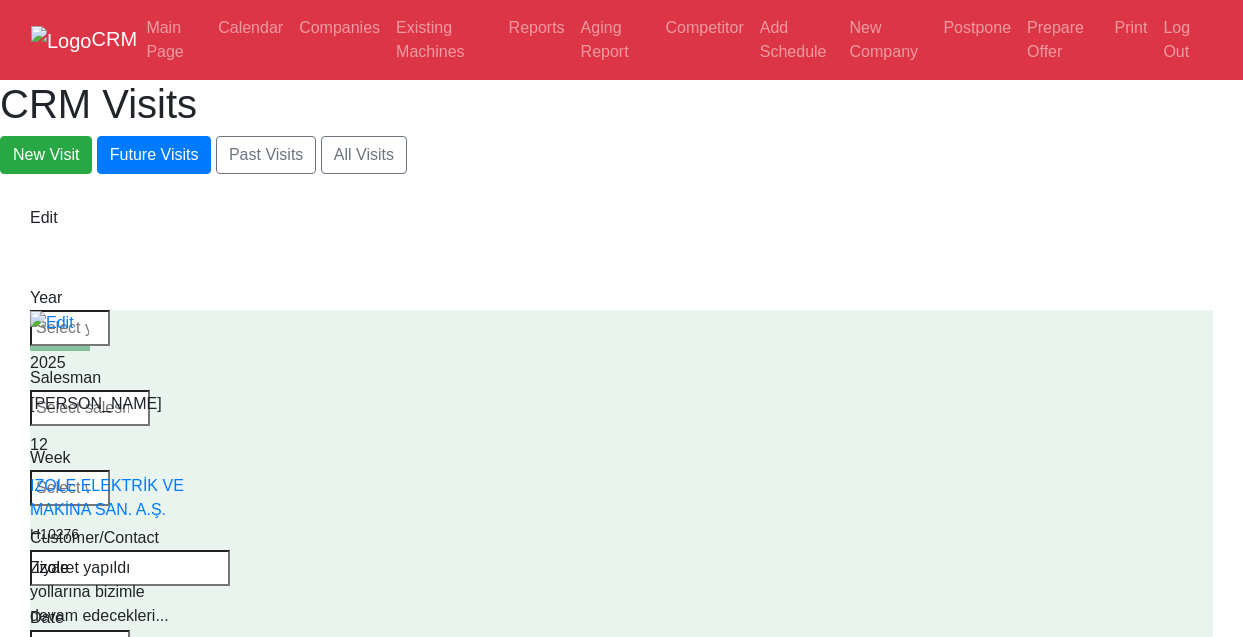 click on "CANYURTLAR TİCARET C25146 BURAK CANYURT" at bounding box center (130, 1017) 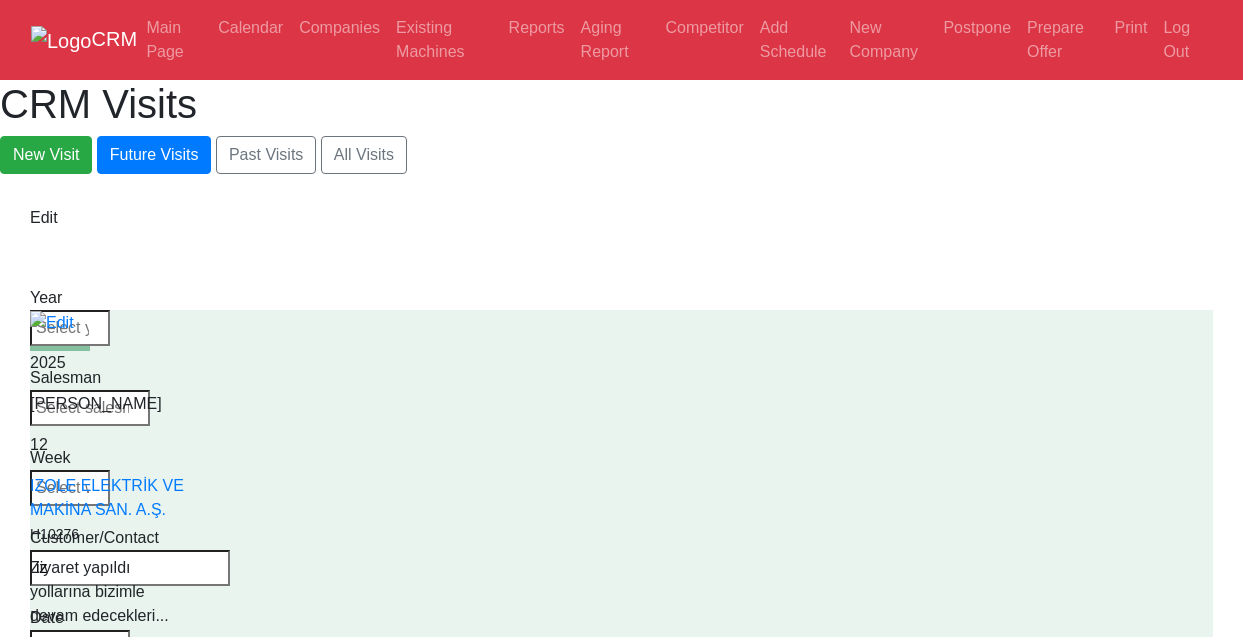 type on "i" 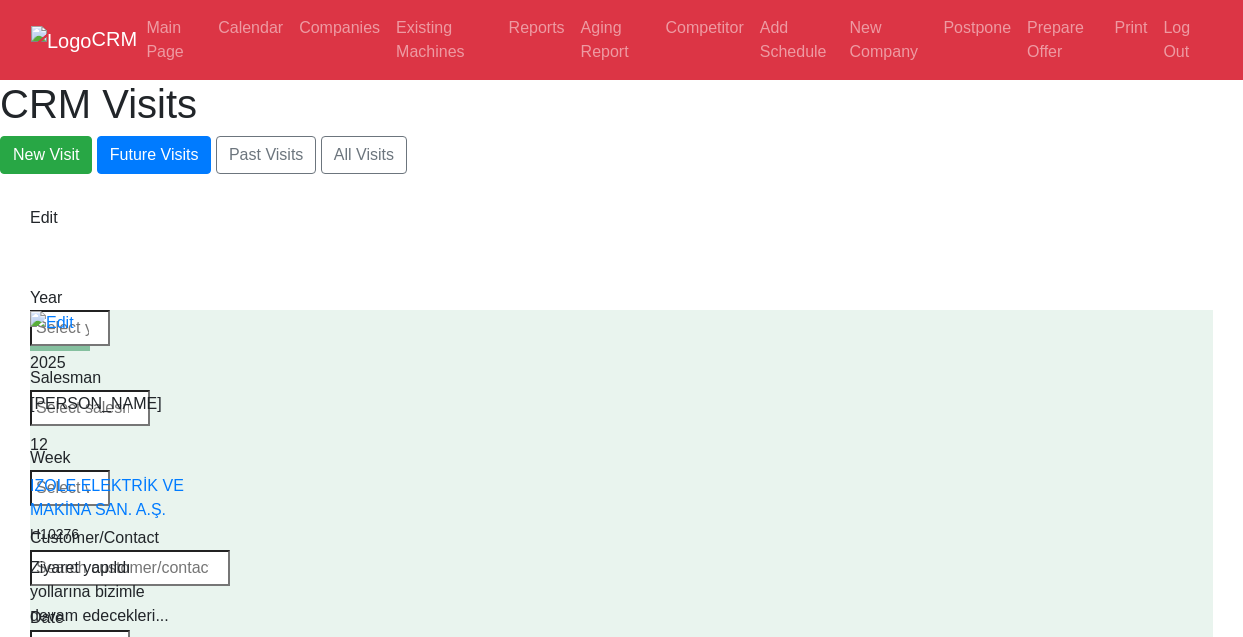 click at bounding box center (130, 550) 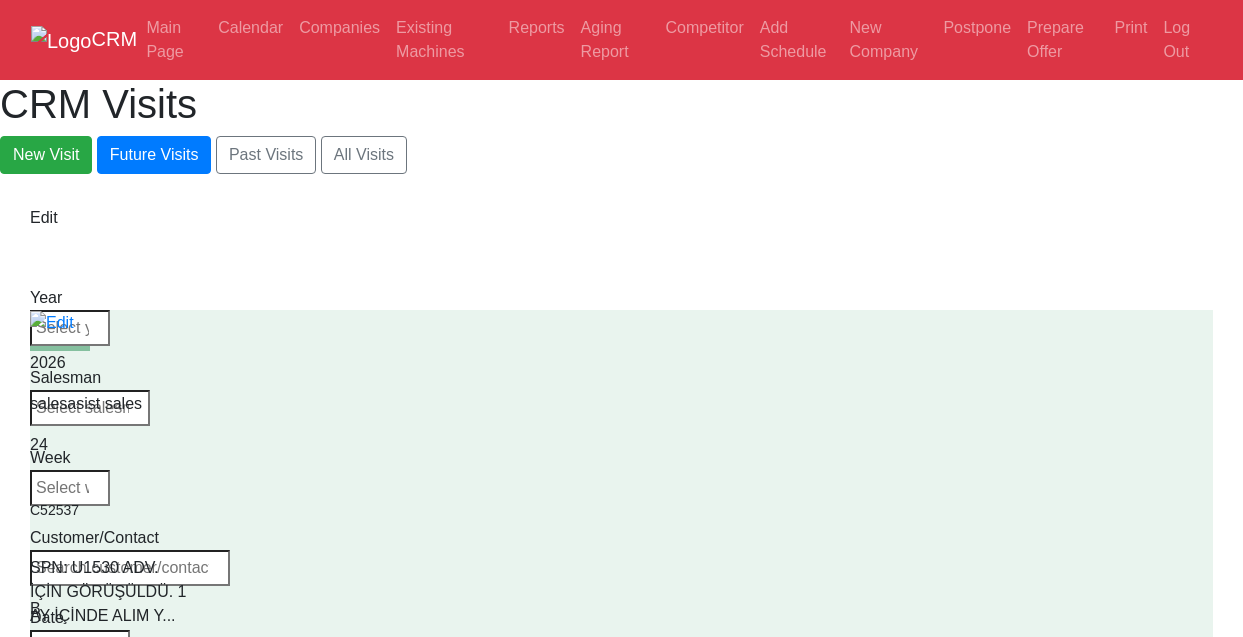 click at bounding box center (130, 550) 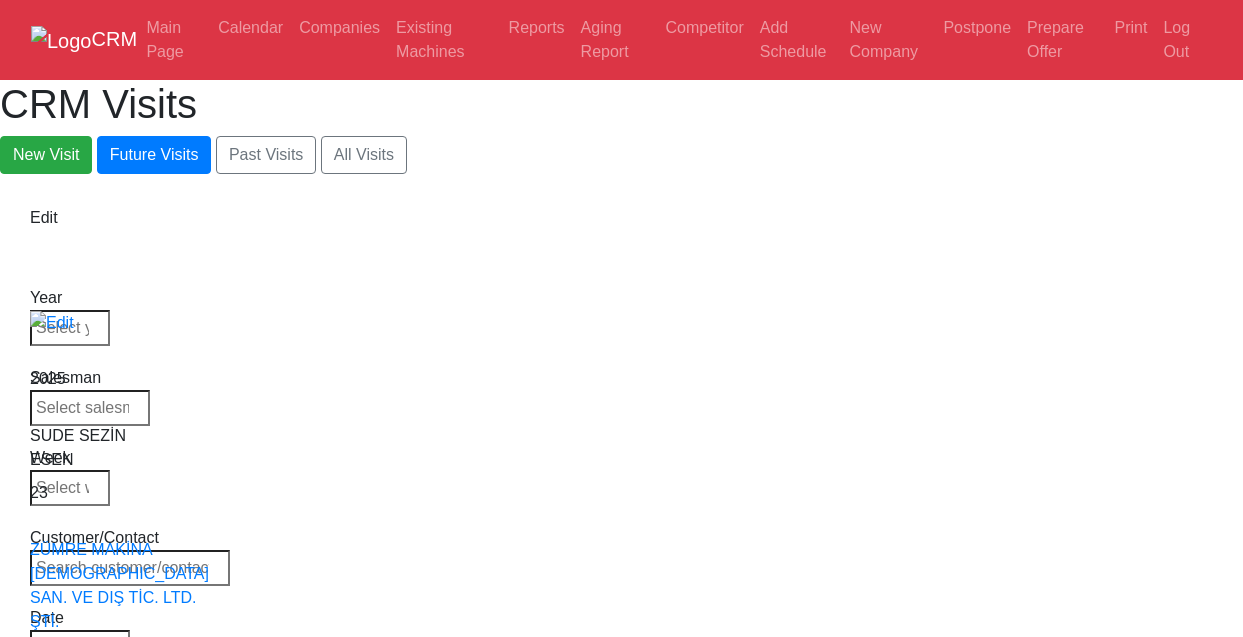click at bounding box center [130, 550] 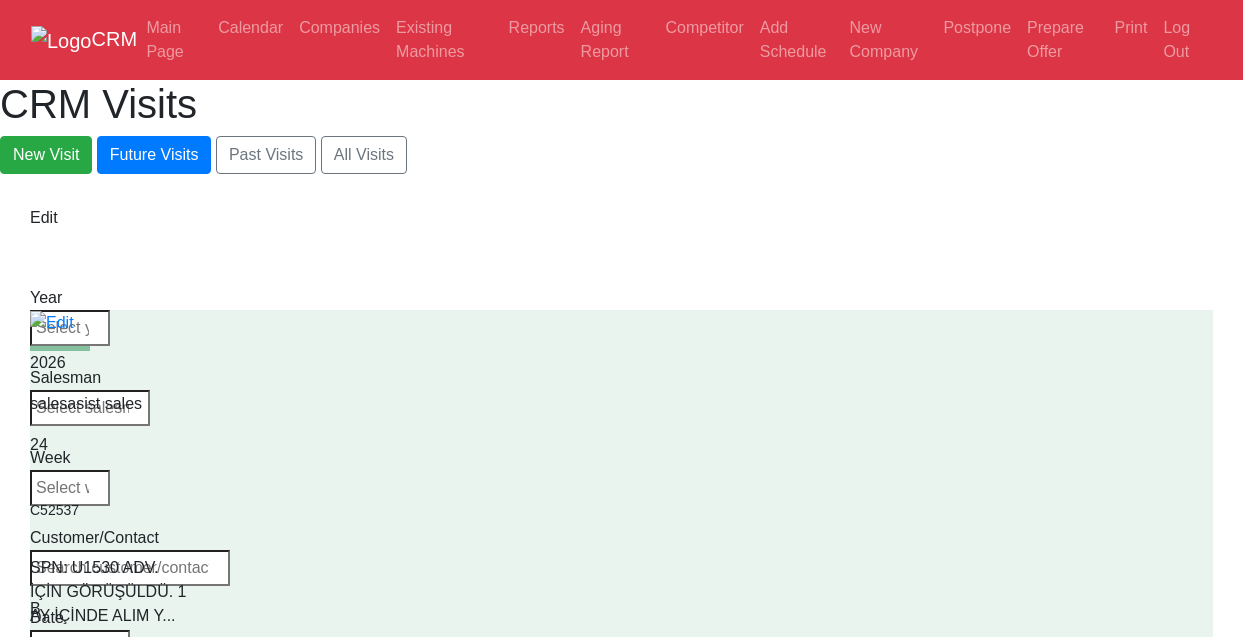 click at bounding box center (130, 550) 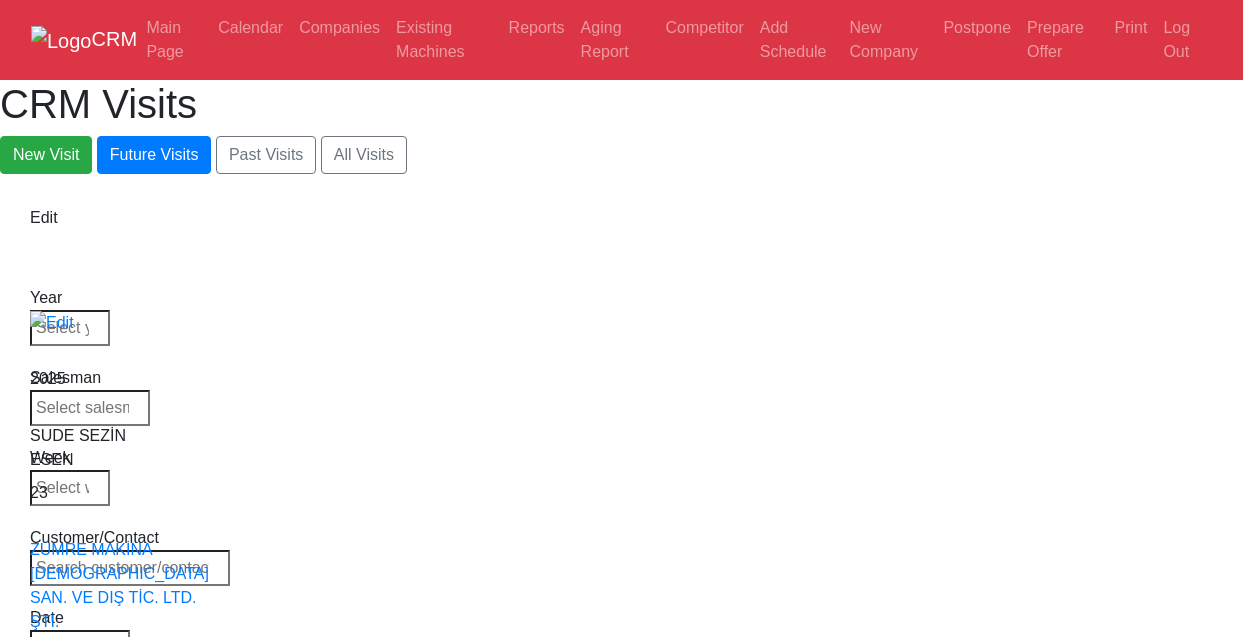 click at bounding box center [130, 568] 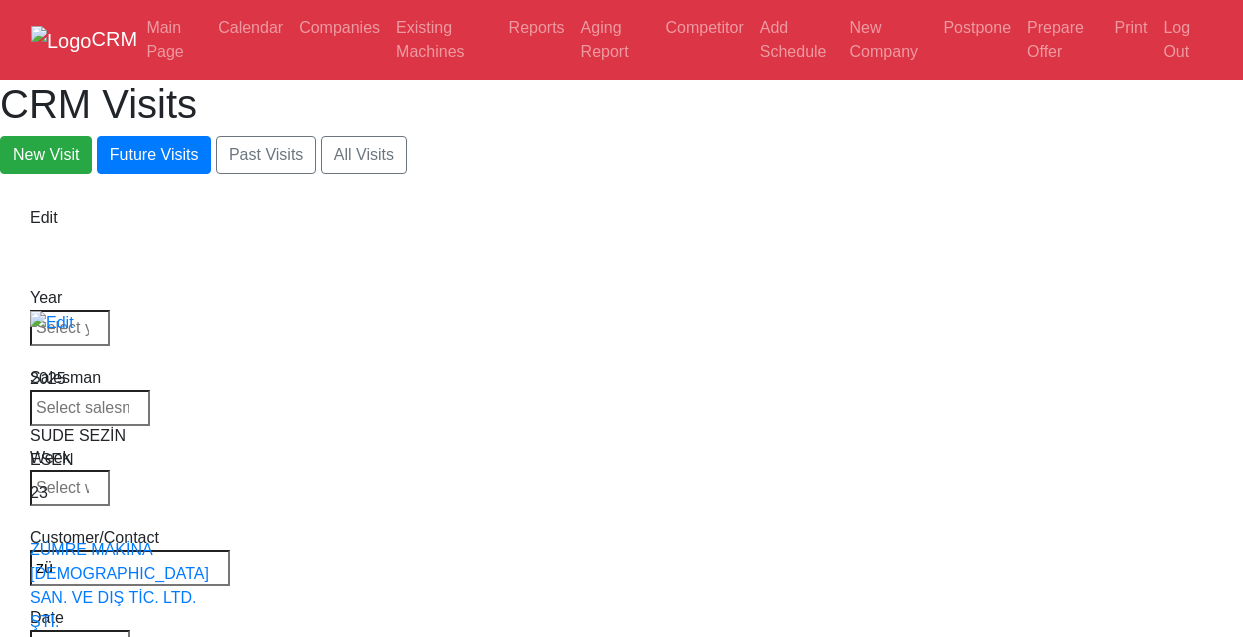 type on "z" 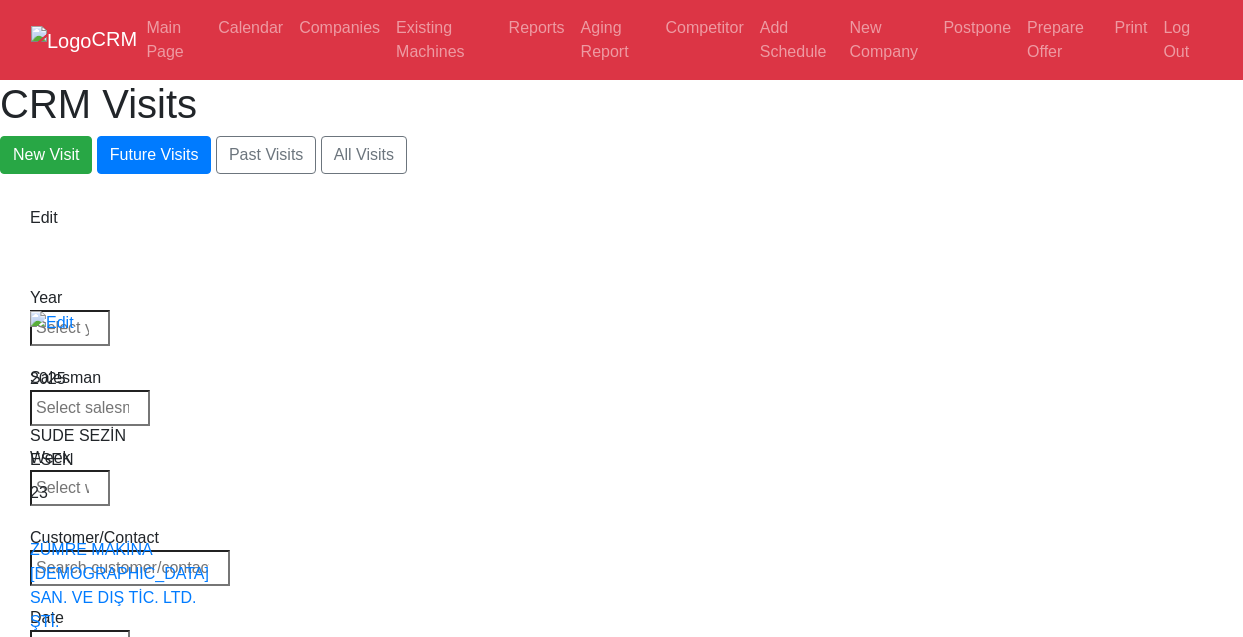 drag, startPoint x: 443, startPoint y: 297, endPoint x: 433, endPoint y: 280, distance: 19.723083 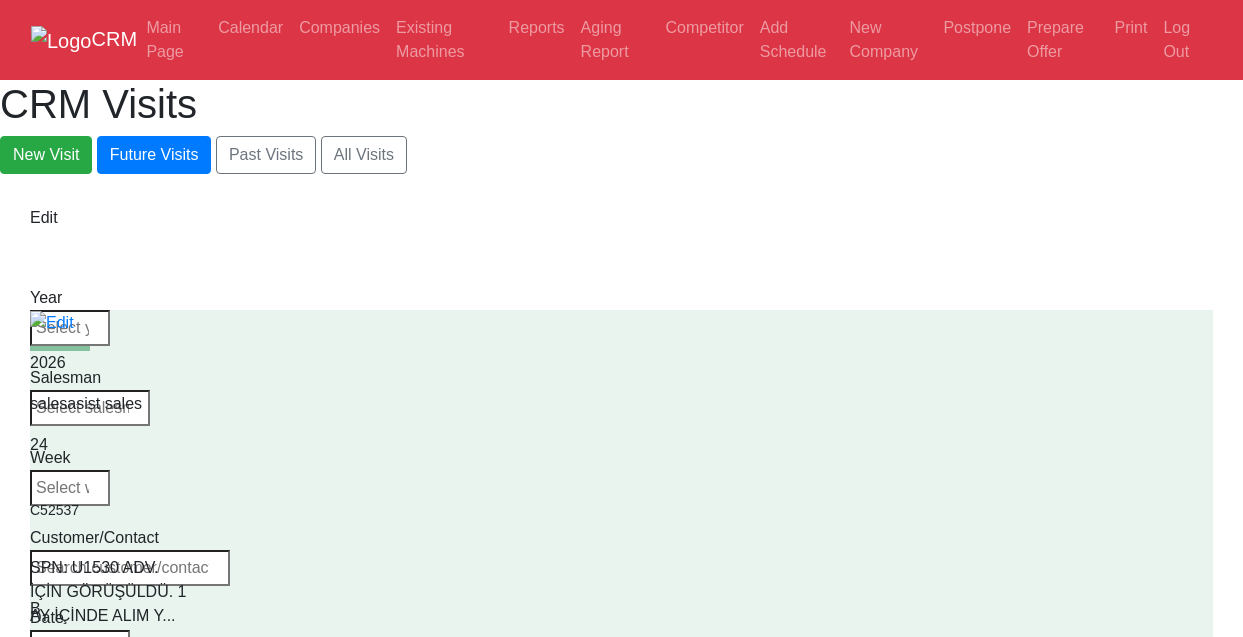click on "Customer/Contact" at bounding box center (130, 538) 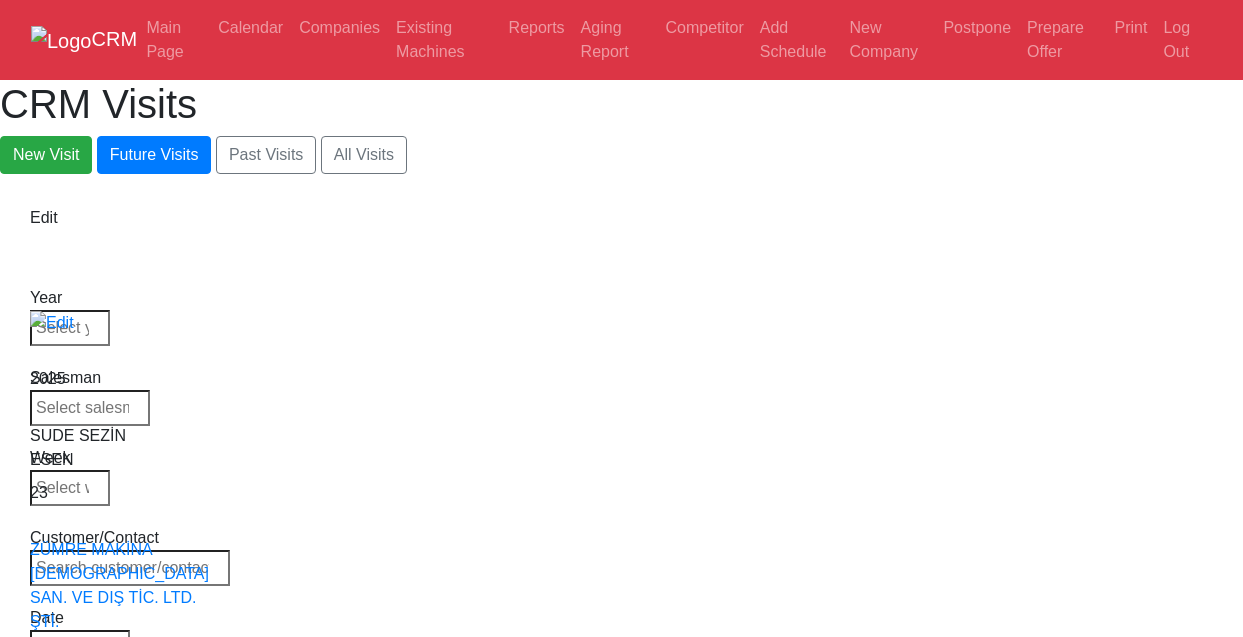 click at bounding box center [130, 568] 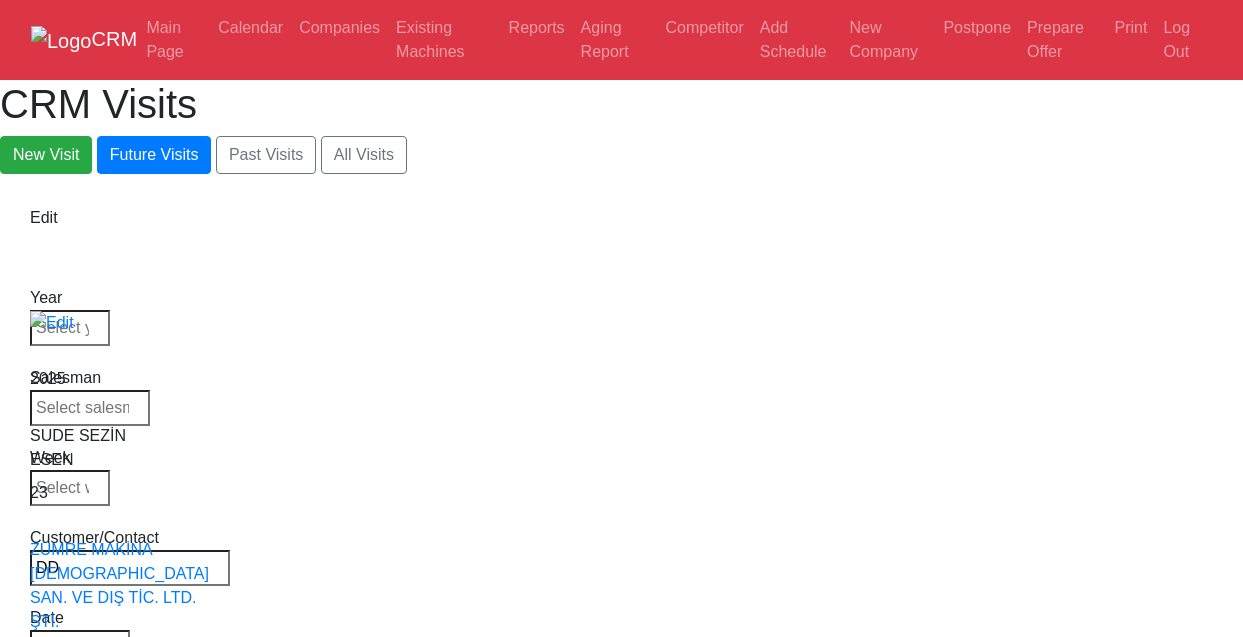 type on "D" 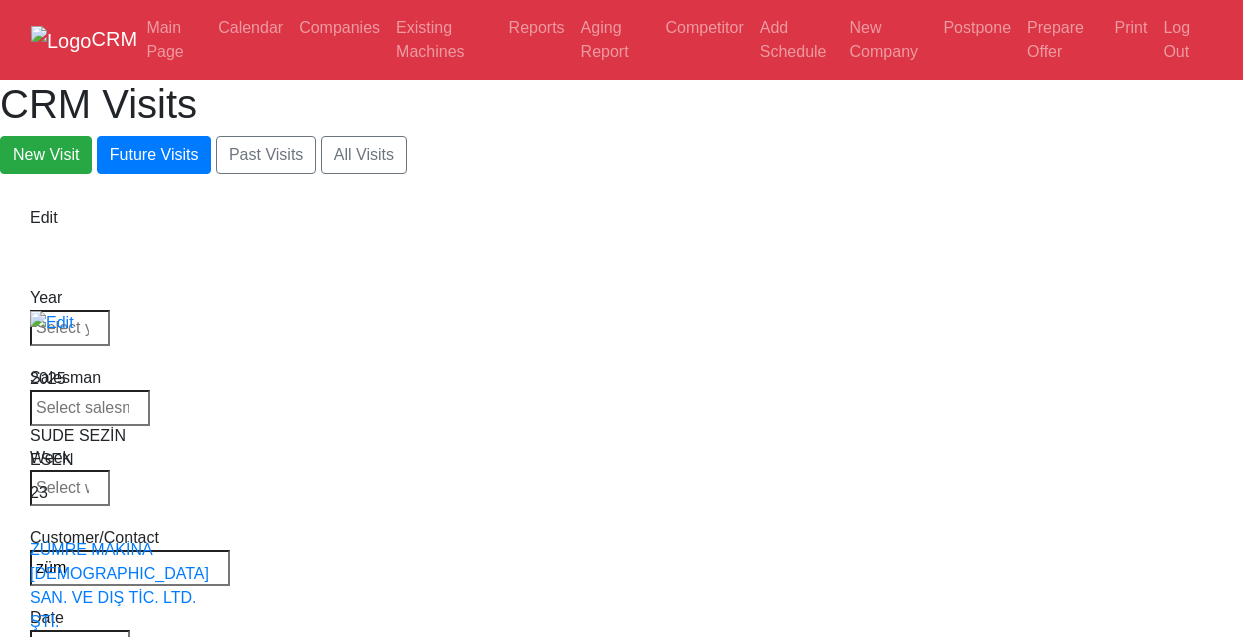 type on "züm" 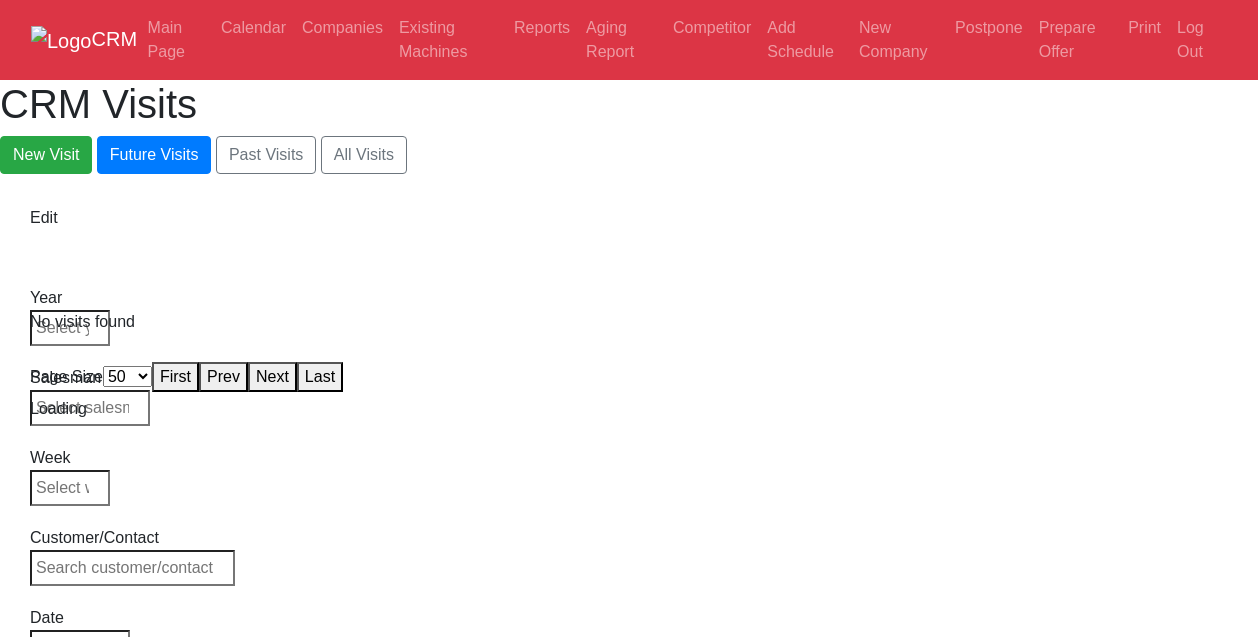 select on "50" 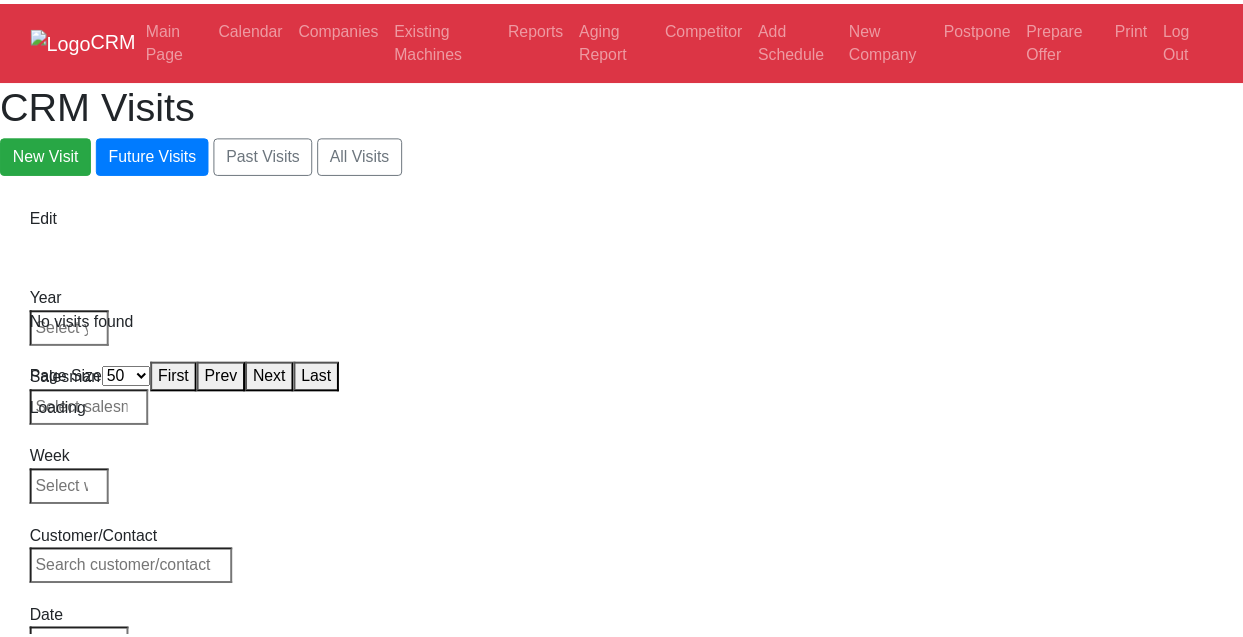 scroll, scrollTop: 0, scrollLeft: 0, axis: both 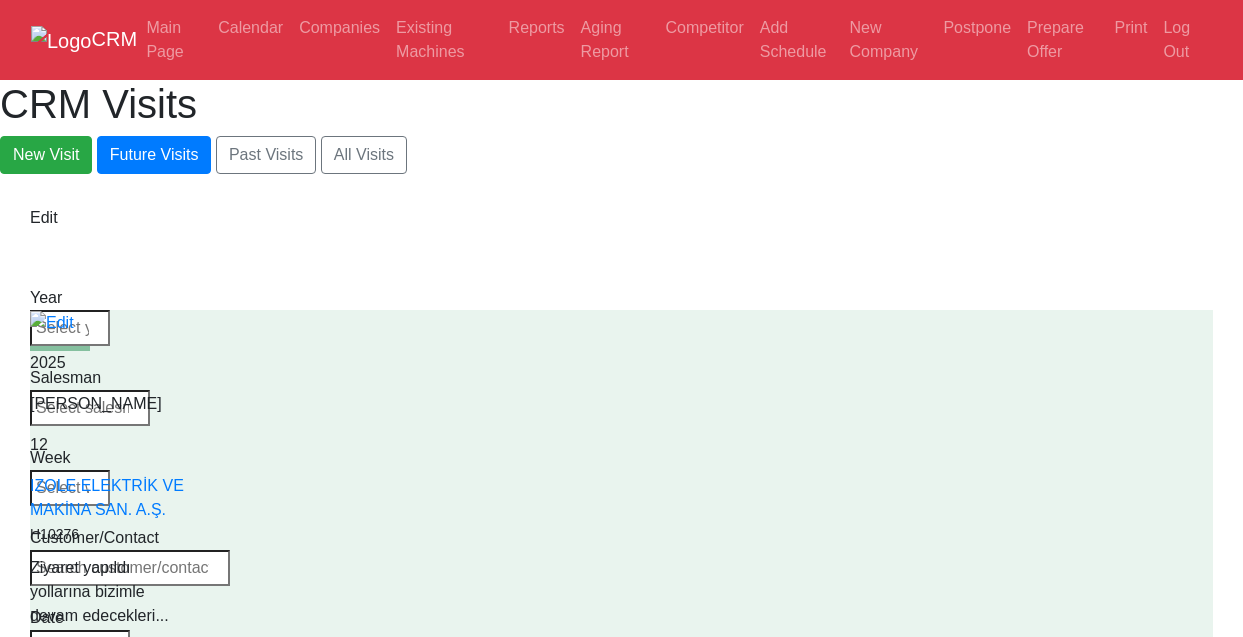 click at bounding box center [130, 568] 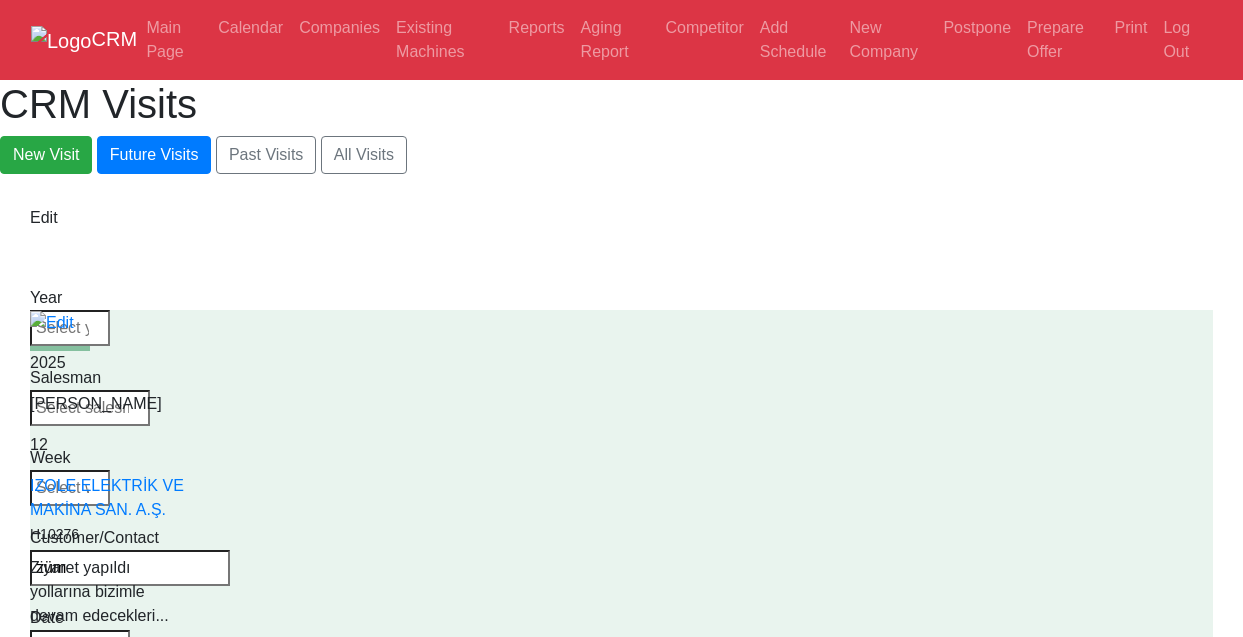 type on "züm" 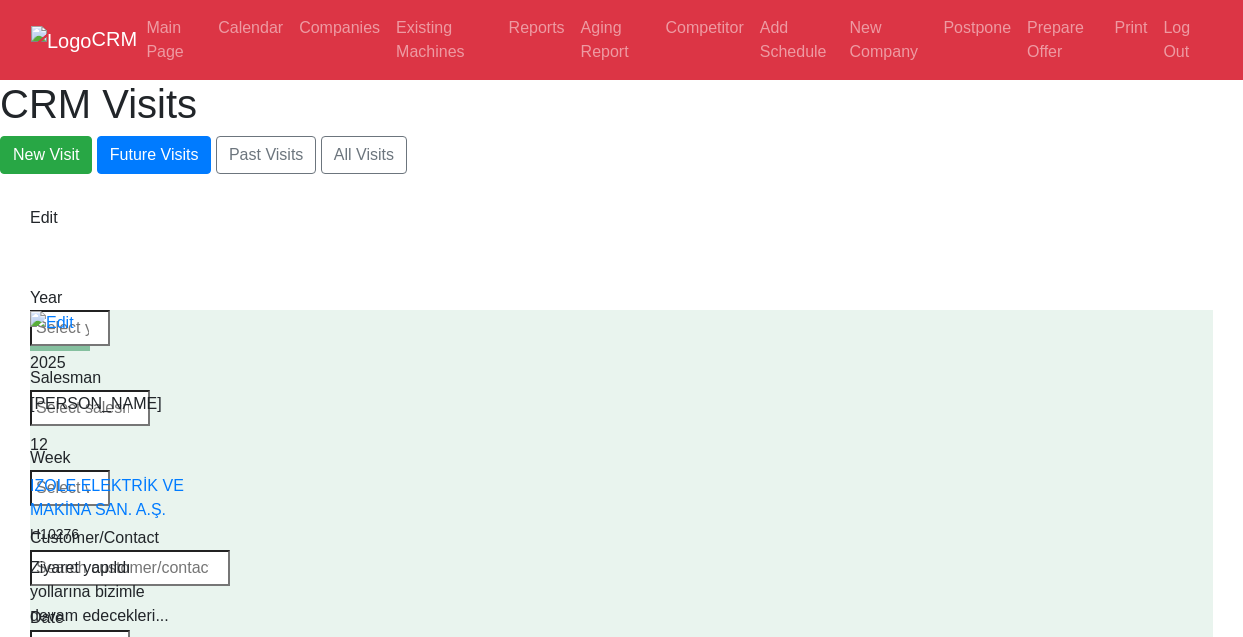 type 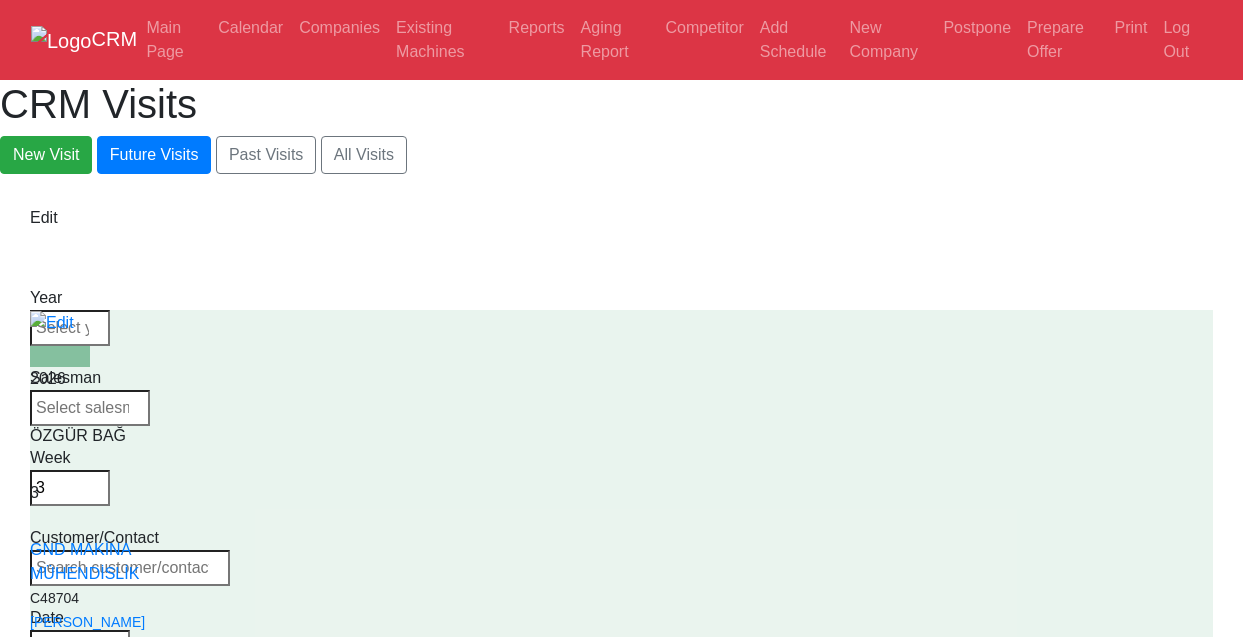click on "3" at bounding box center (70, 488) 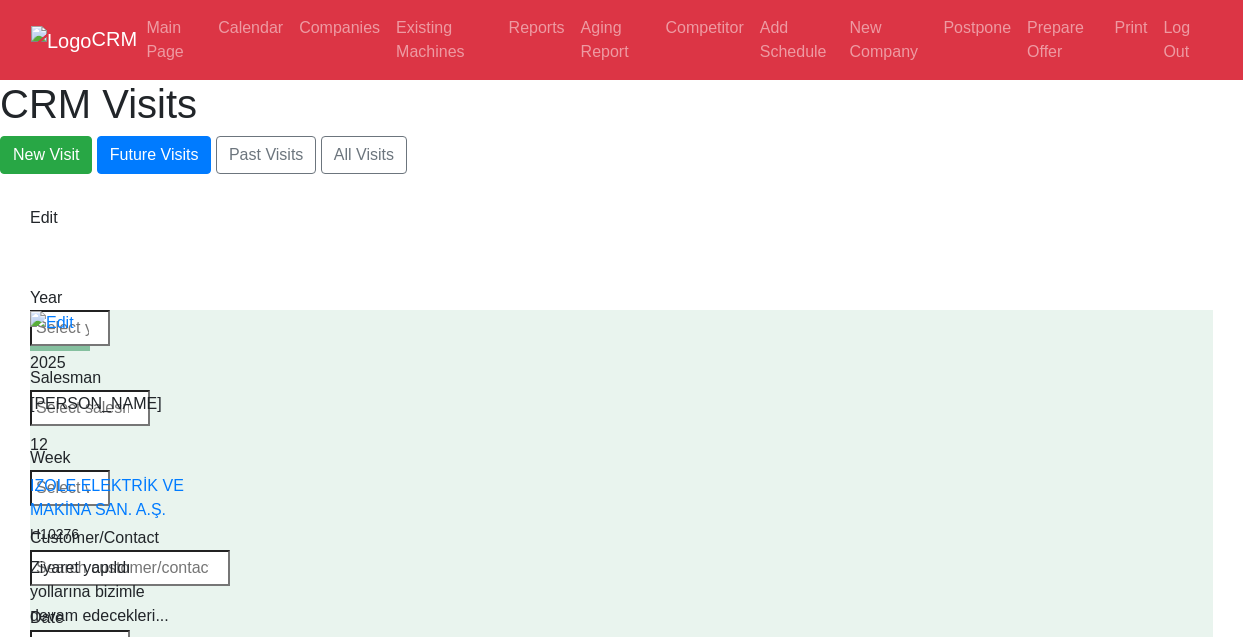 type 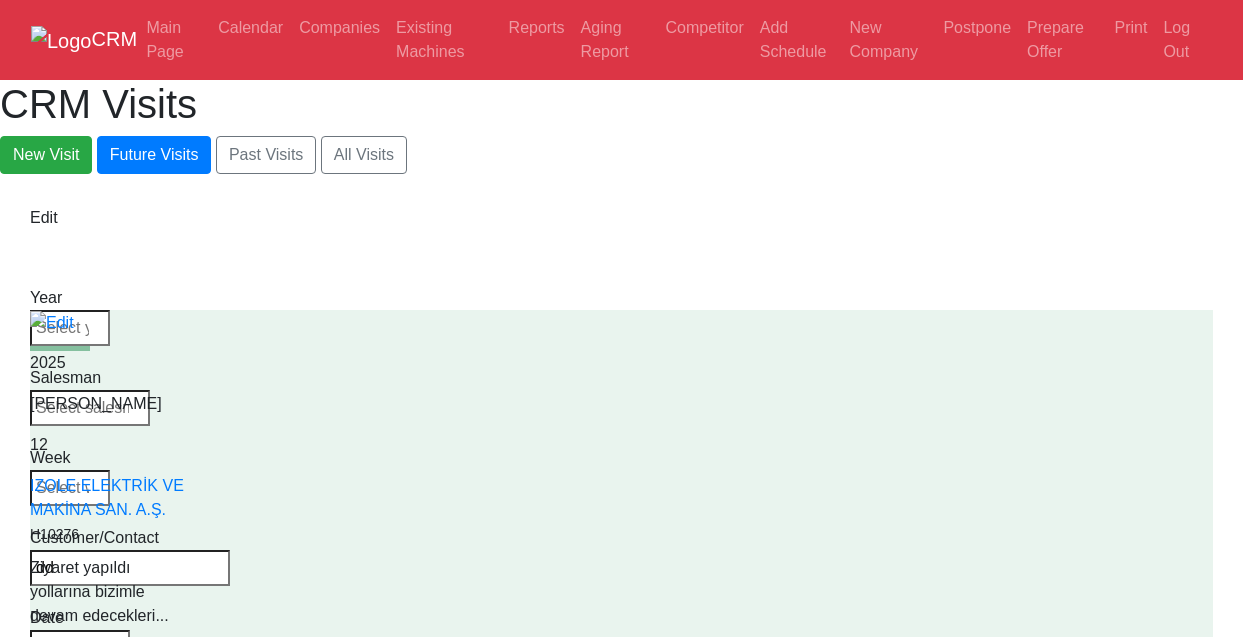 type on "d" 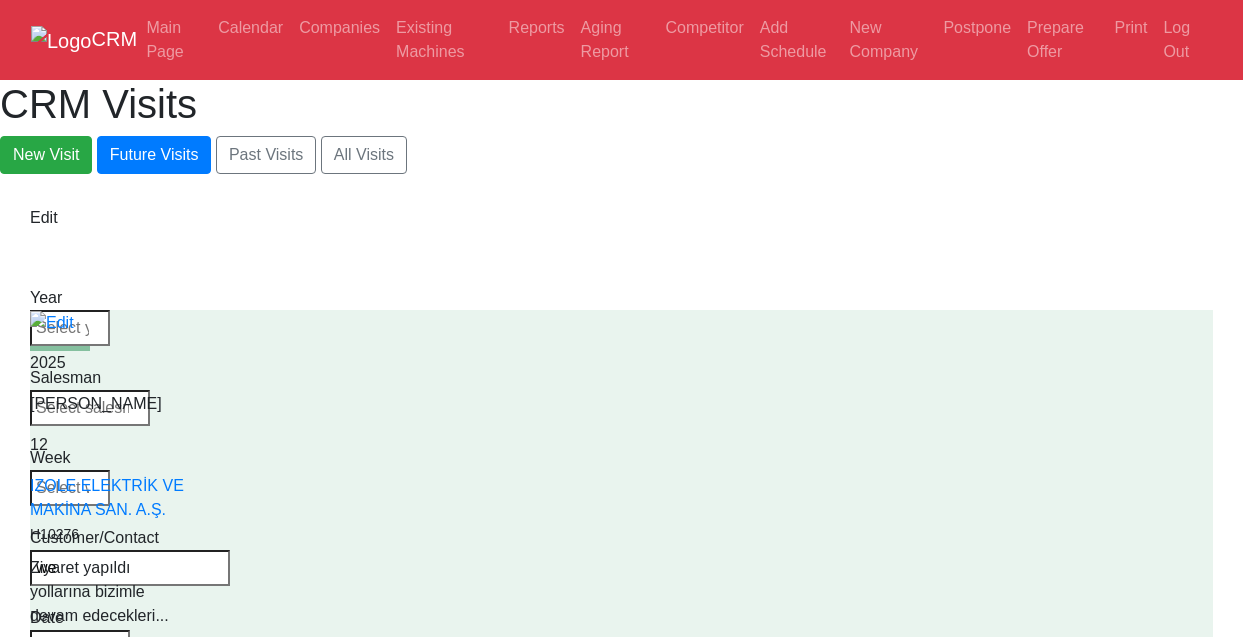 type on "w" 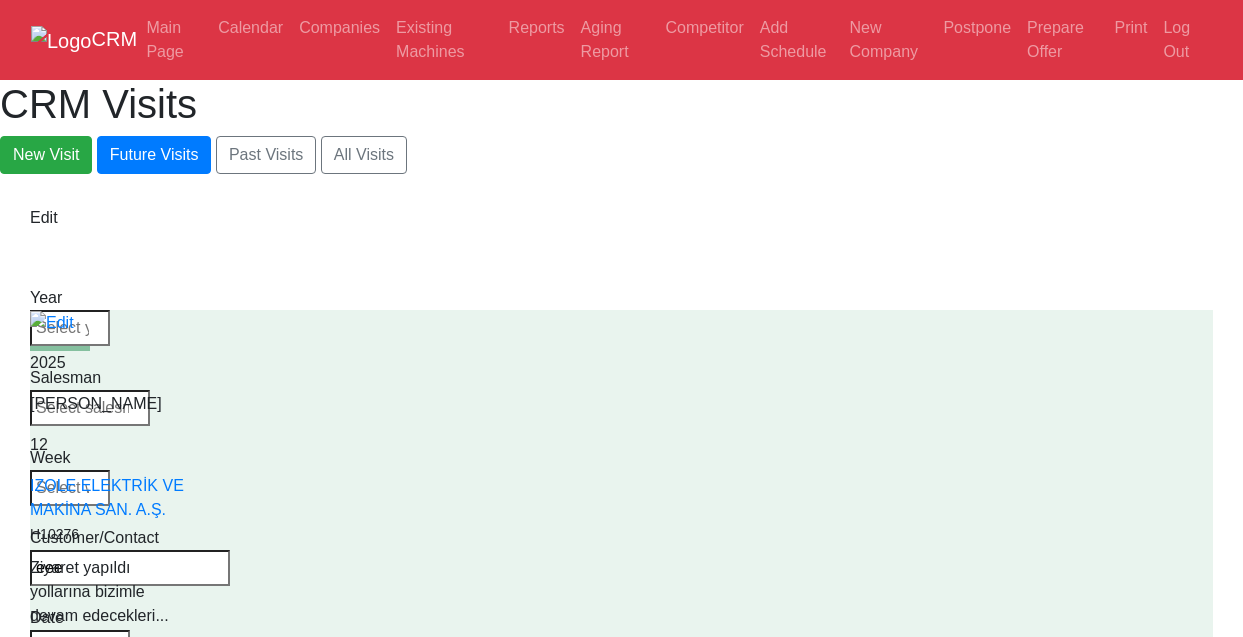 type on "eee" 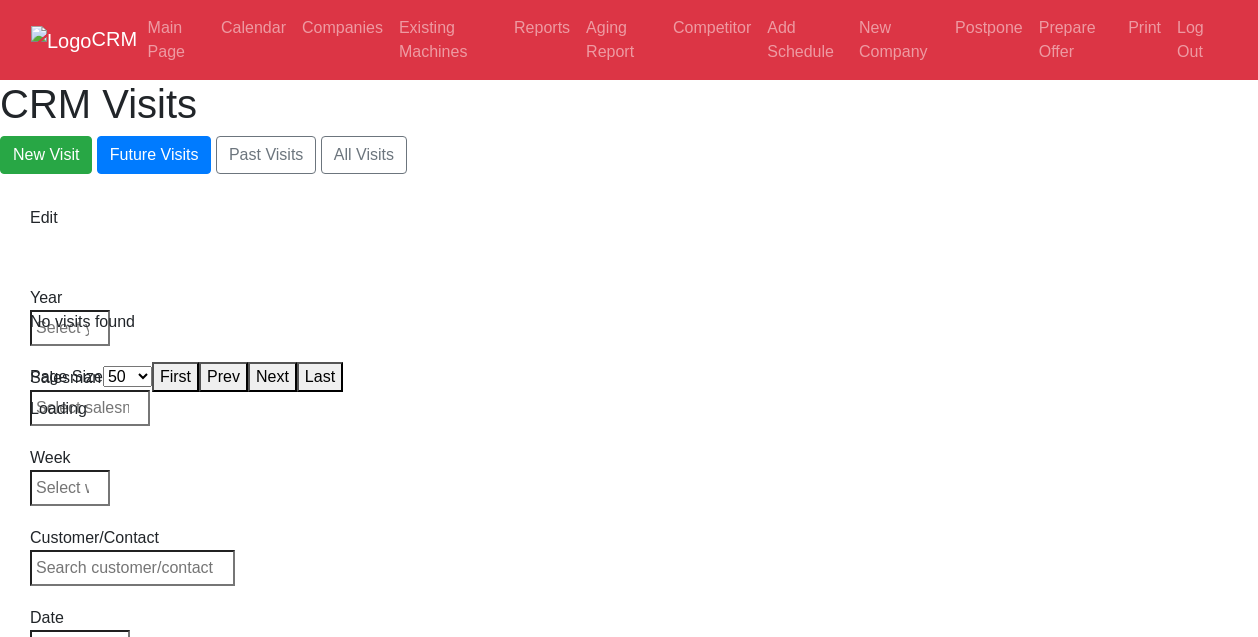 select on "50" 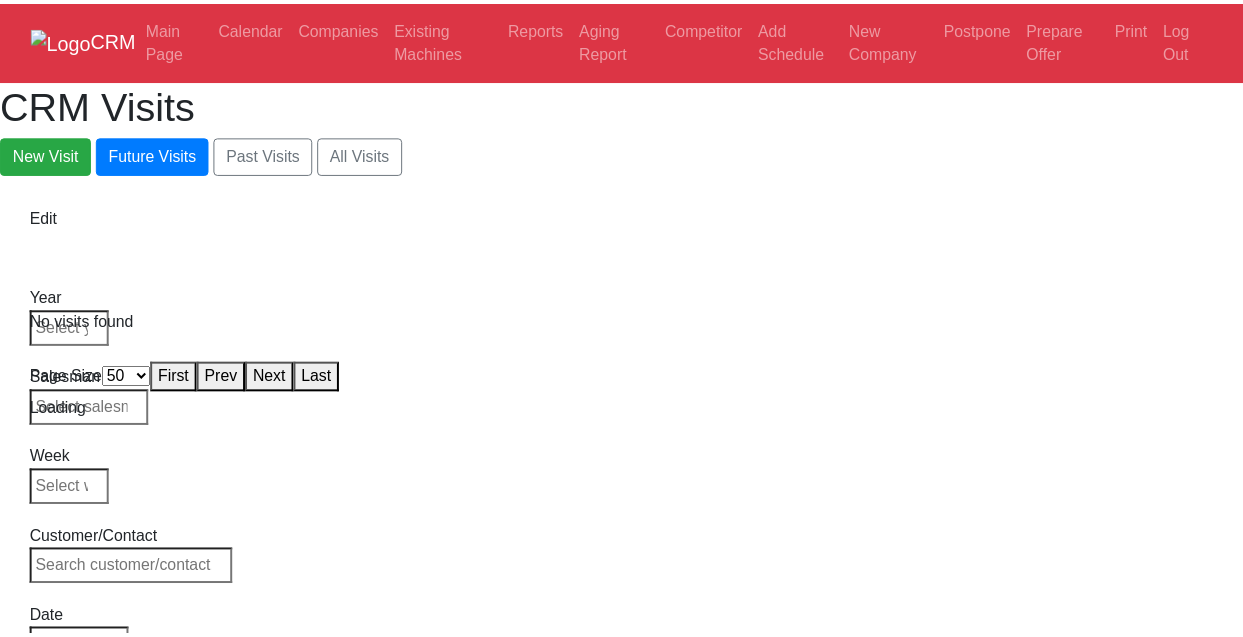 scroll, scrollTop: 0, scrollLeft: 0, axis: both 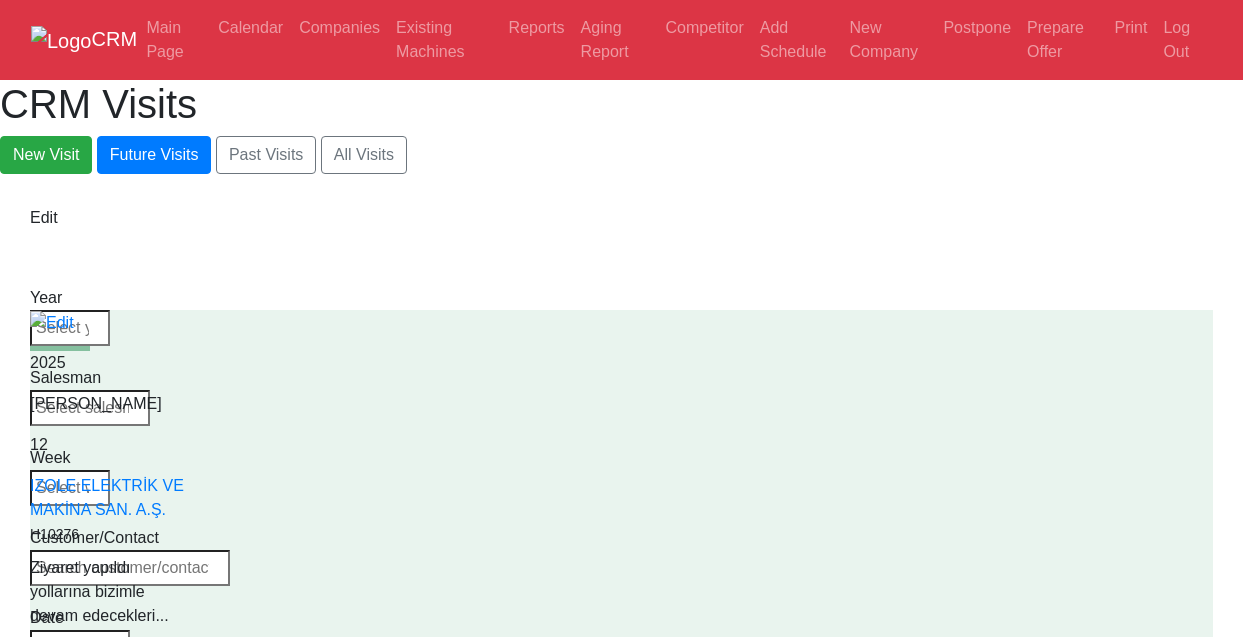 click at bounding box center [130, 568] 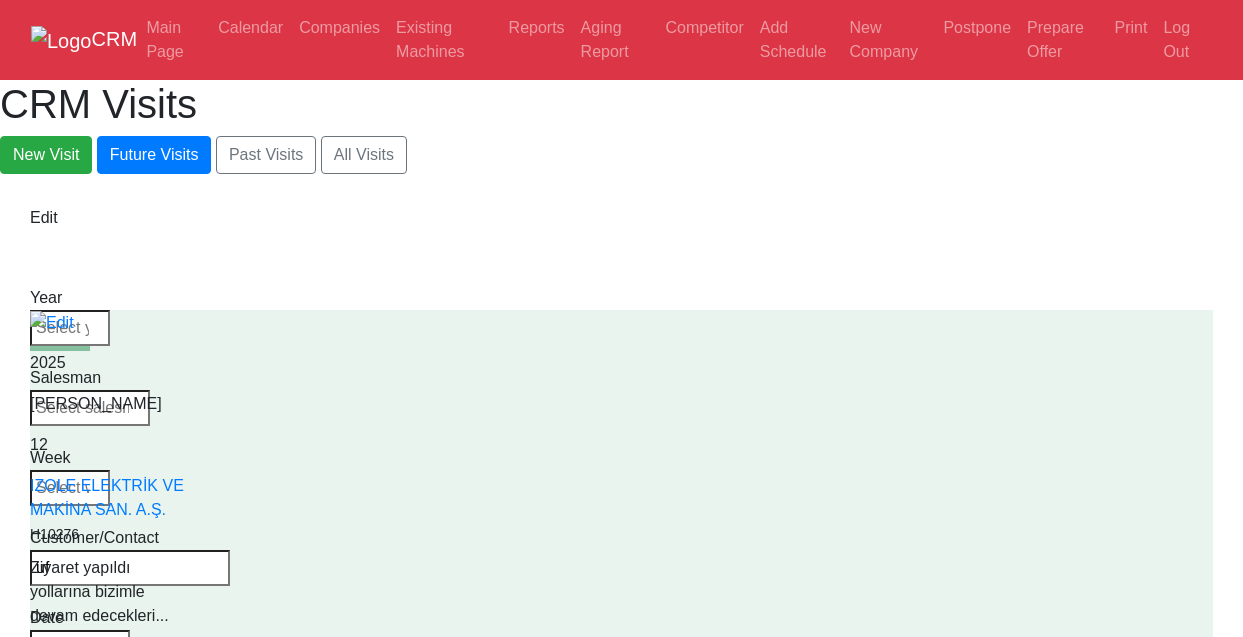 type on "u" 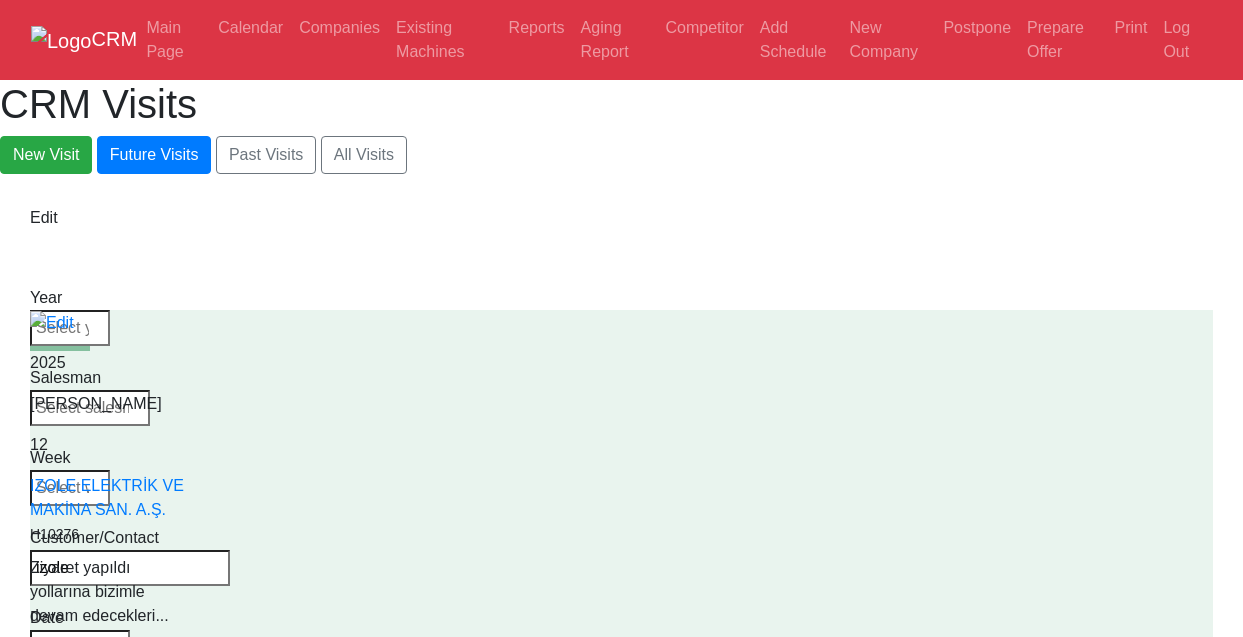 type on "izole" 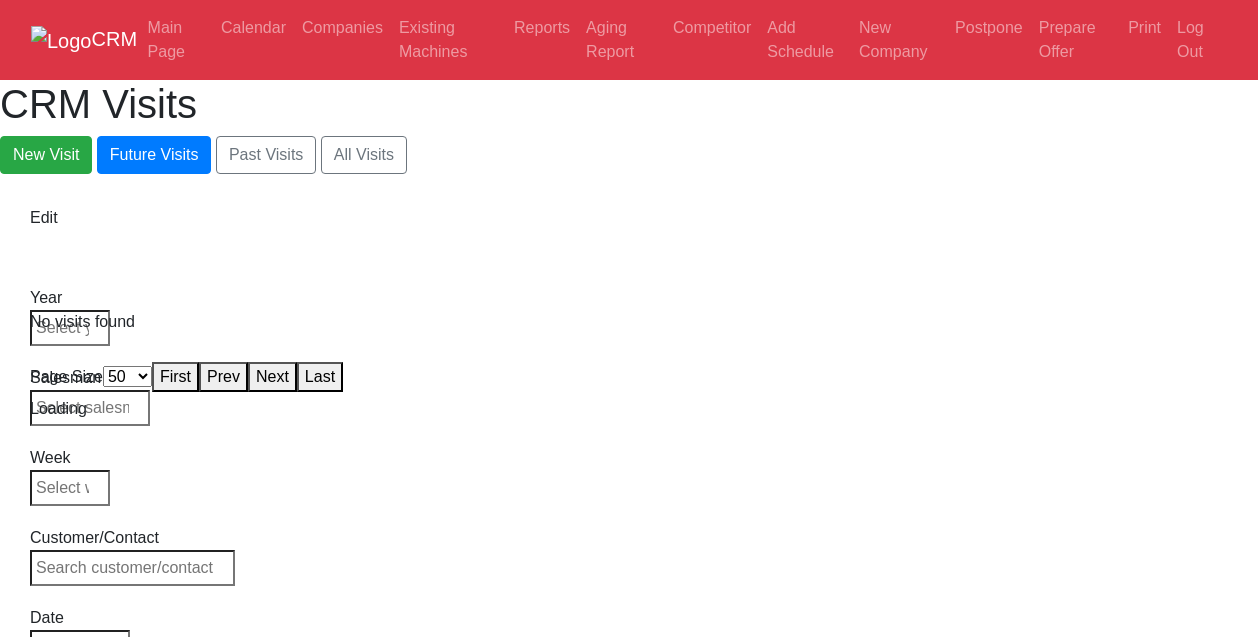 select on "50" 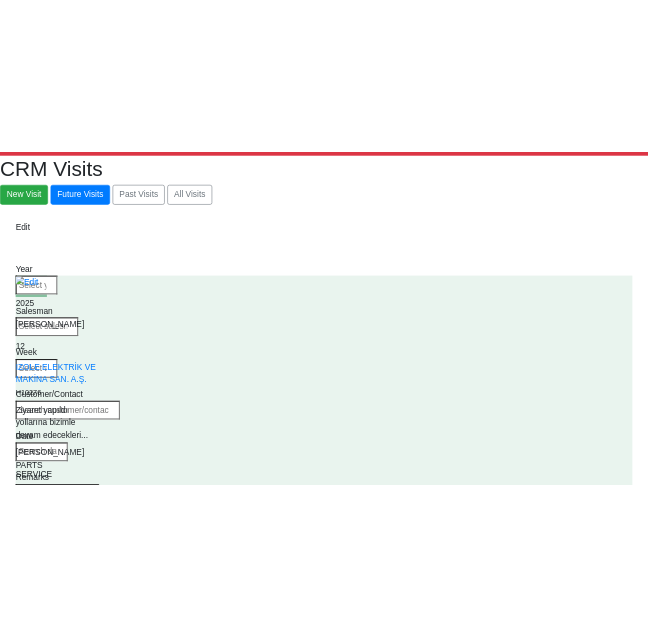 scroll, scrollTop: 100, scrollLeft: 0, axis: vertical 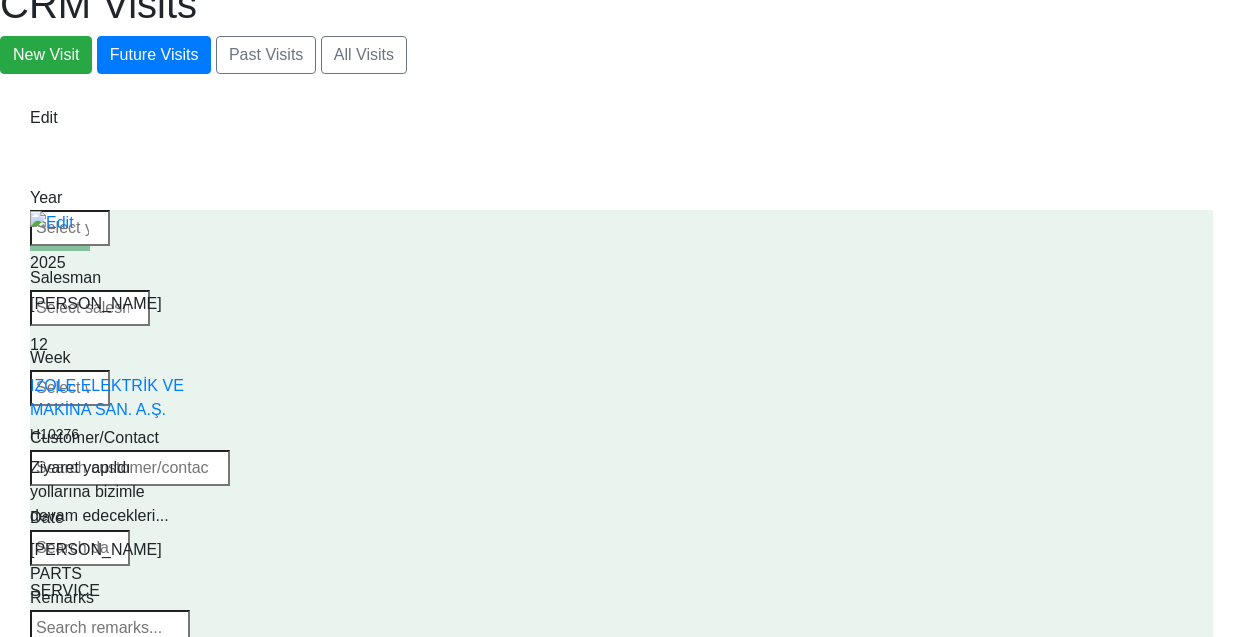 click at bounding box center (130, 468) 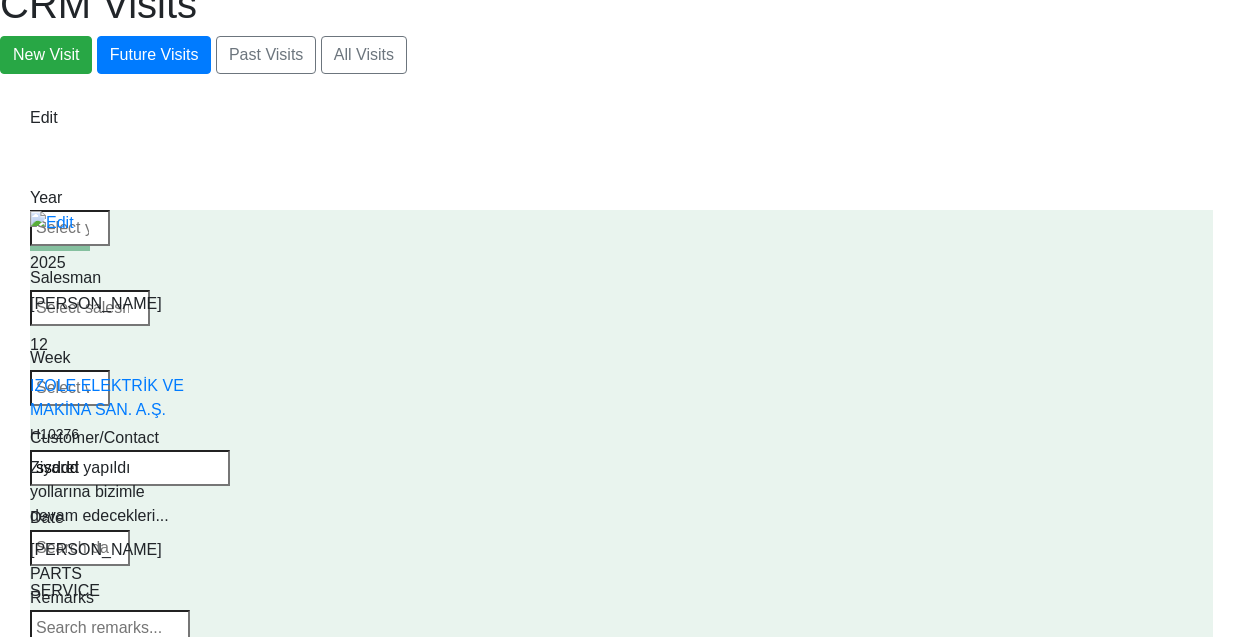 drag, startPoint x: 446, startPoint y: 232, endPoint x: 422, endPoint y: 217, distance: 28.301943 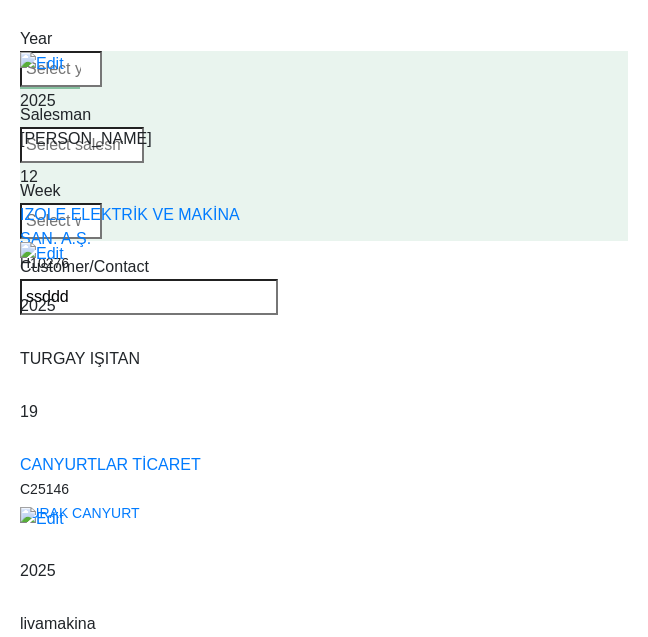 scroll, scrollTop: 300, scrollLeft: 0, axis: vertical 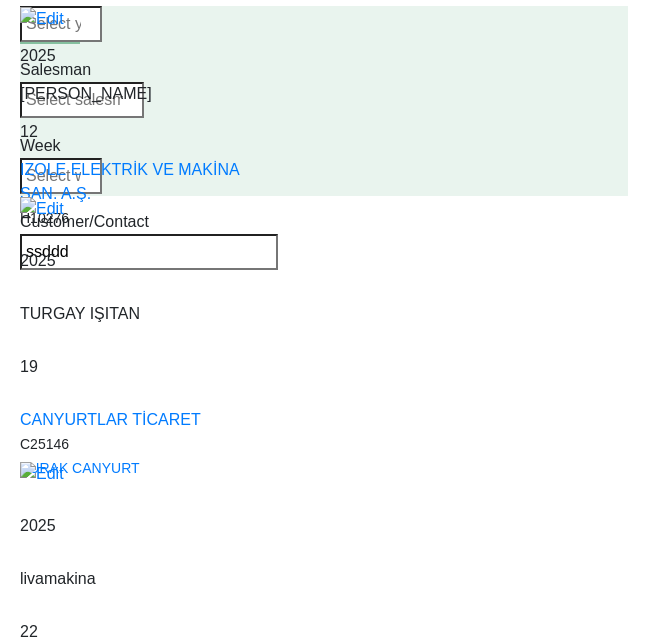 click at bounding box center [61, 176] 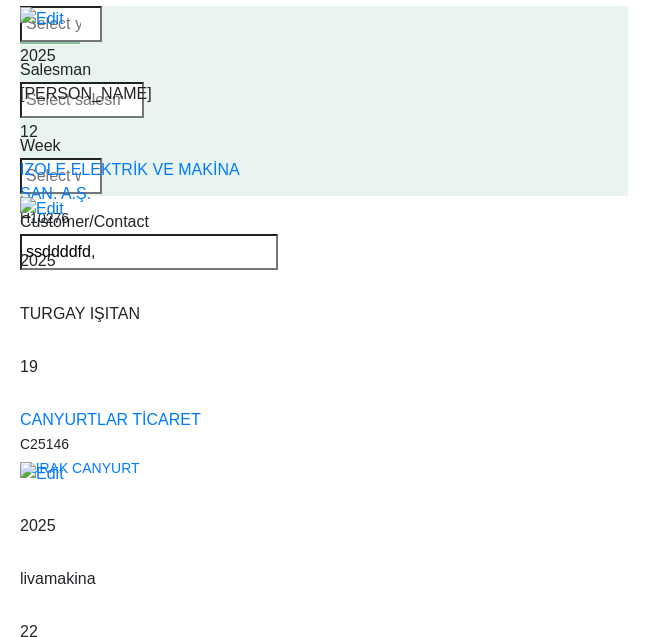 type on "ssddddfd," 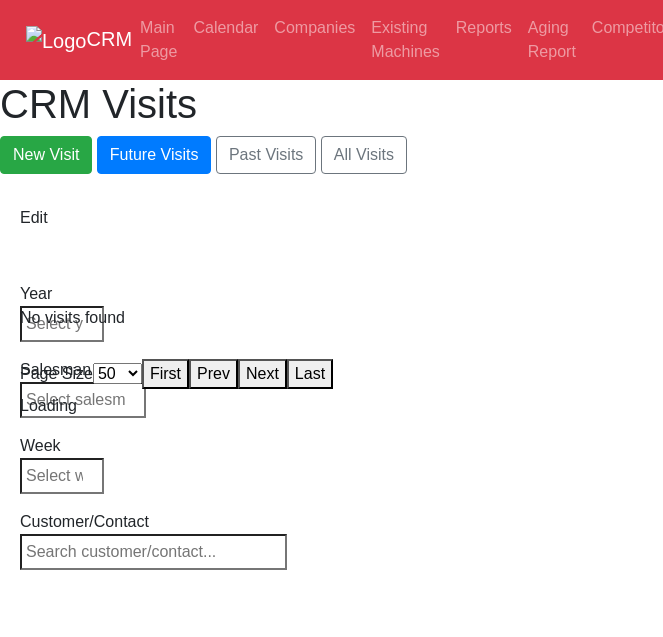 select on "50" 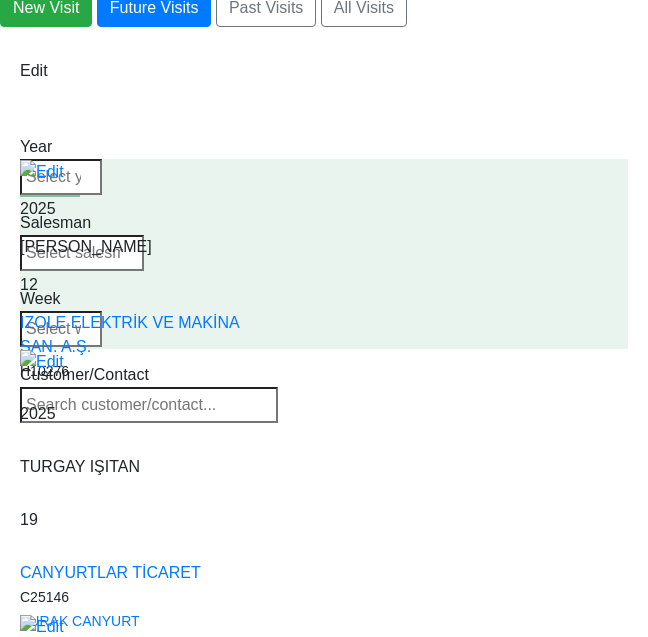 scroll, scrollTop: 200, scrollLeft: 0, axis: vertical 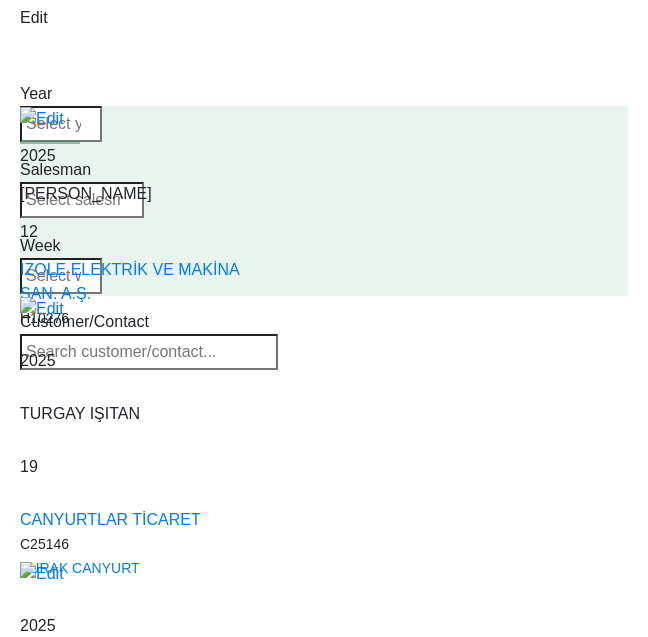 click at bounding box center [149, 352] 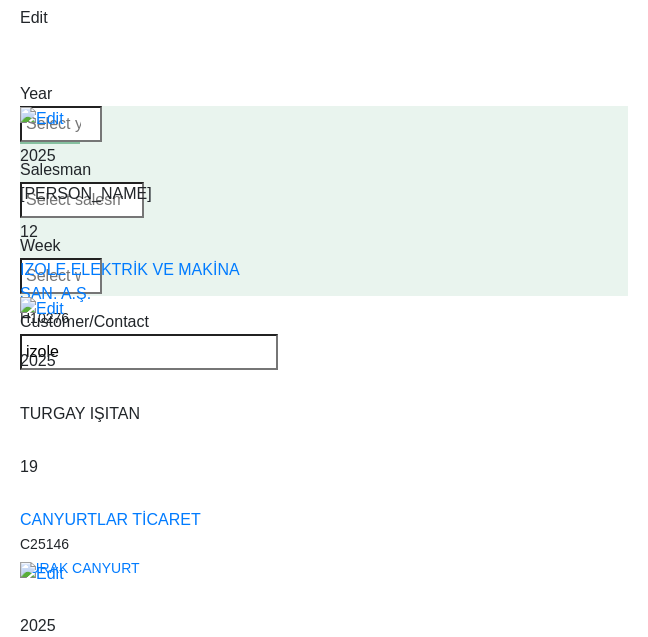 type on "izole" 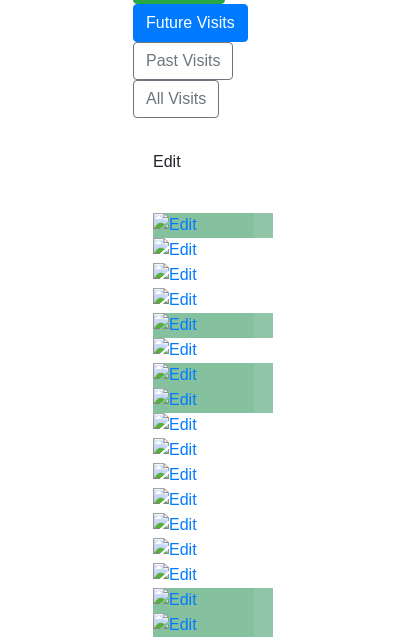 scroll, scrollTop: 171, scrollLeft: 0, axis: vertical 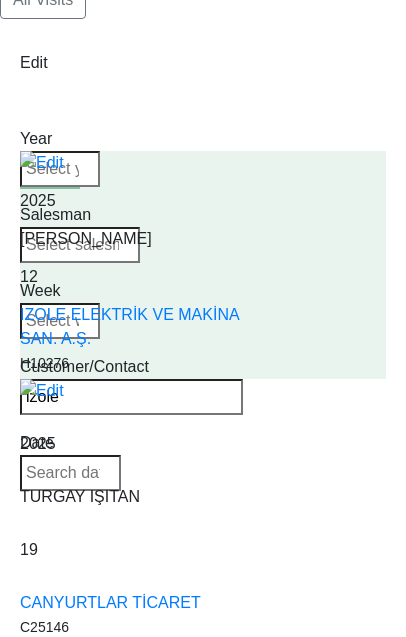 click at bounding box center (80, 245) 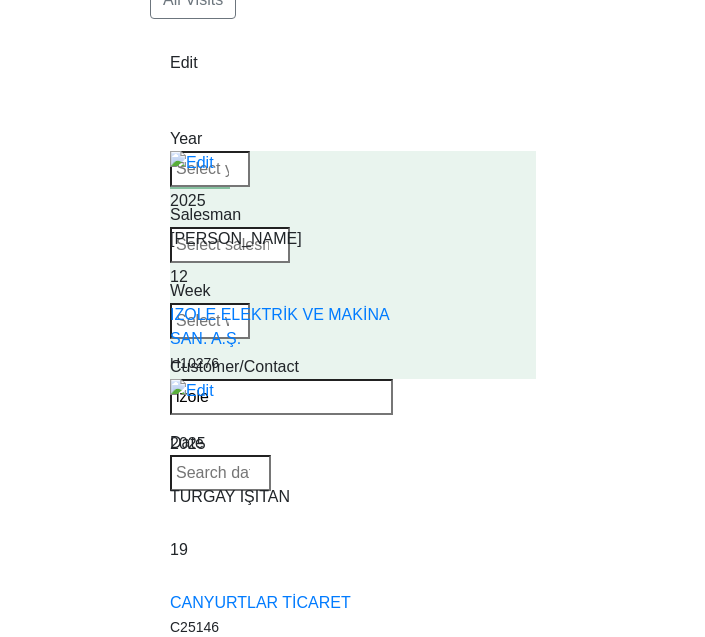 scroll, scrollTop: 202, scrollLeft: 0, axis: vertical 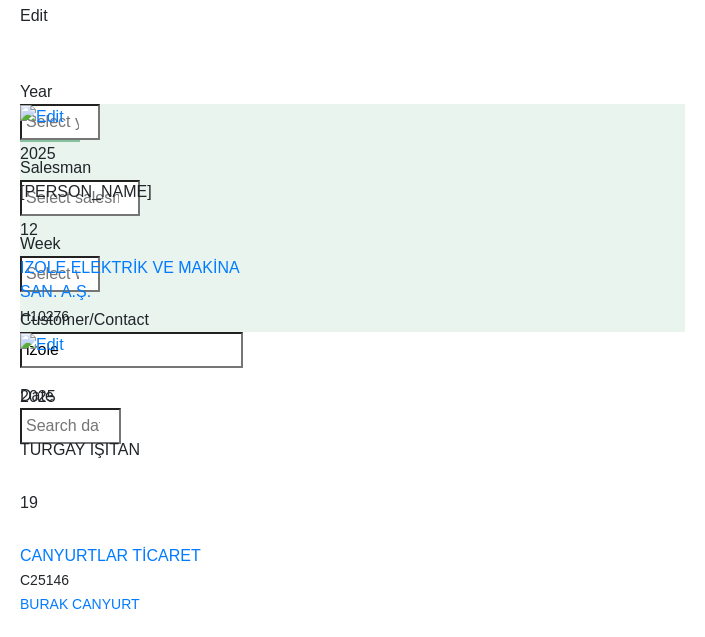 click on "izole" at bounding box center (131, 350) 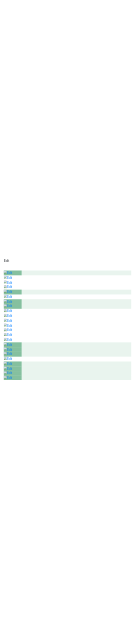 scroll, scrollTop: 255, scrollLeft: 0, axis: vertical 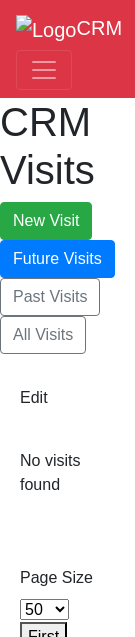 select on "50" 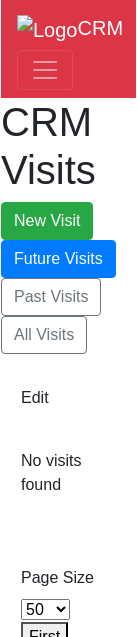 scroll, scrollTop: 44, scrollLeft: 0, axis: vertical 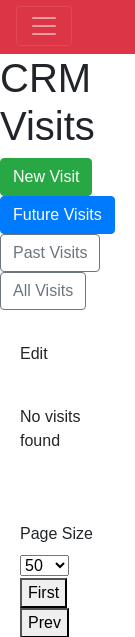 click on "CRM
Main Page
Calendar
Companies
Existing Machines
Reports
Aging Report
Competitor
Add Schedule
New Company
Postpone
Prepare Offer
Print
Log Out
CRM Visits
New Visit
Future Visits
Past Visits
All Visits
Edit Year Salesman" at bounding box center (67, 339) 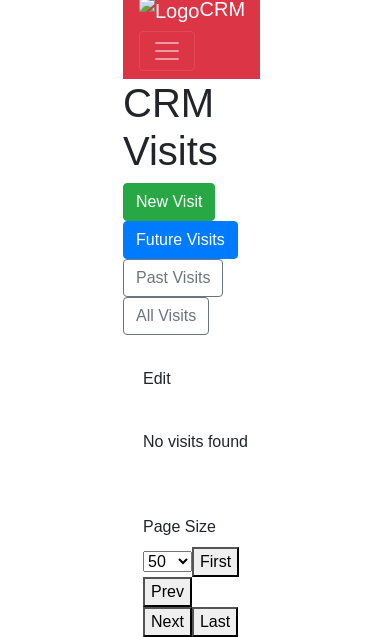 scroll, scrollTop: 0, scrollLeft: 0, axis: both 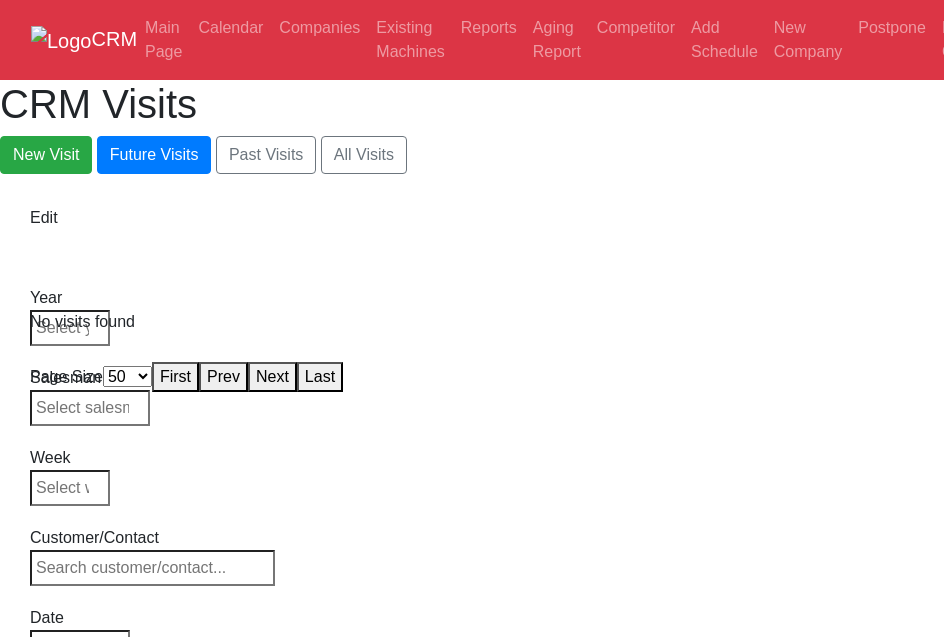 click at bounding box center (152, 568) 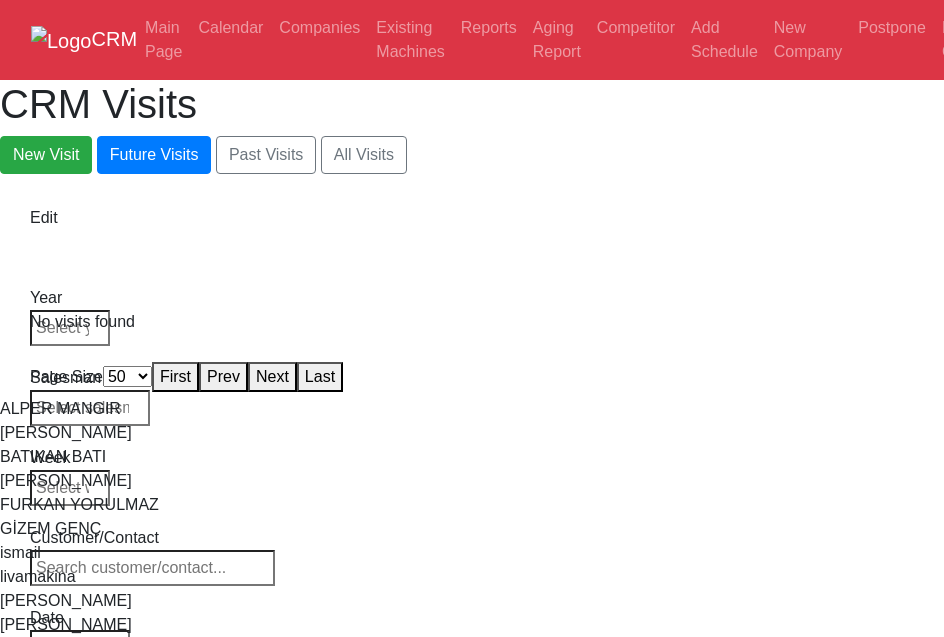 click at bounding box center [70, 328] 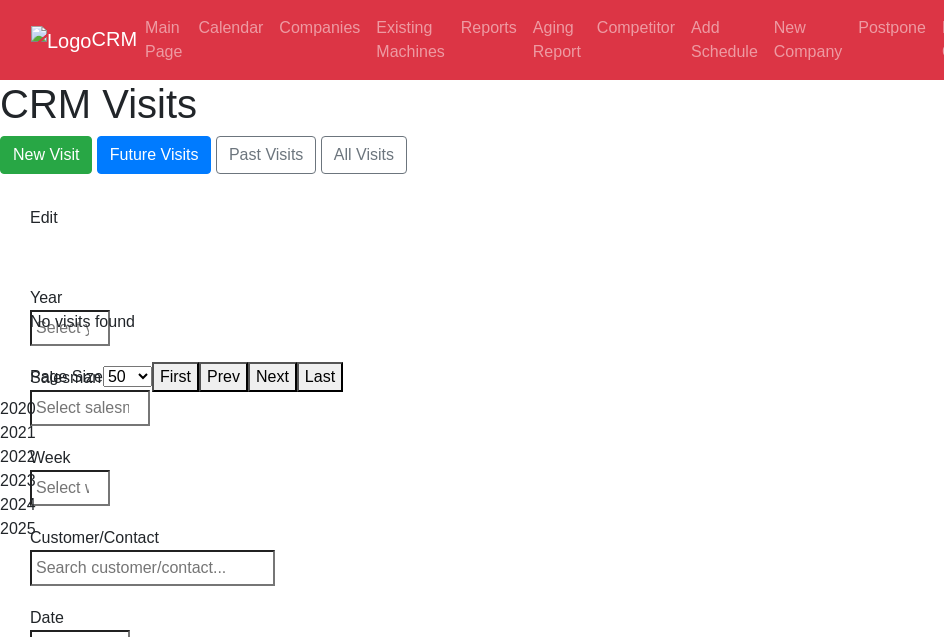 click on "2021" at bounding box center [472, 433] 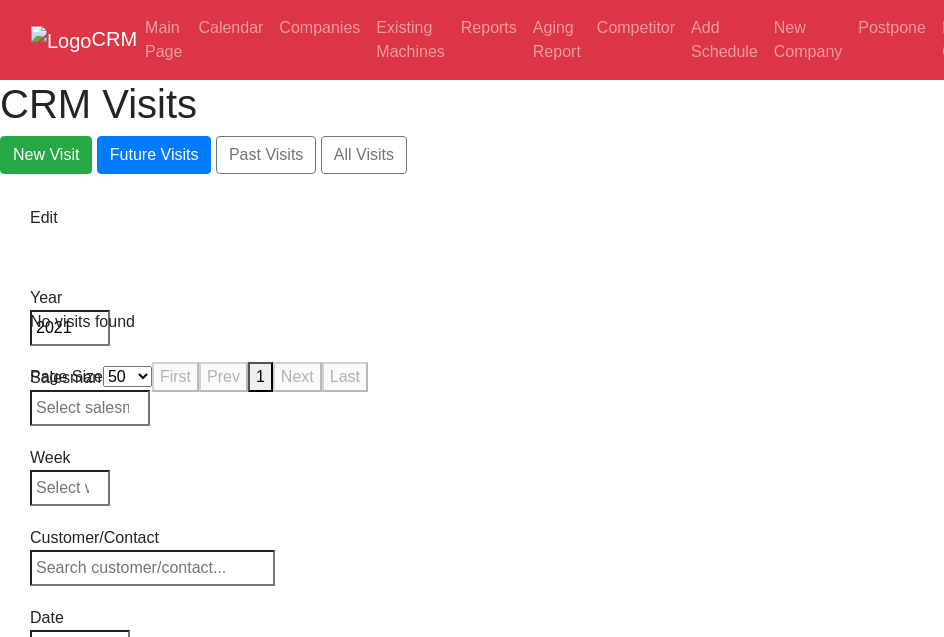click on "2021" at bounding box center (70, 328) 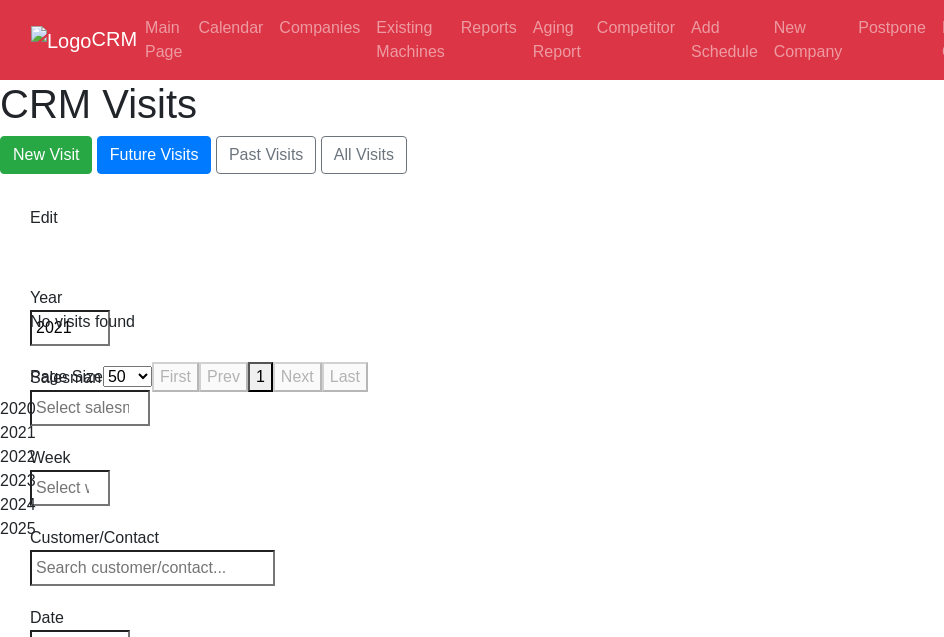 click on "2025" at bounding box center [472, 529] 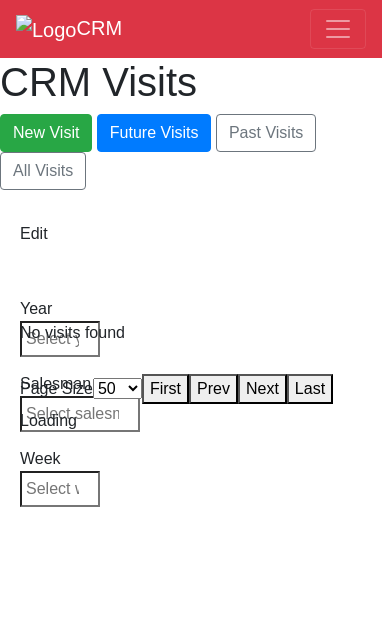 select on "50" 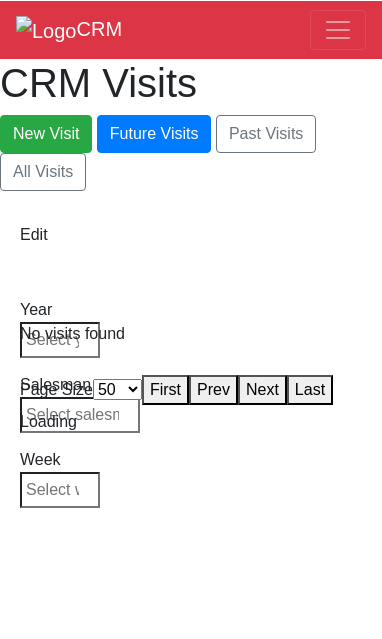 scroll, scrollTop: 0, scrollLeft: 0, axis: both 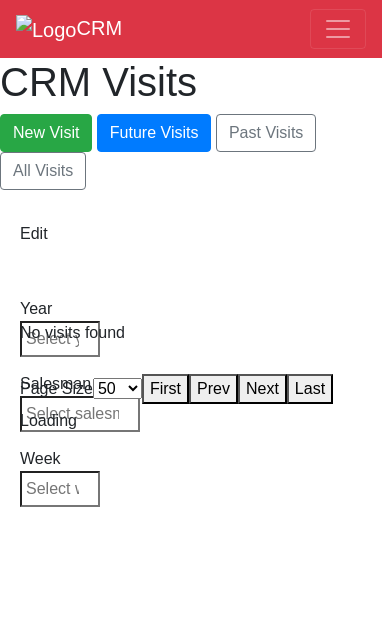 select on "50" 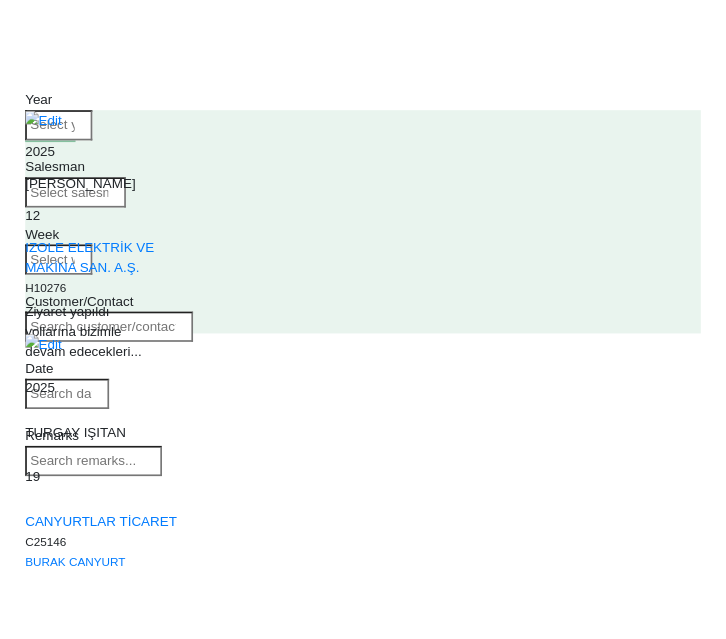 scroll, scrollTop: 200, scrollLeft: 0, axis: vertical 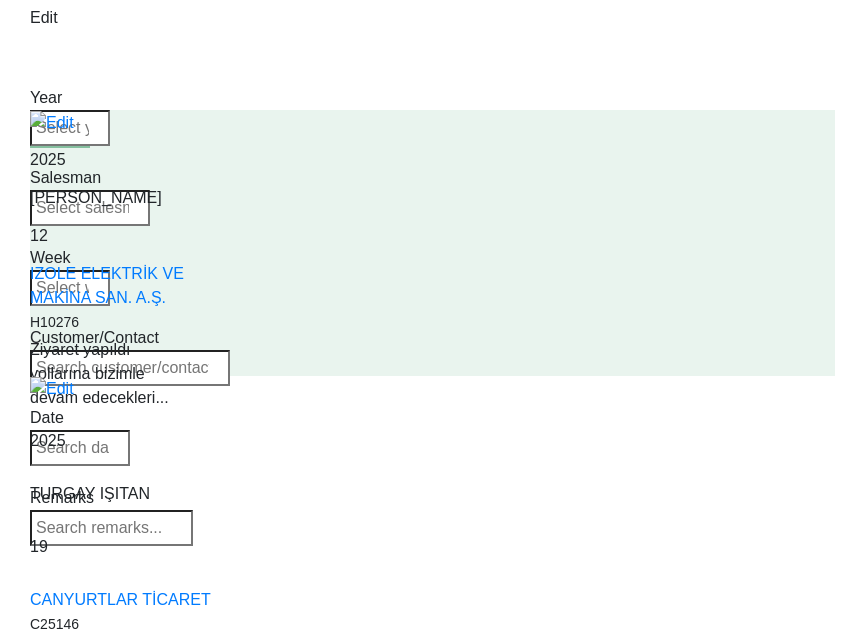 click at bounding box center (130, 368) 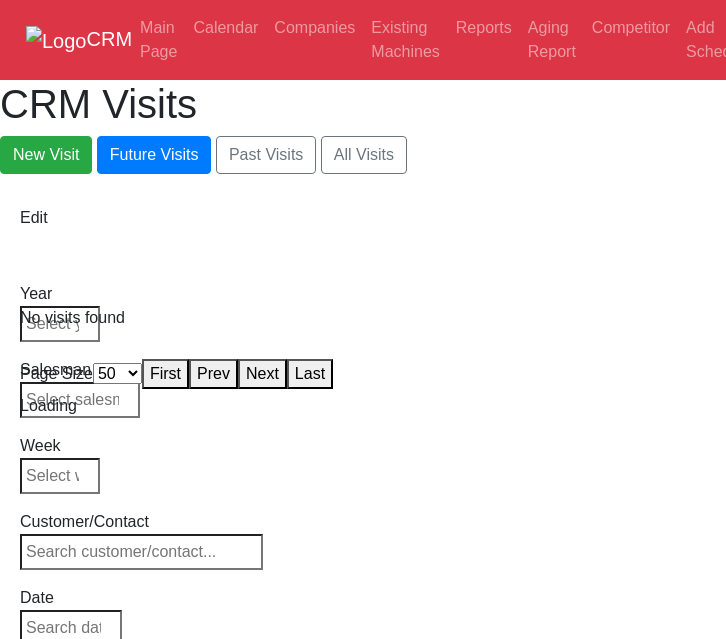 select on "50" 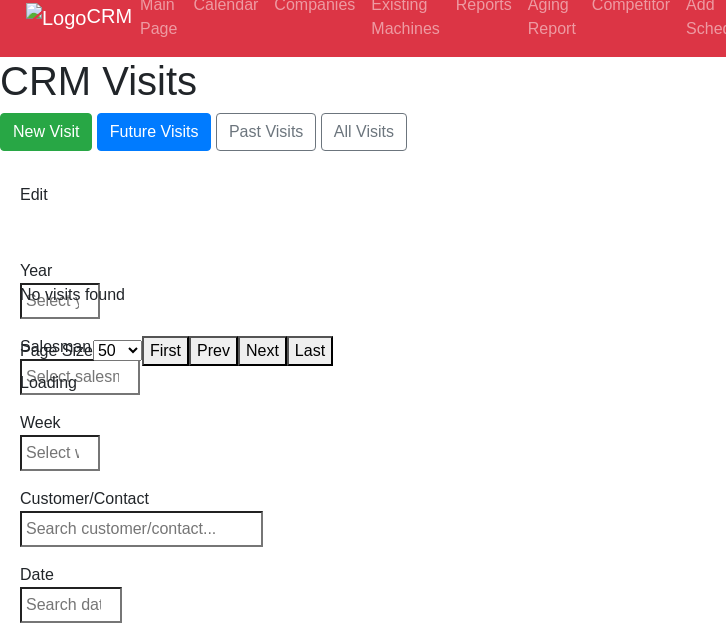 scroll, scrollTop: 452, scrollLeft: 0, axis: vertical 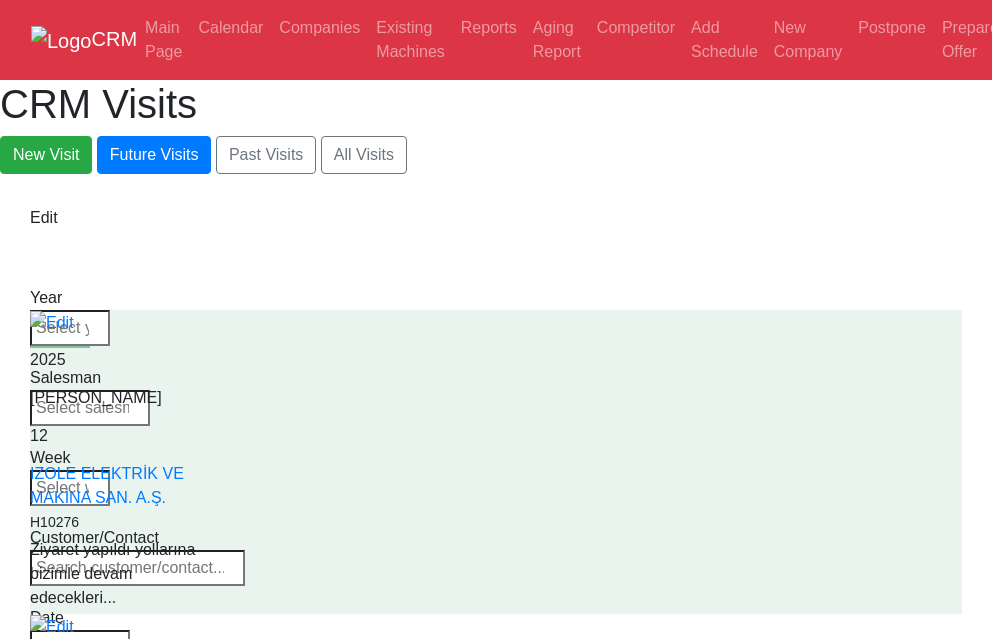 click at bounding box center [137, 568] 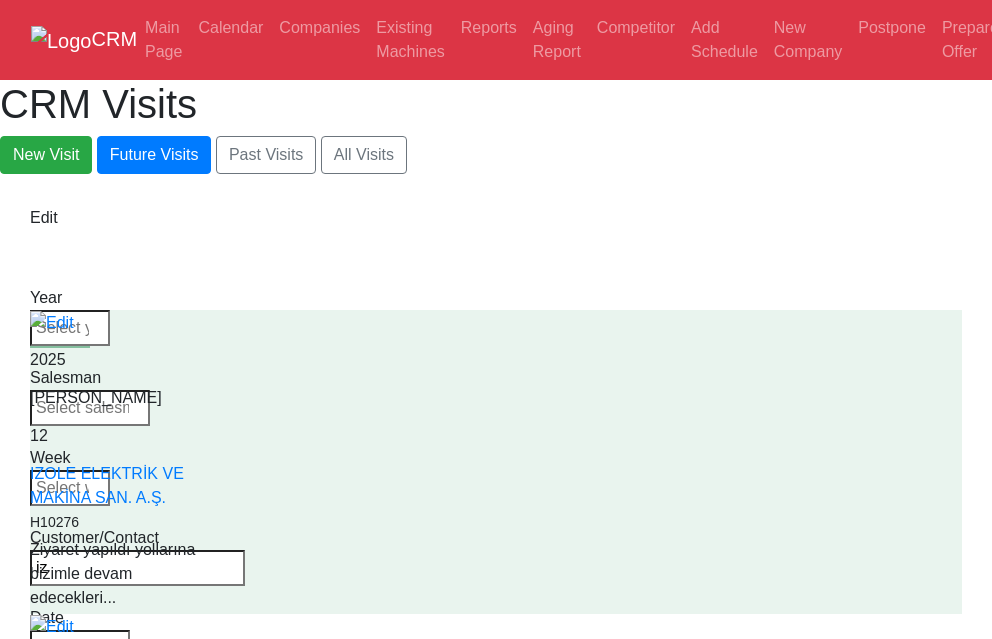 type on "i" 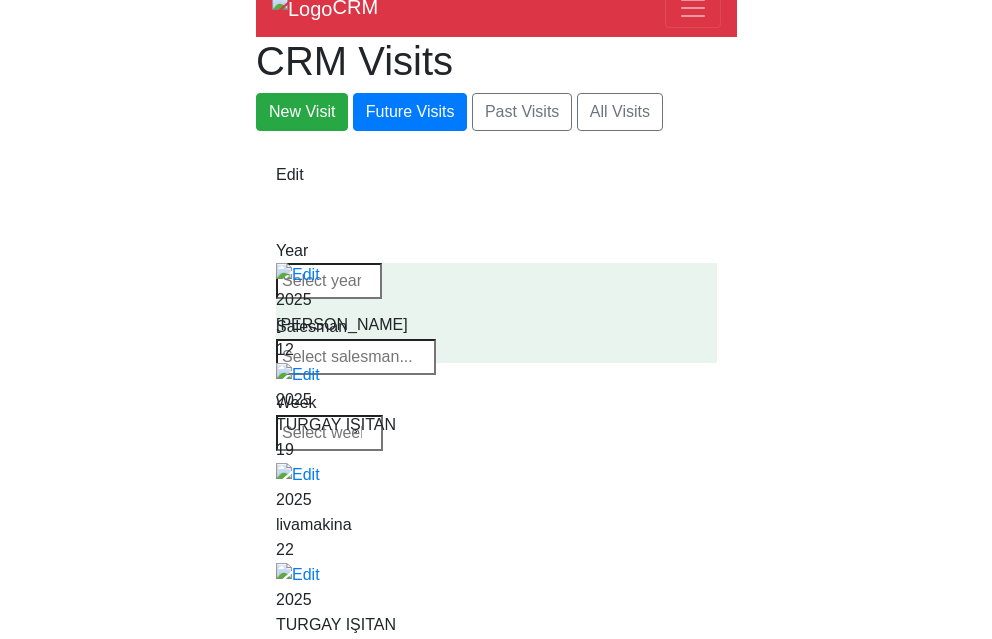 scroll, scrollTop: 0, scrollLeft: 0, axis: both 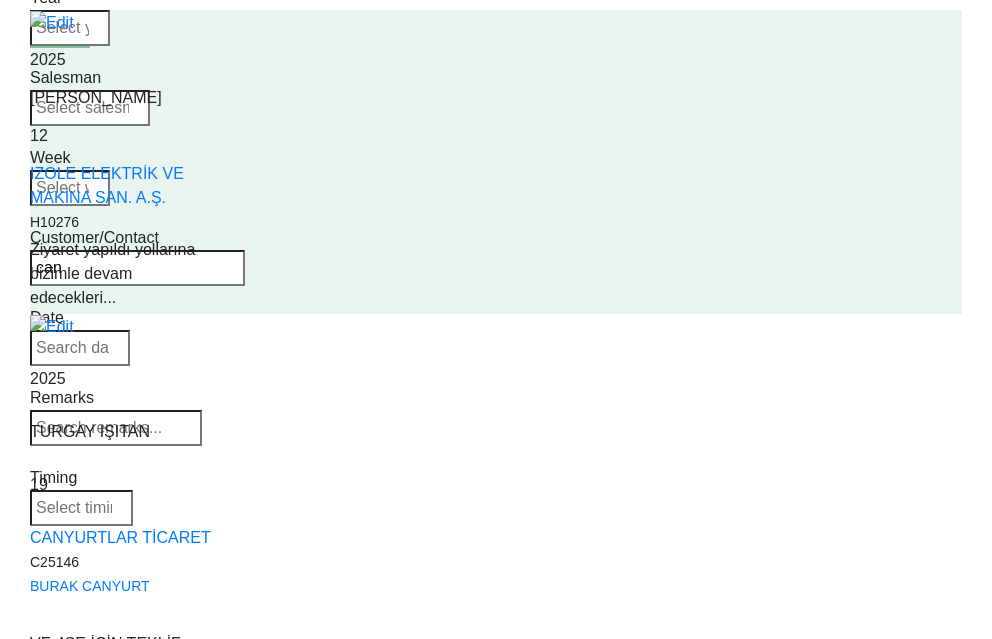 click on "can" at bounding box center [137, 268] 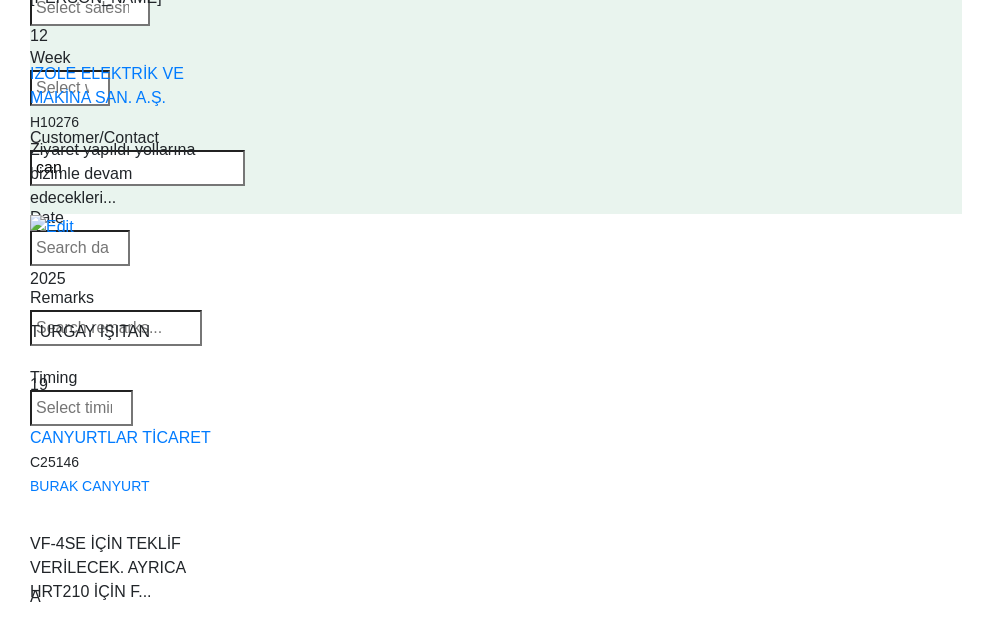 scroll, scrollTop: 0, scrollLeft: 0, axis: both 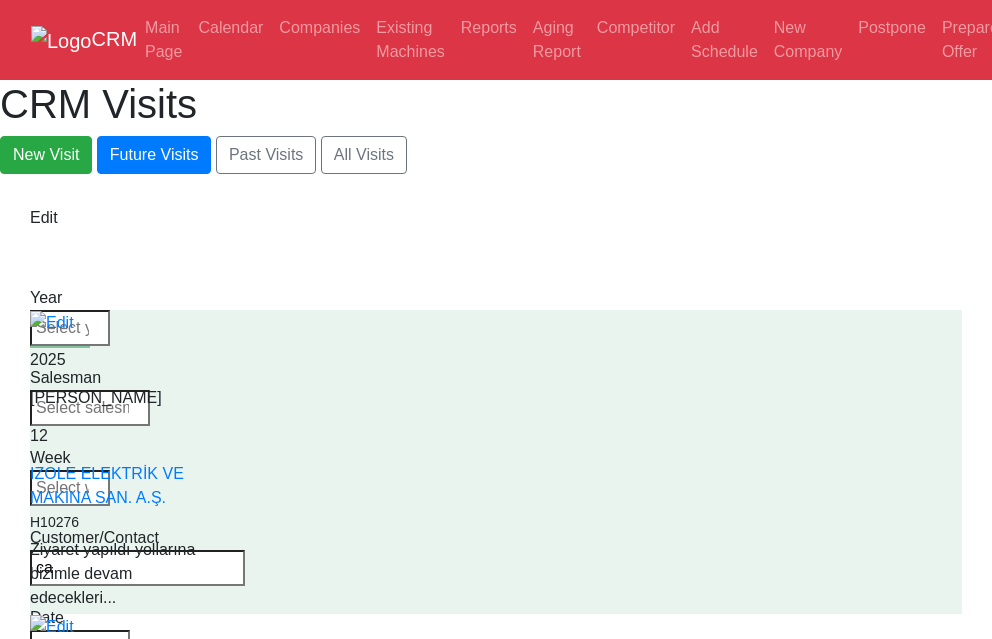 type on "c" 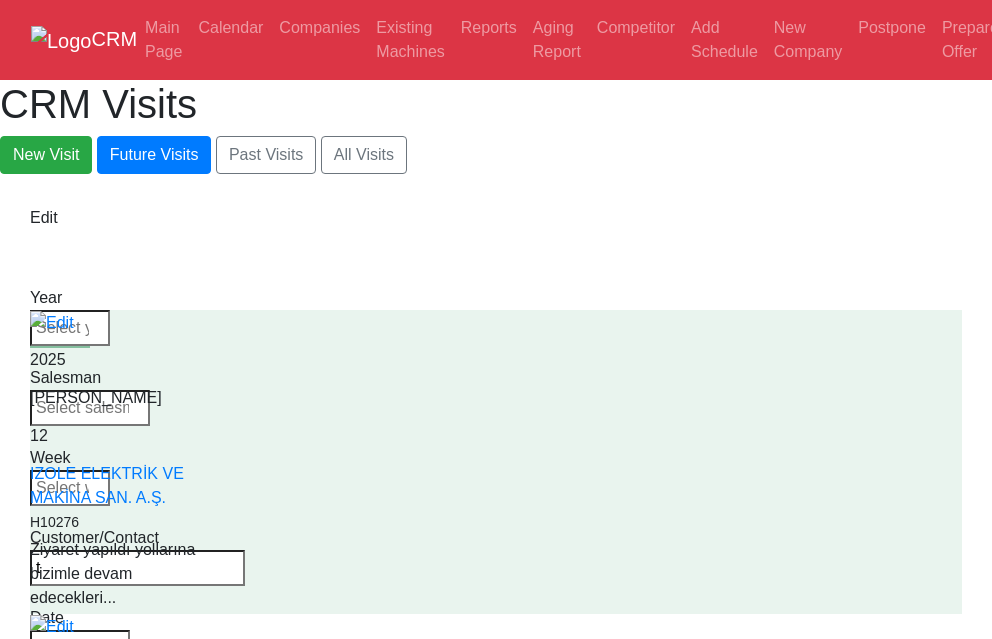 type on "t" 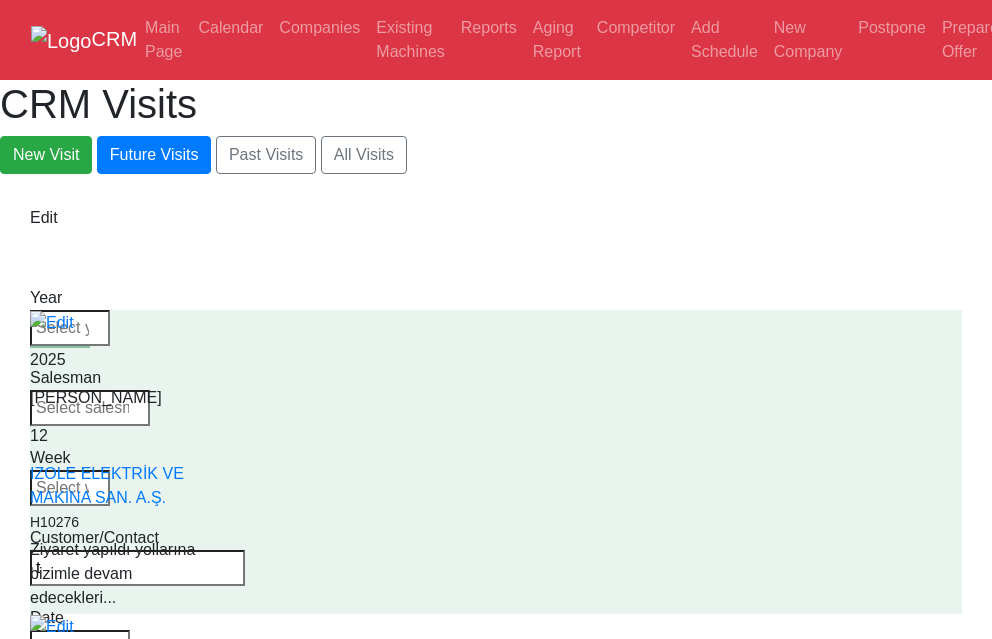 click on "t" at bounding box center (137, 568) 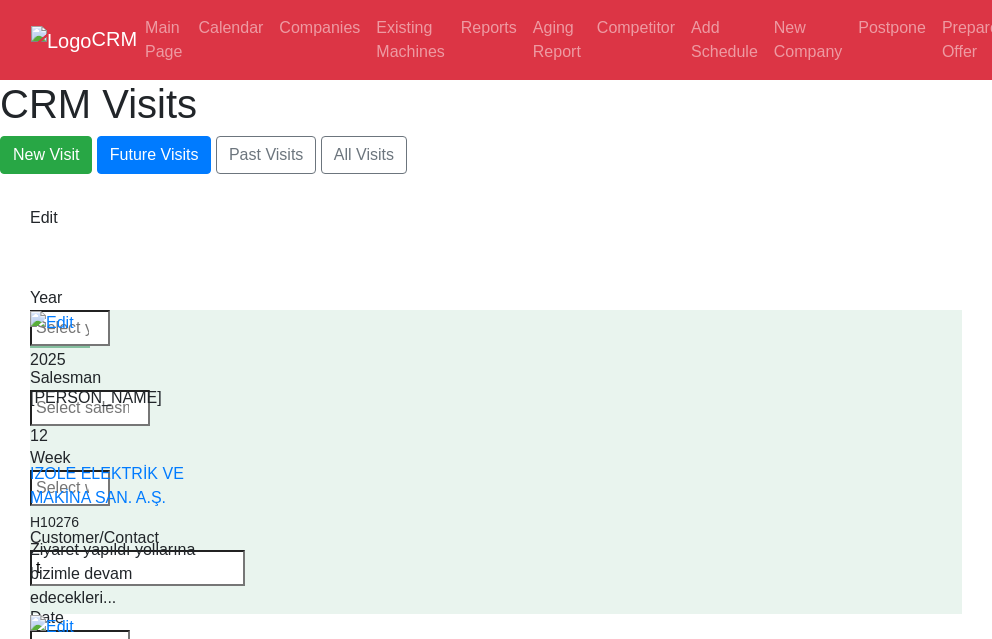 click on "t" at bounding box center (137, 568) 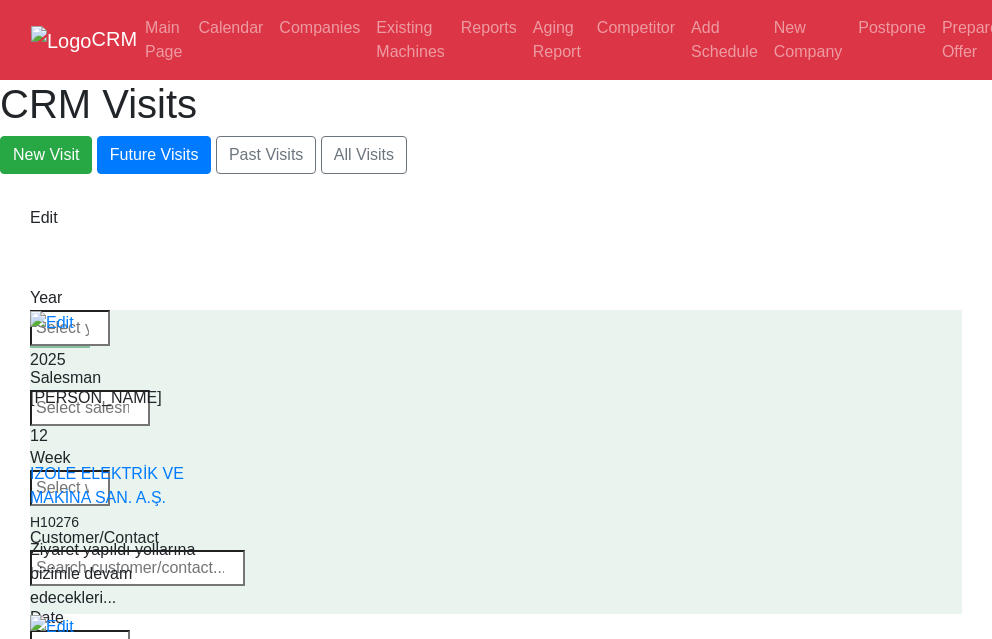 click at bounding box center (137, 568) 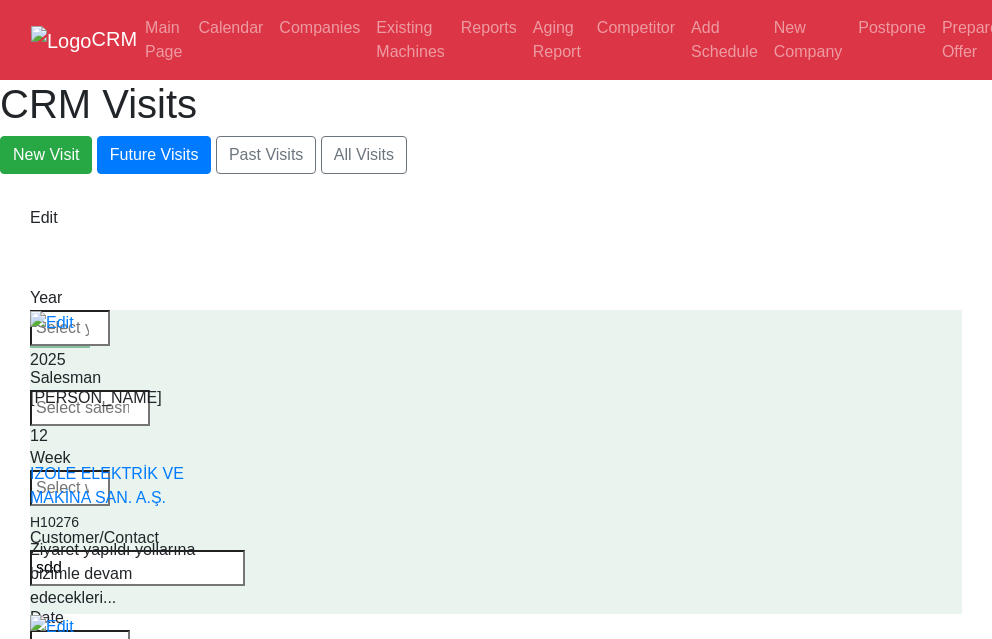 type on "sdd" 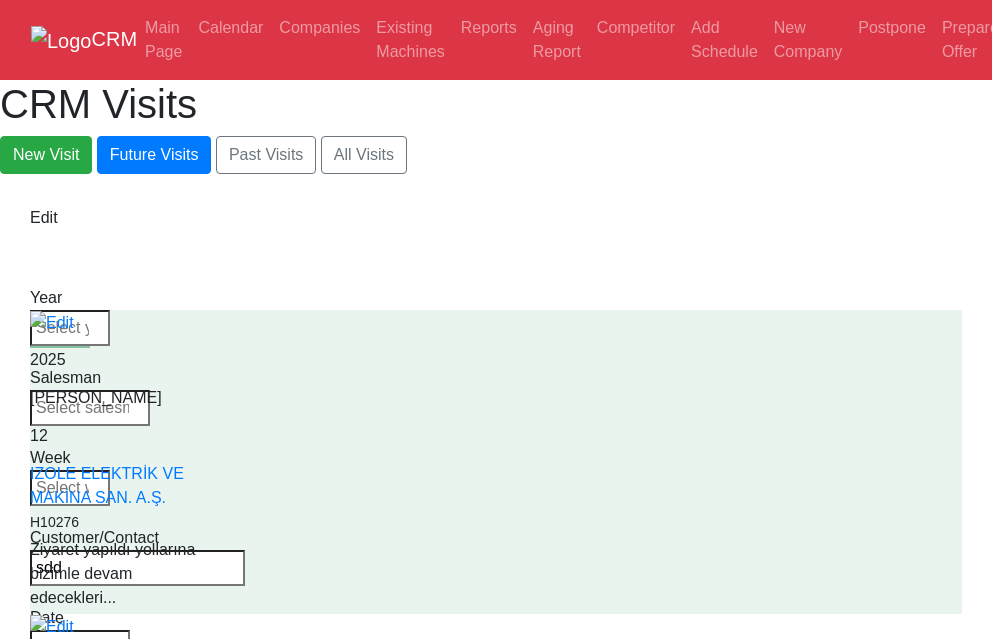click on "sdd" at bounding box center [137, 568] 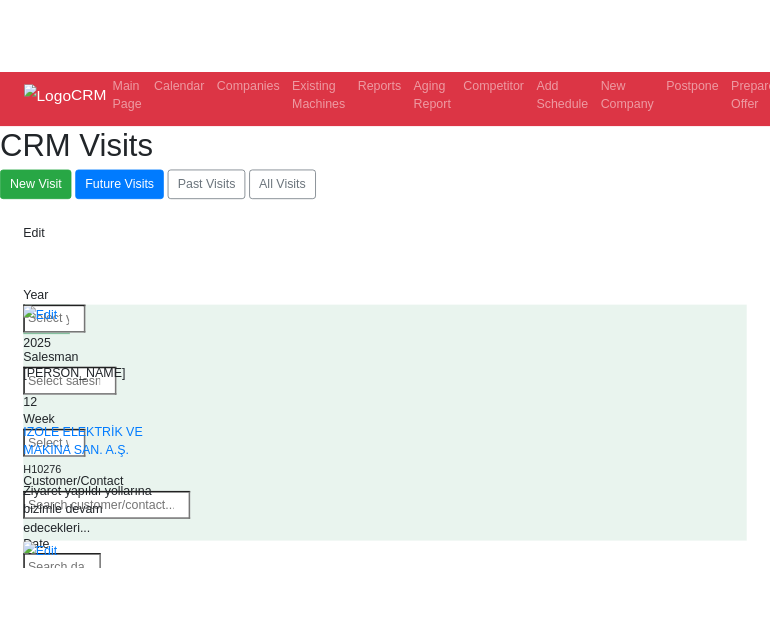 scroll, scrollTop: 0, scrollLeft: 0, axis: both 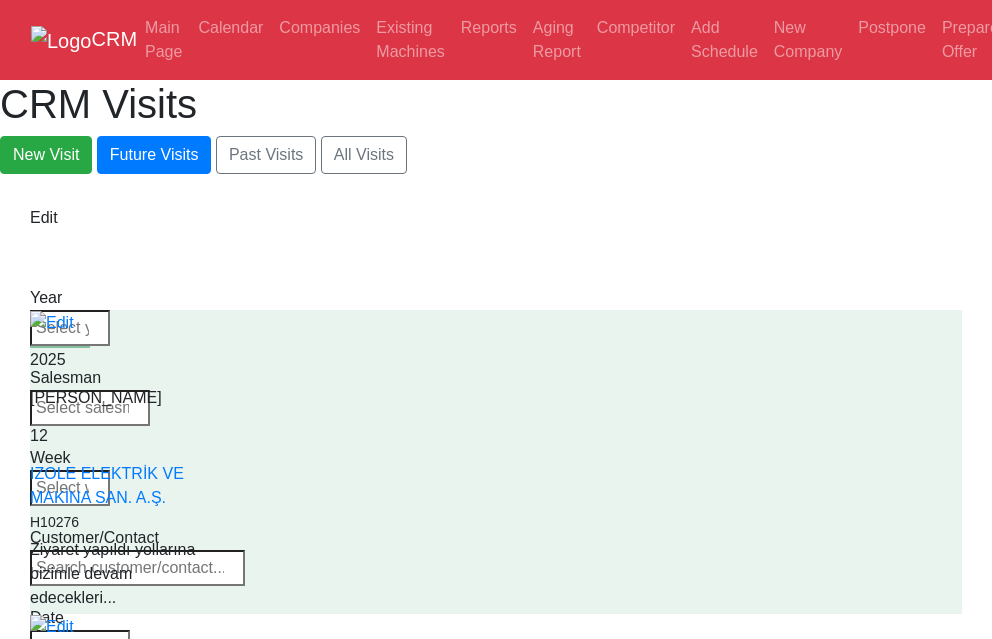 click at bounding box center (137, 568) 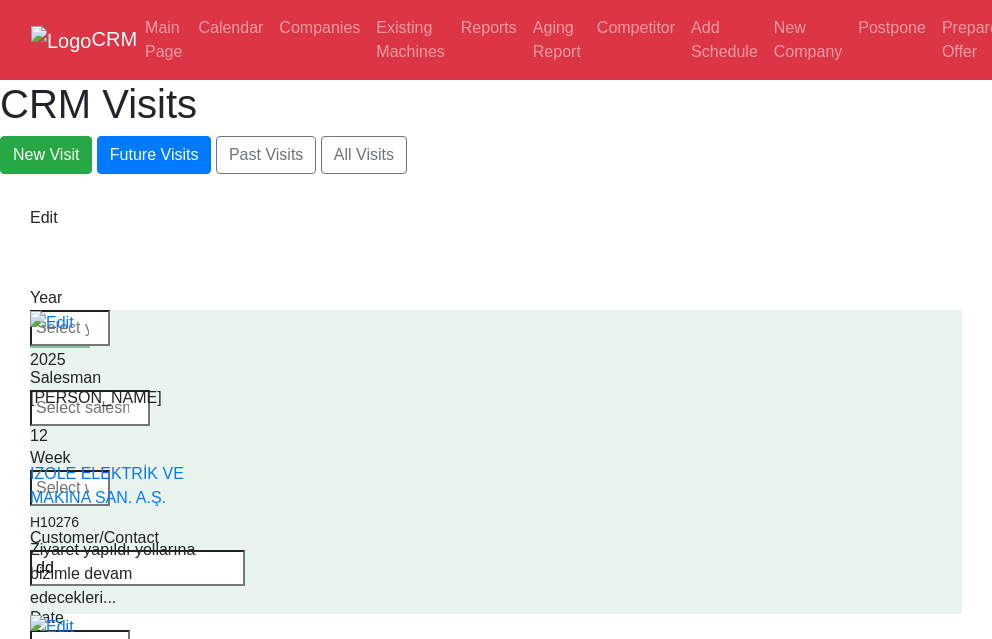 type on "dd" 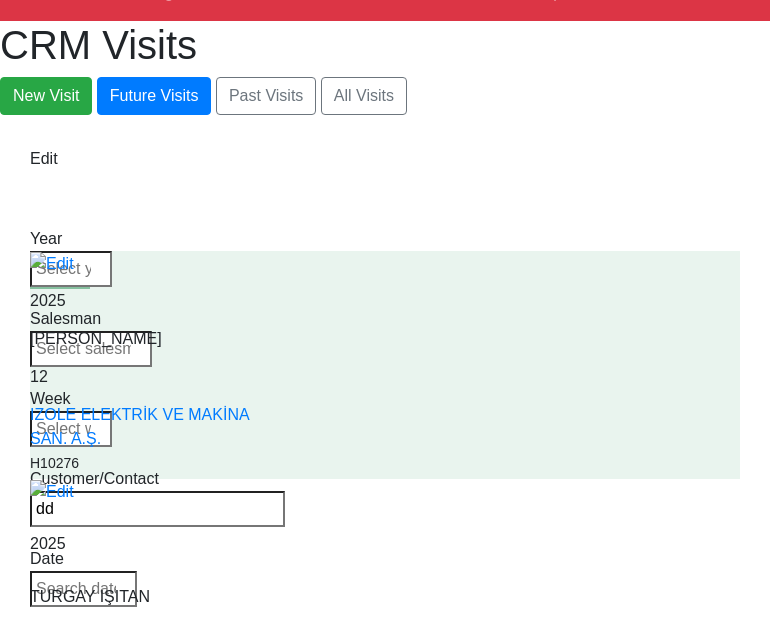scroll, scrollTop: 100, scrollLeft: 0, axis: vertical 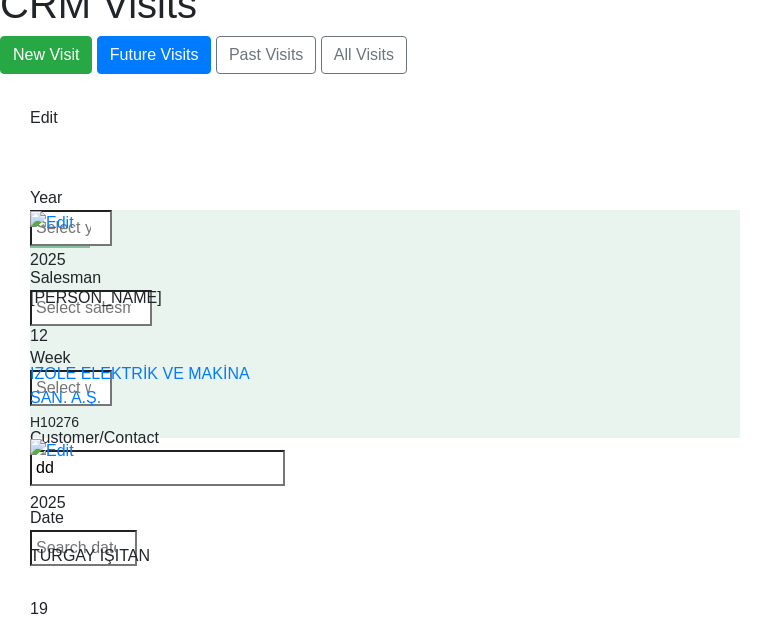 click on "dd" at bounding box center [157, 468] 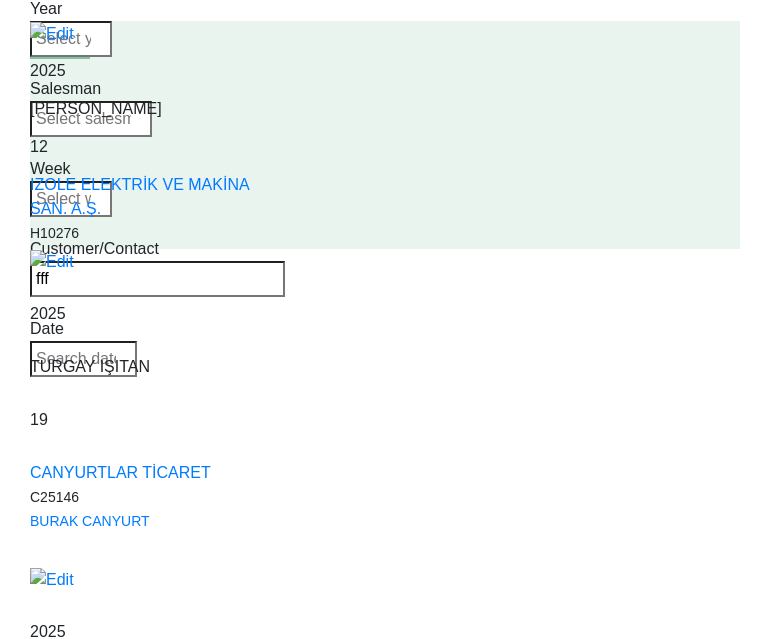 scroll, scrollTop: 200, scrollLeft: 0, axis: vertical 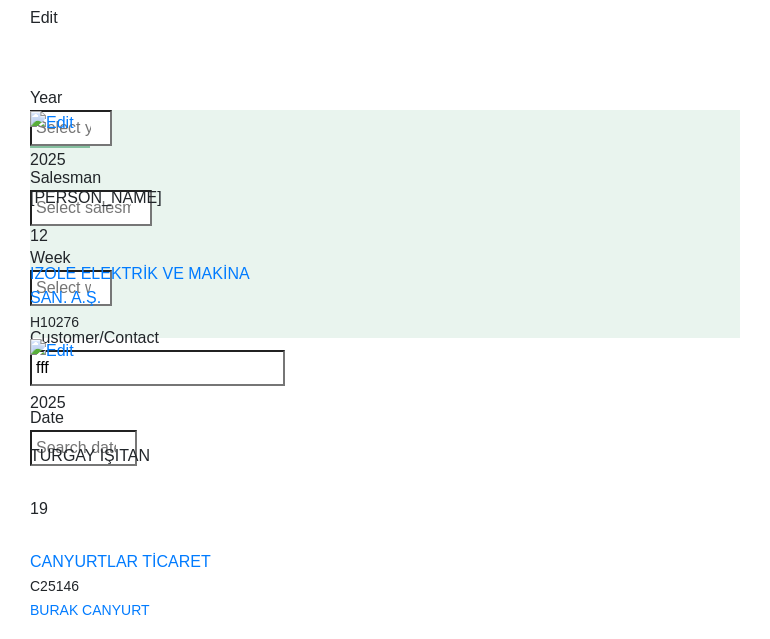 click on "fff" at bounding box center [157, 368] 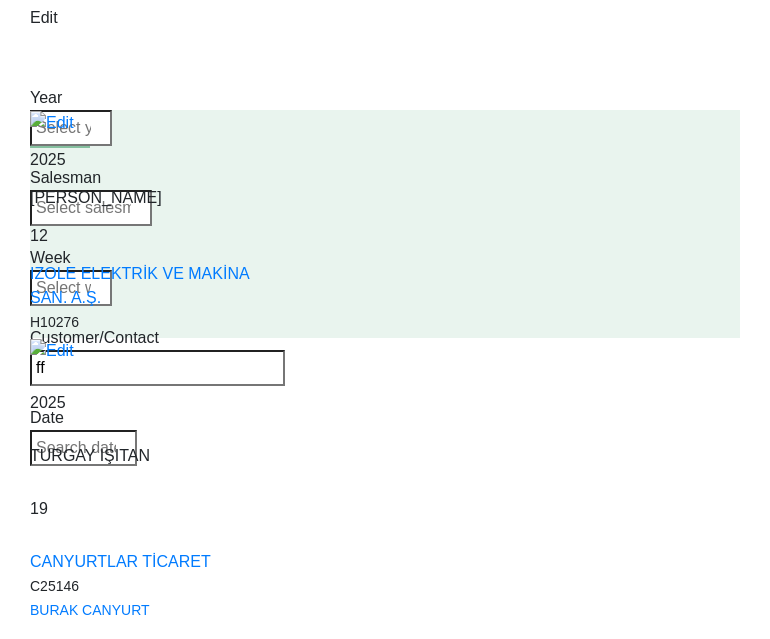 type on "f" 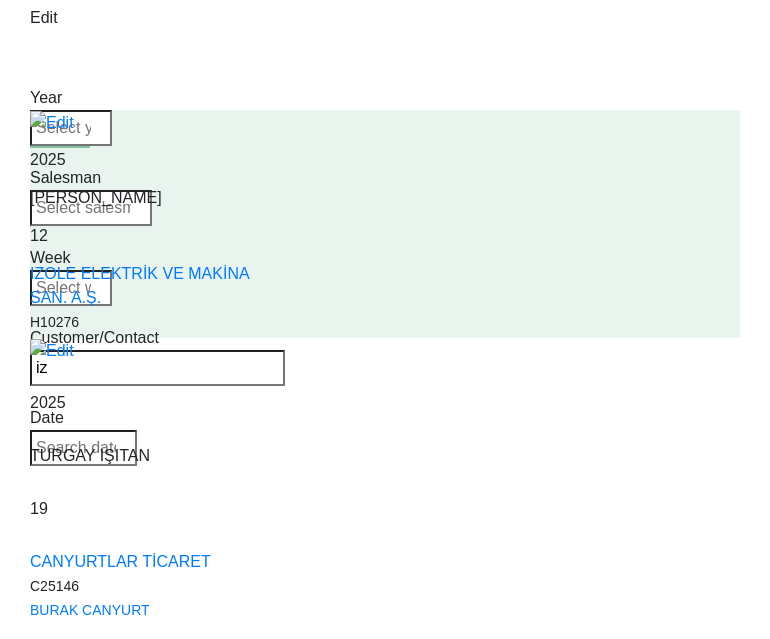 type on "i" 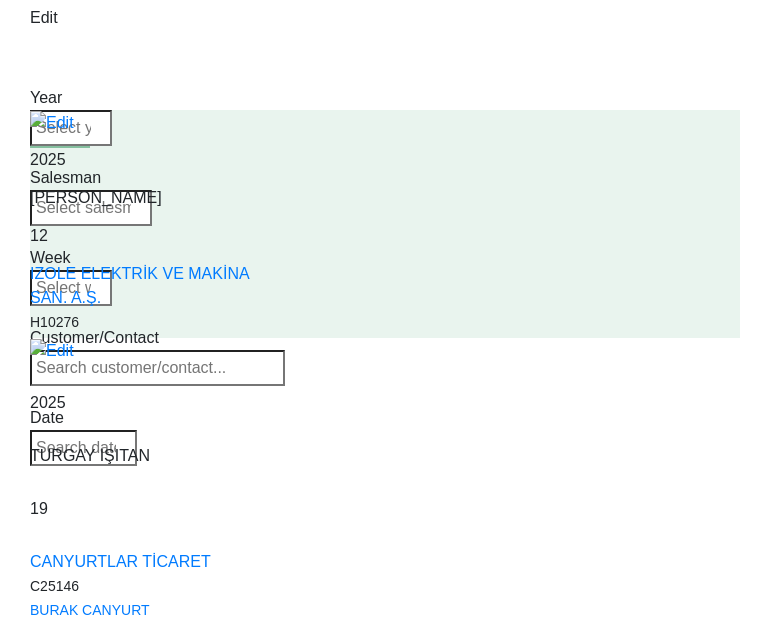 click at bounding box center (71, 288) 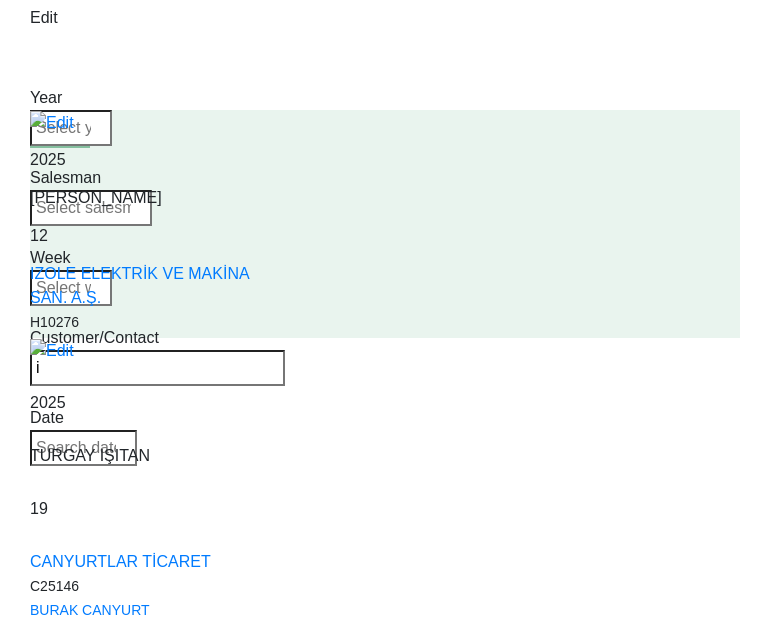 type on "i" 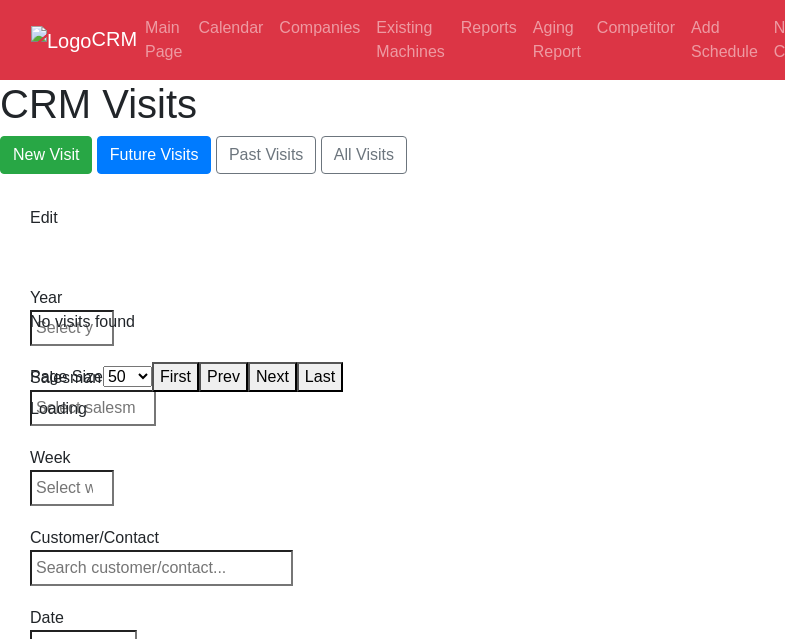 select on "50" 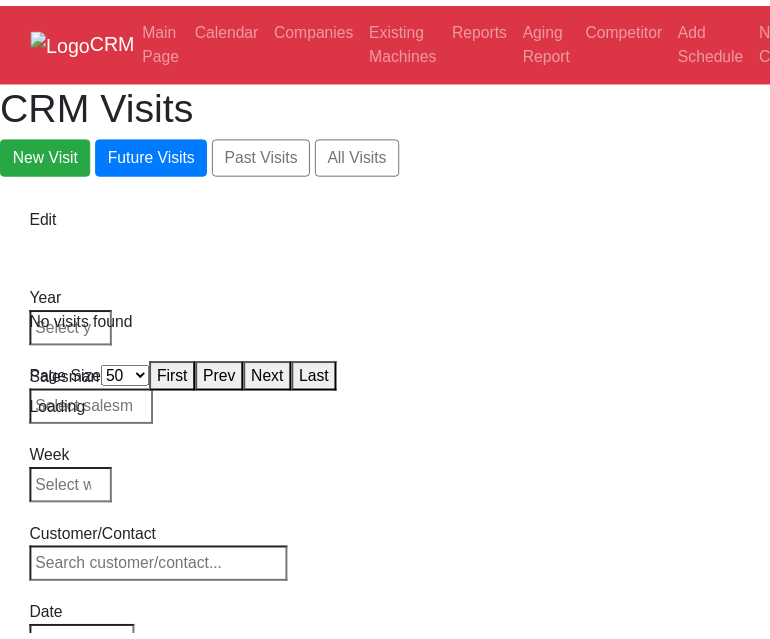 scroll, scrollTop: 0, scrollLeft: 0, axis: both 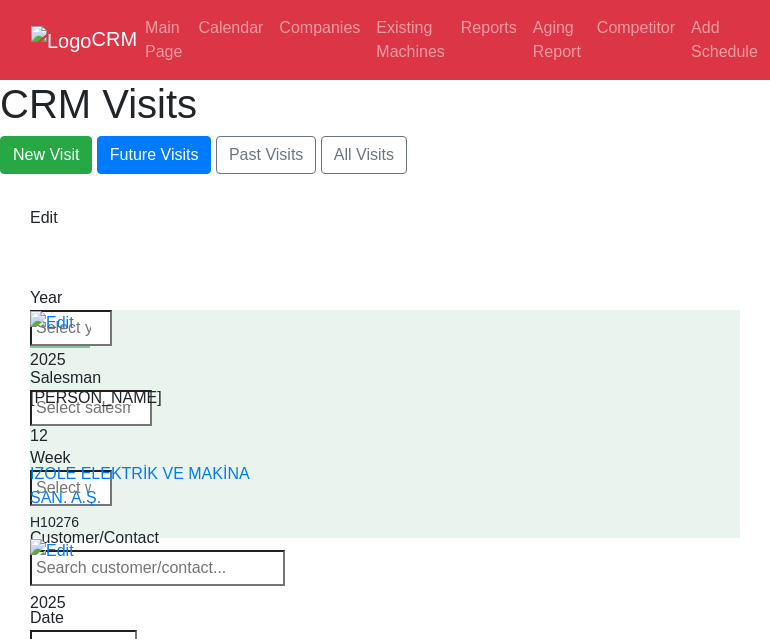 click at bounding box center (157, 568) 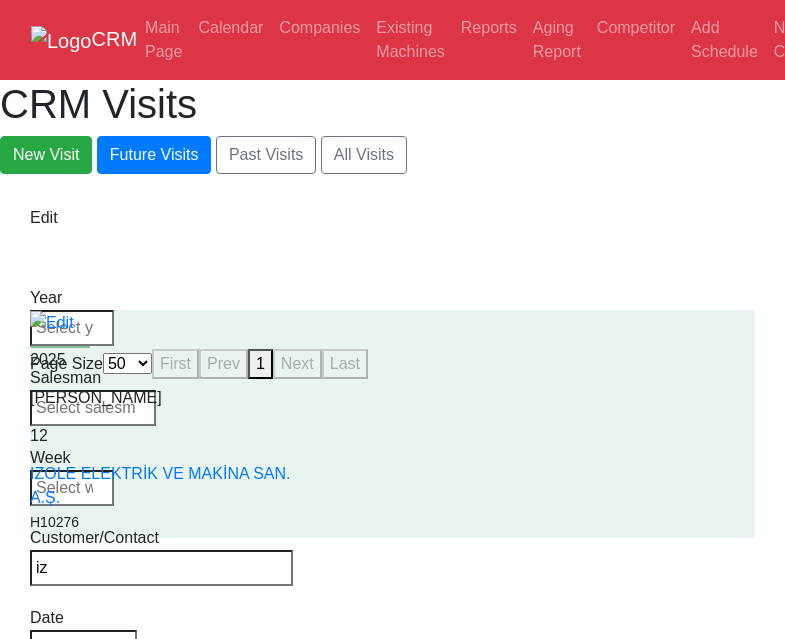 type on "i" 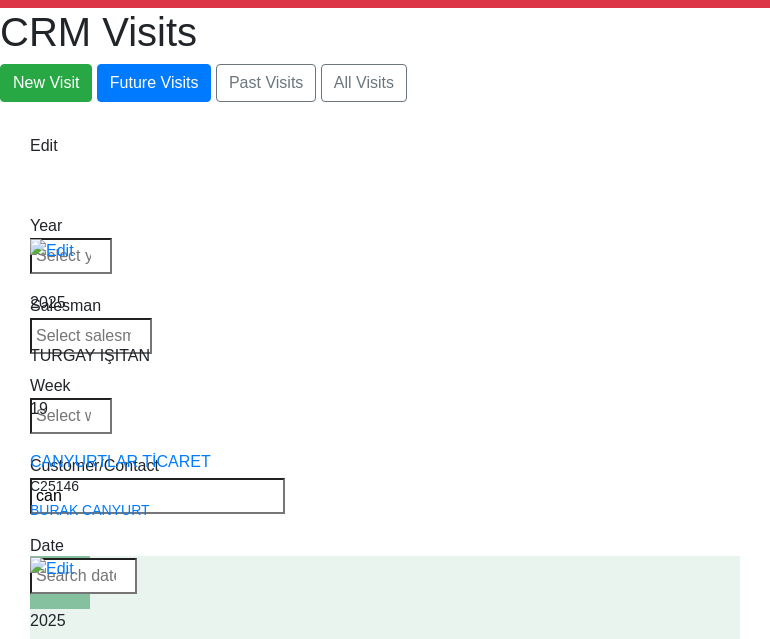 scroll, scrollTop: 0, scrollLeft: 0, axis: both 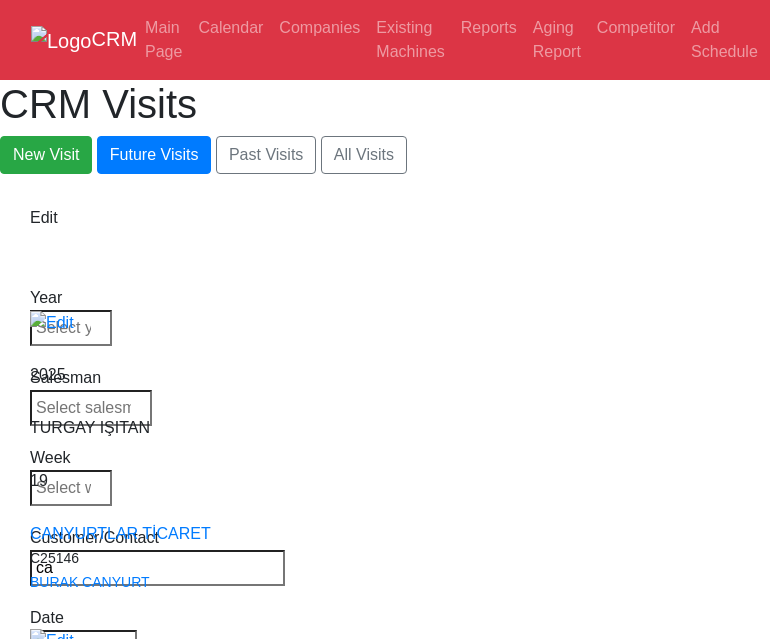 type on "c" 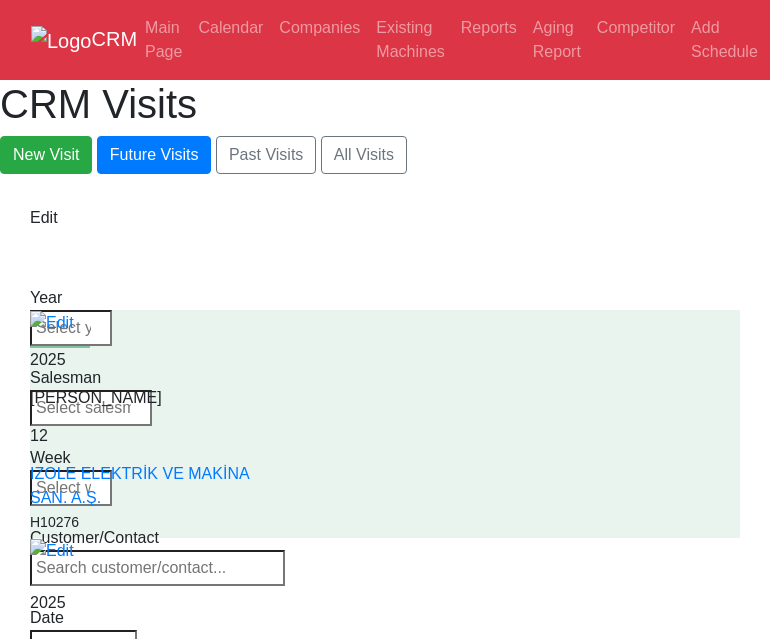 type 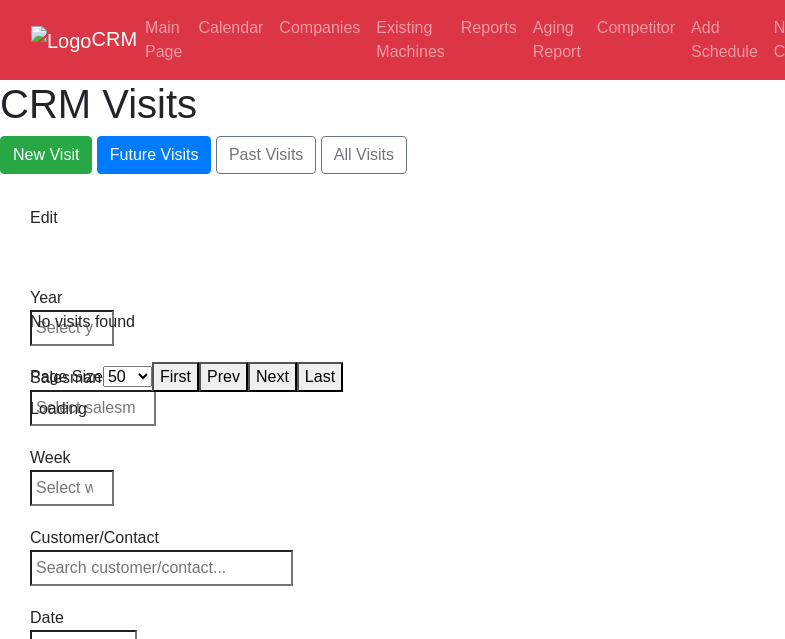 select on "50" 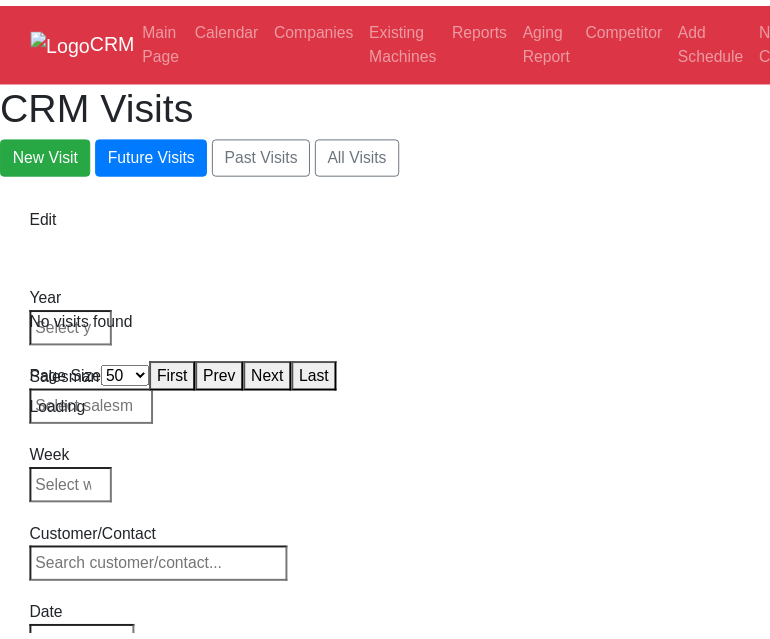 scroll, scrollTop: 0, scrollLeft: 0, axis: both 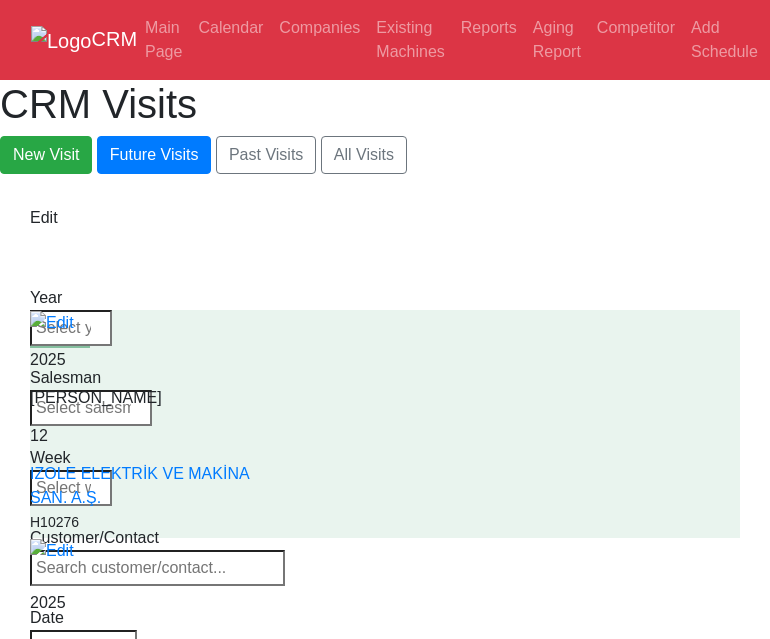 click at bounding box center [157, 568] 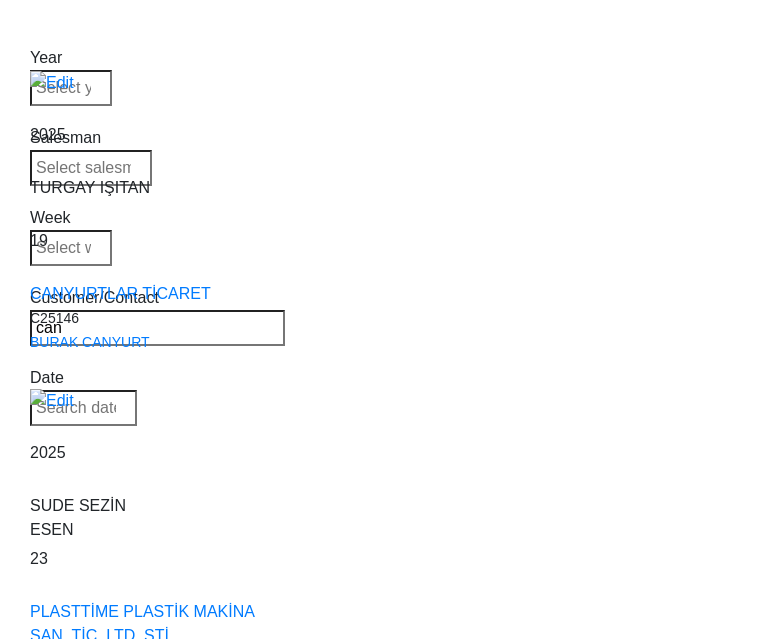 scroll, scrollTop: 0, scrollLeft: 0, axis: both 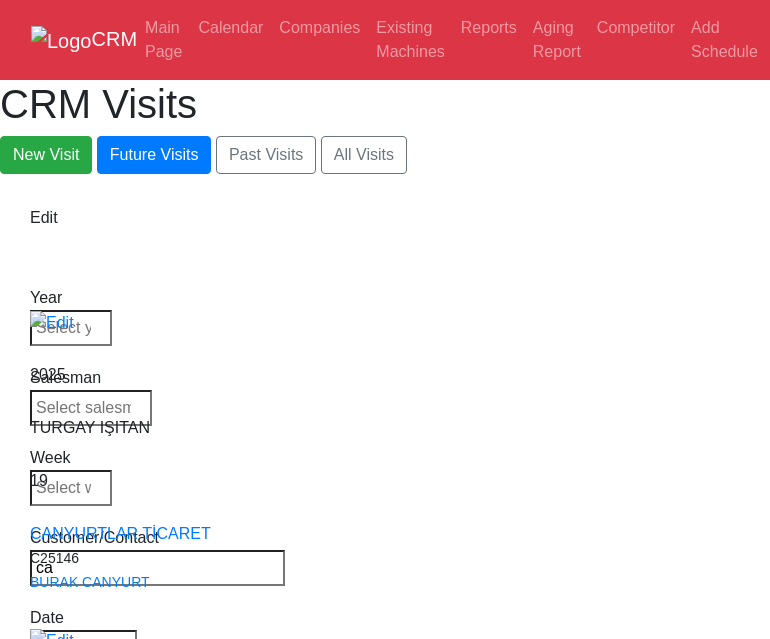 type on "c" 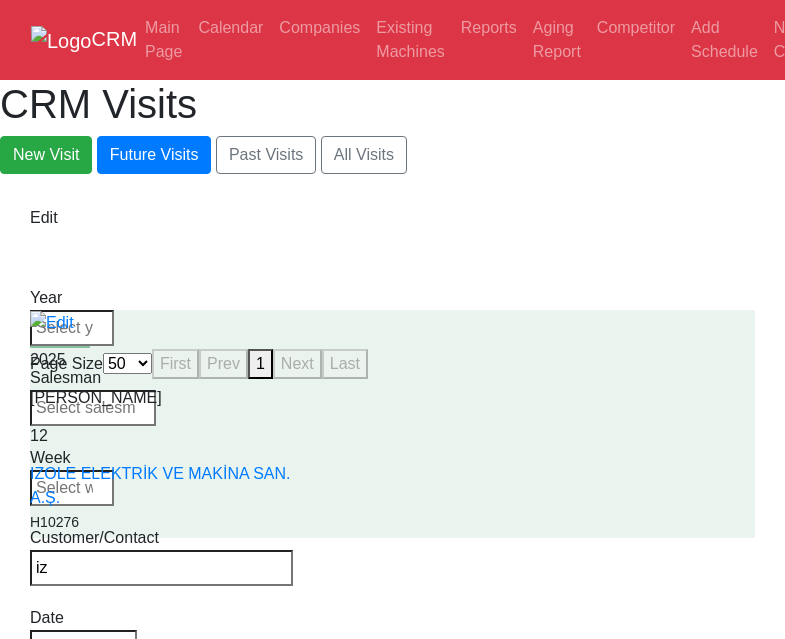 type on "i" 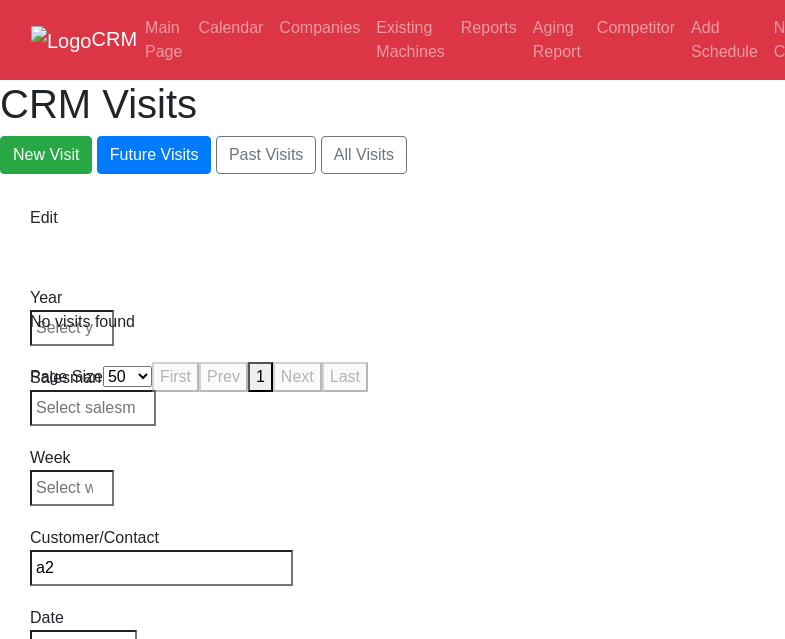 type on "a" 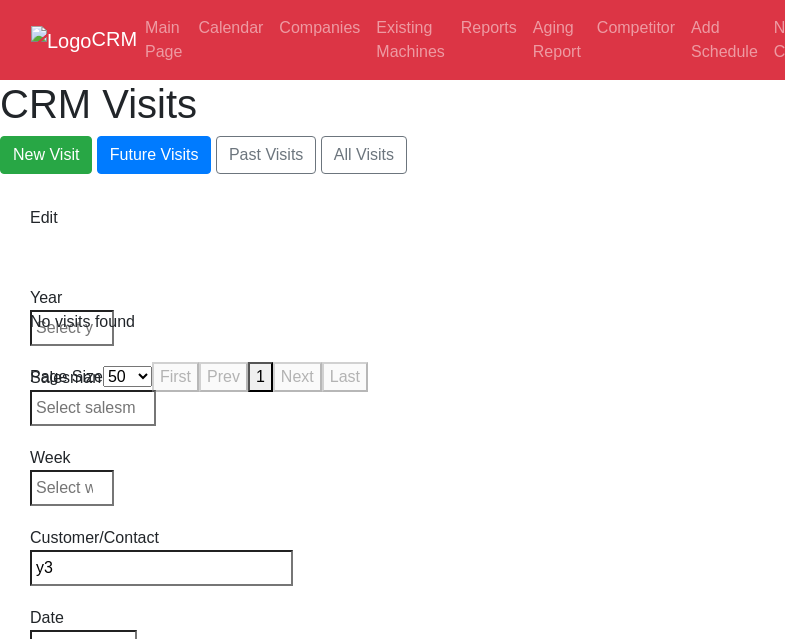 type on "y" 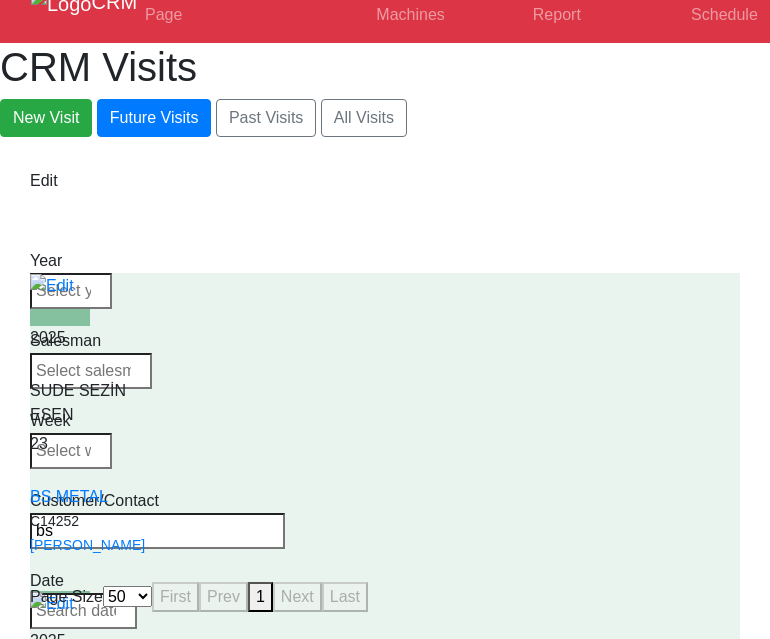 scroll, scrollTop: 52, scrollLeft: 0, axis: vertical 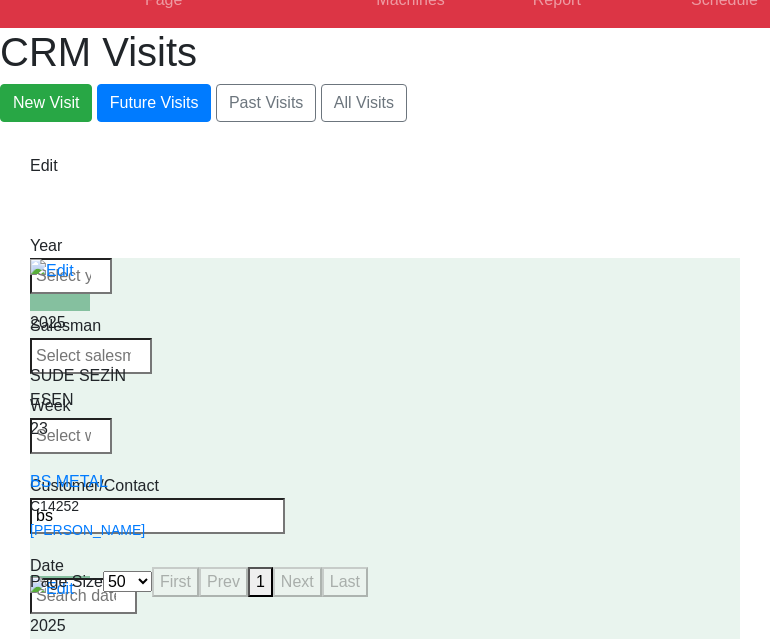type on "b" 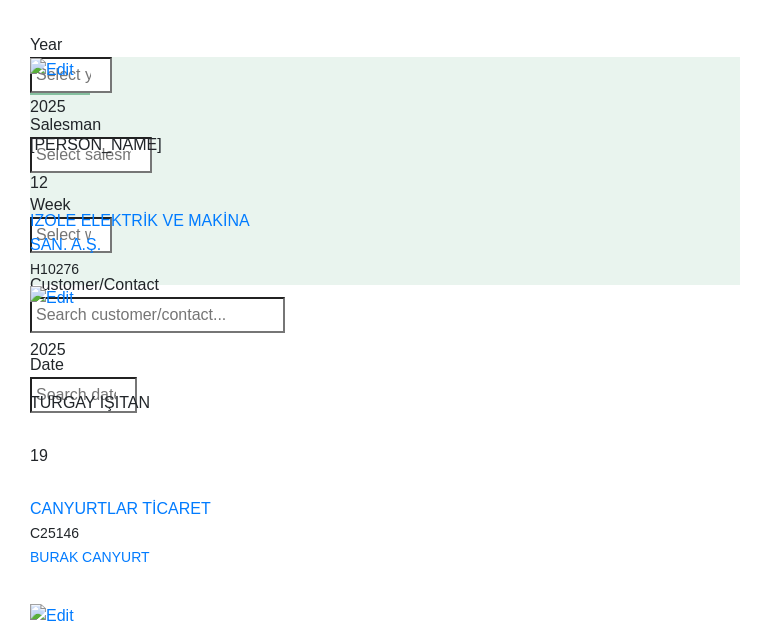 scroll, scrollTop: 0, scrollLeft: 0, axis: both 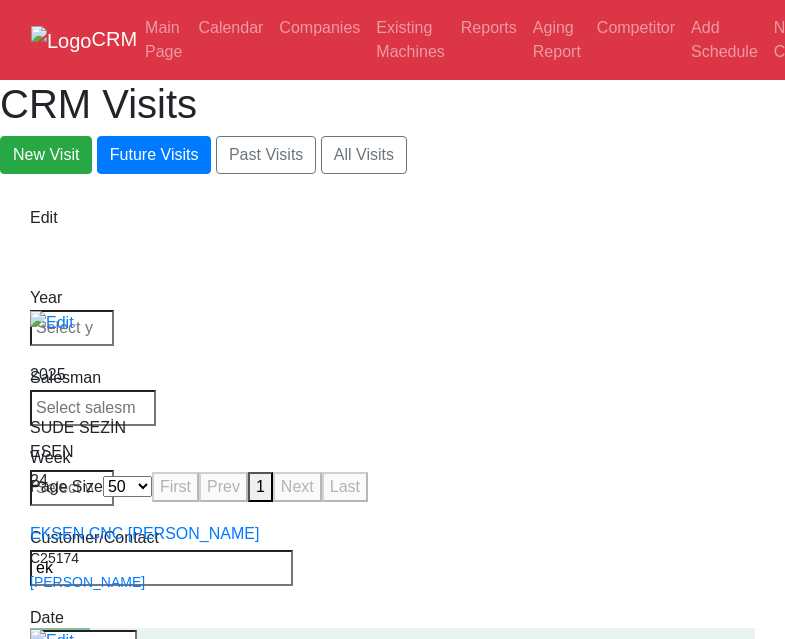 type on "e" 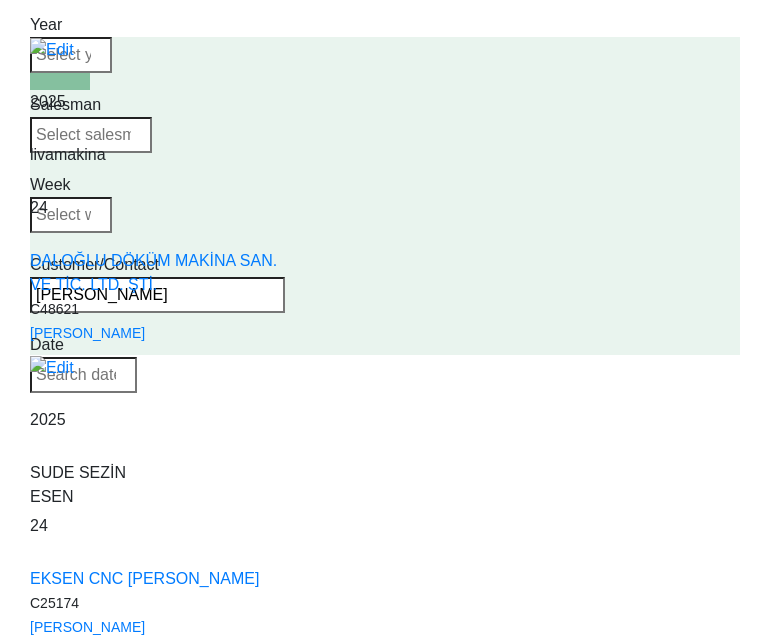 scroll, scrollTop: 0, scrollLeft: 0, axis: both 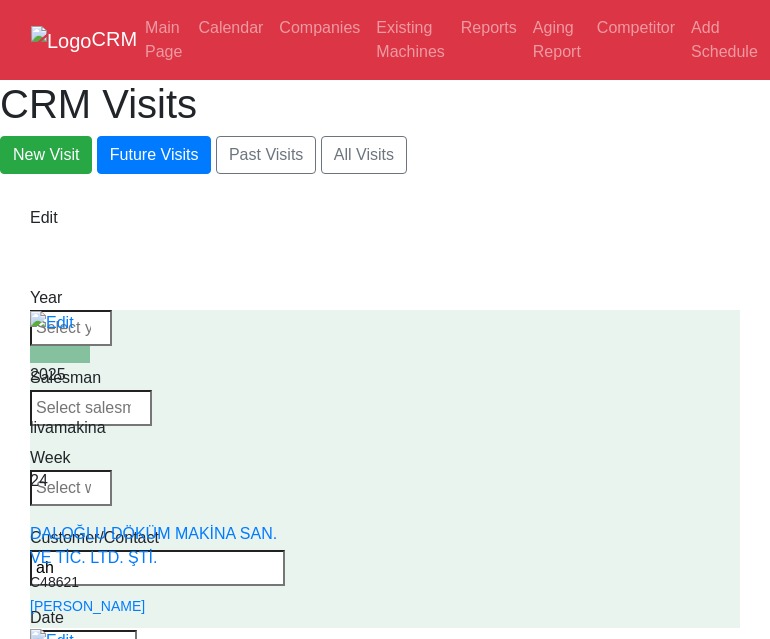 type on "a" 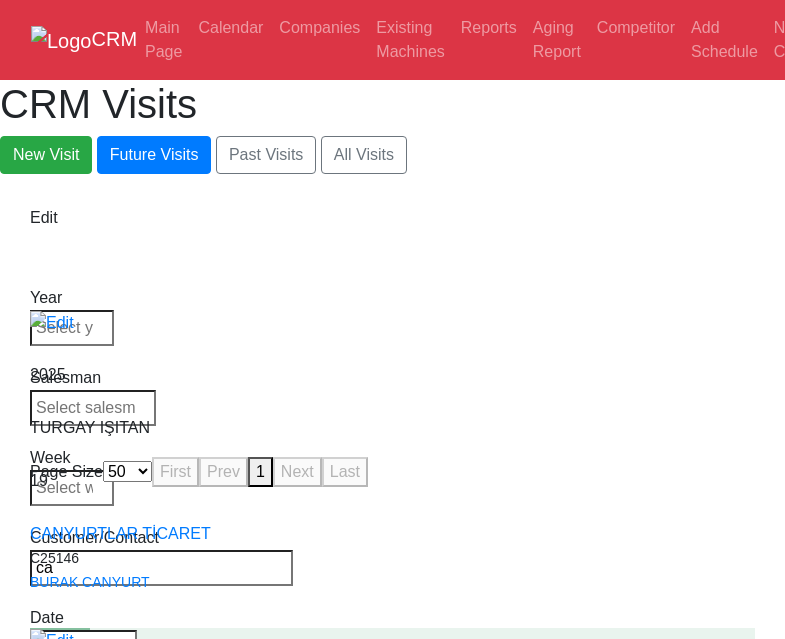 type on "c" 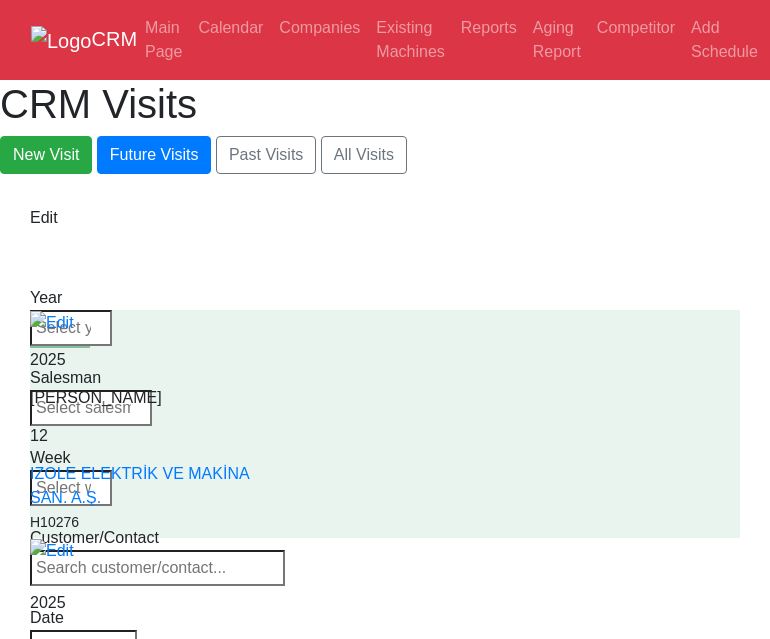 type 